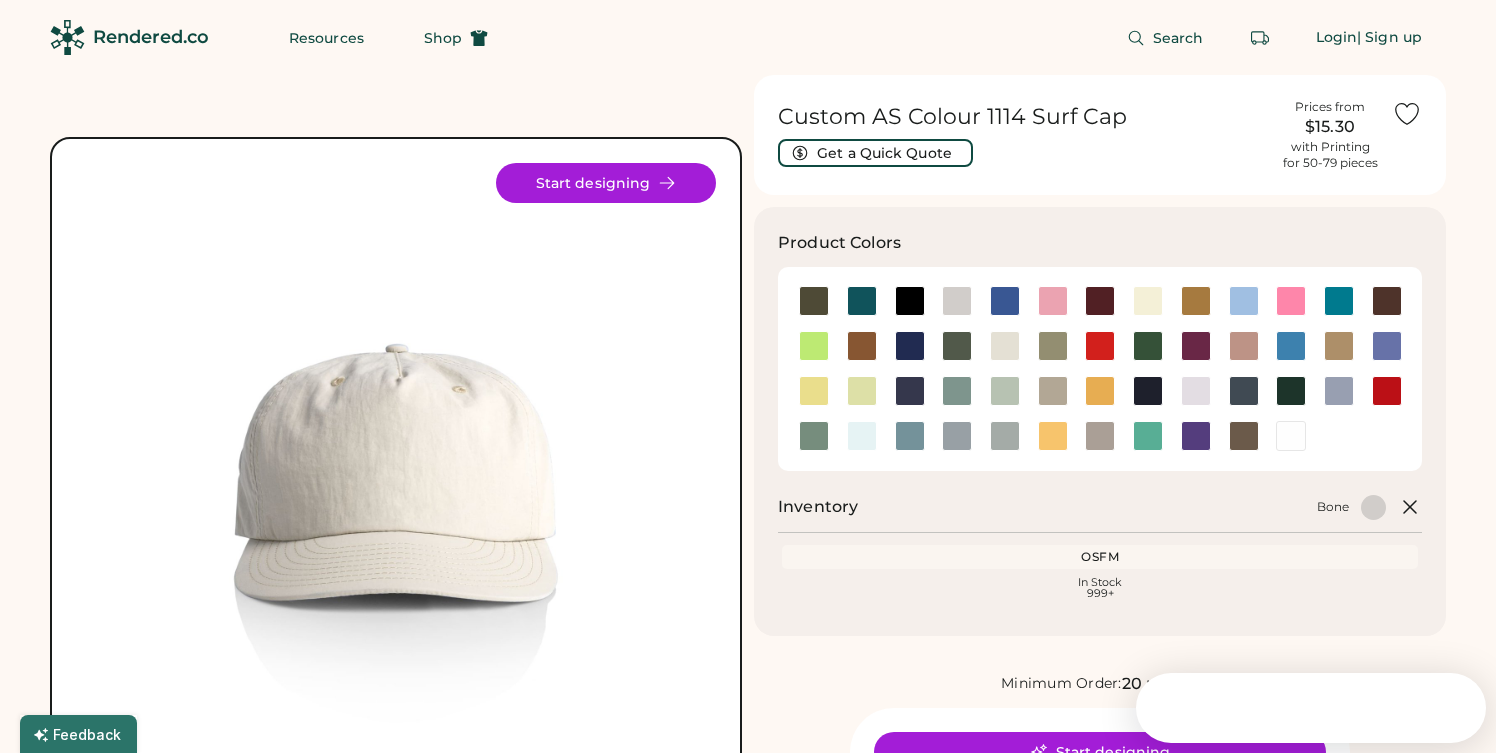 scroll, scrollTop: 0, scrollLeft: 0, axis: both 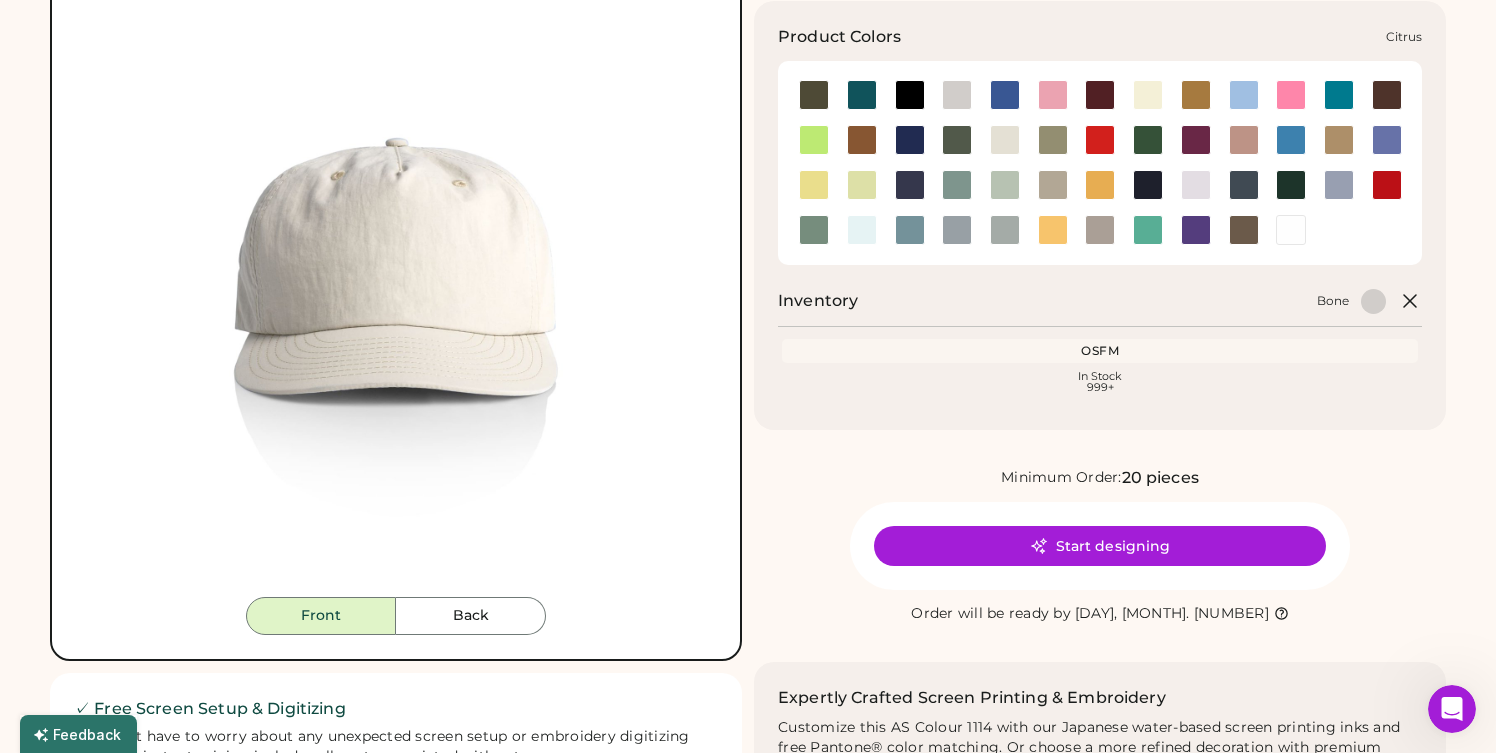 click at bounding box center (814, 140) 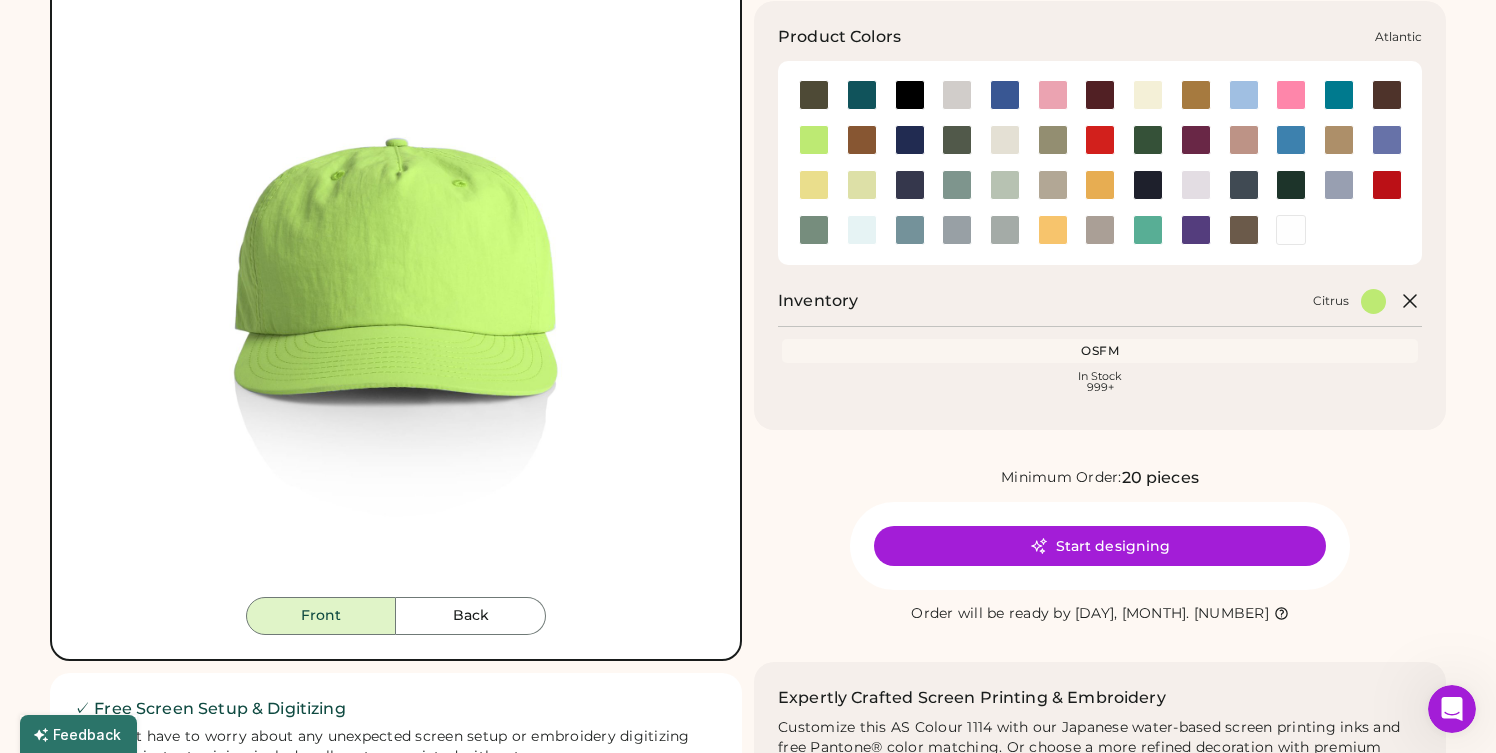 click at bounding box center (862, 95) 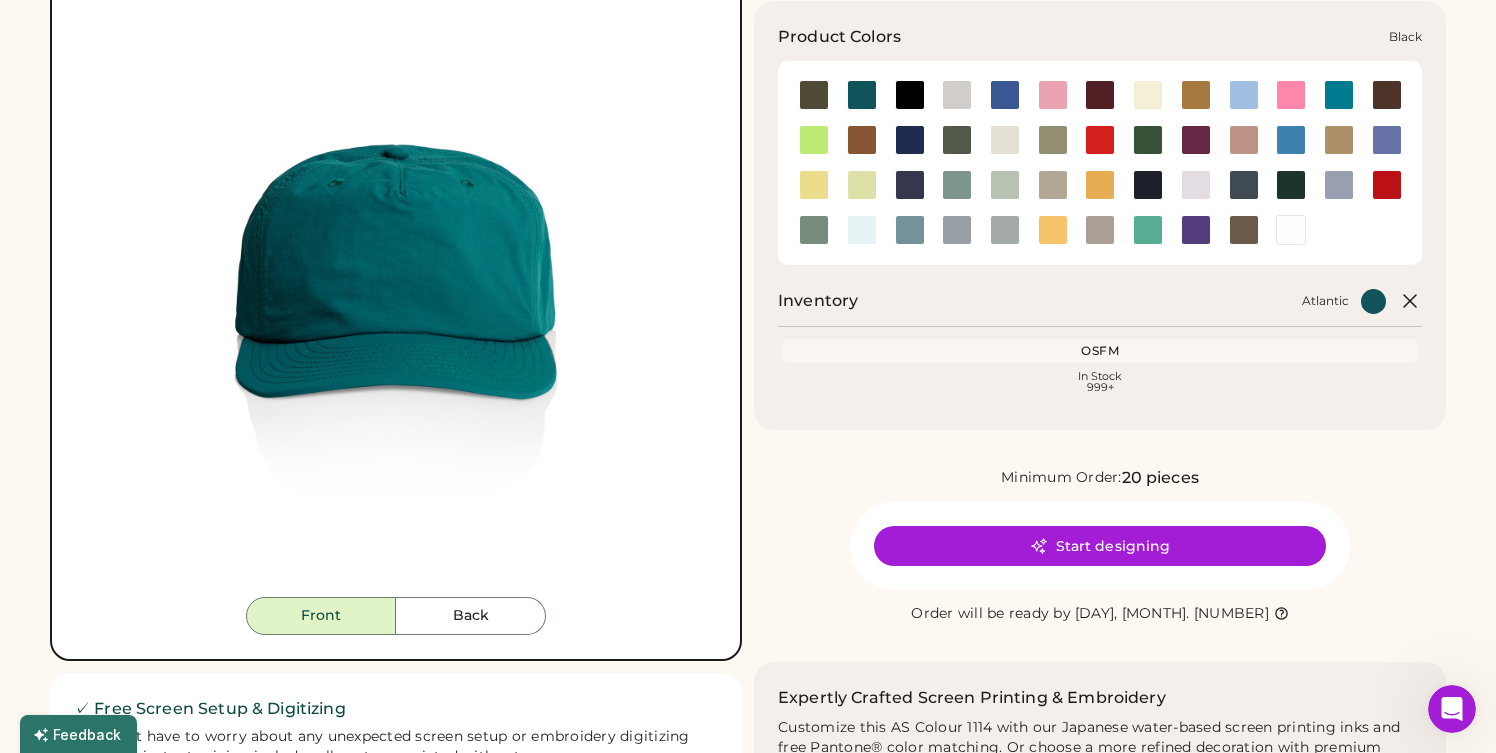 click at bounding box center (957, 95) 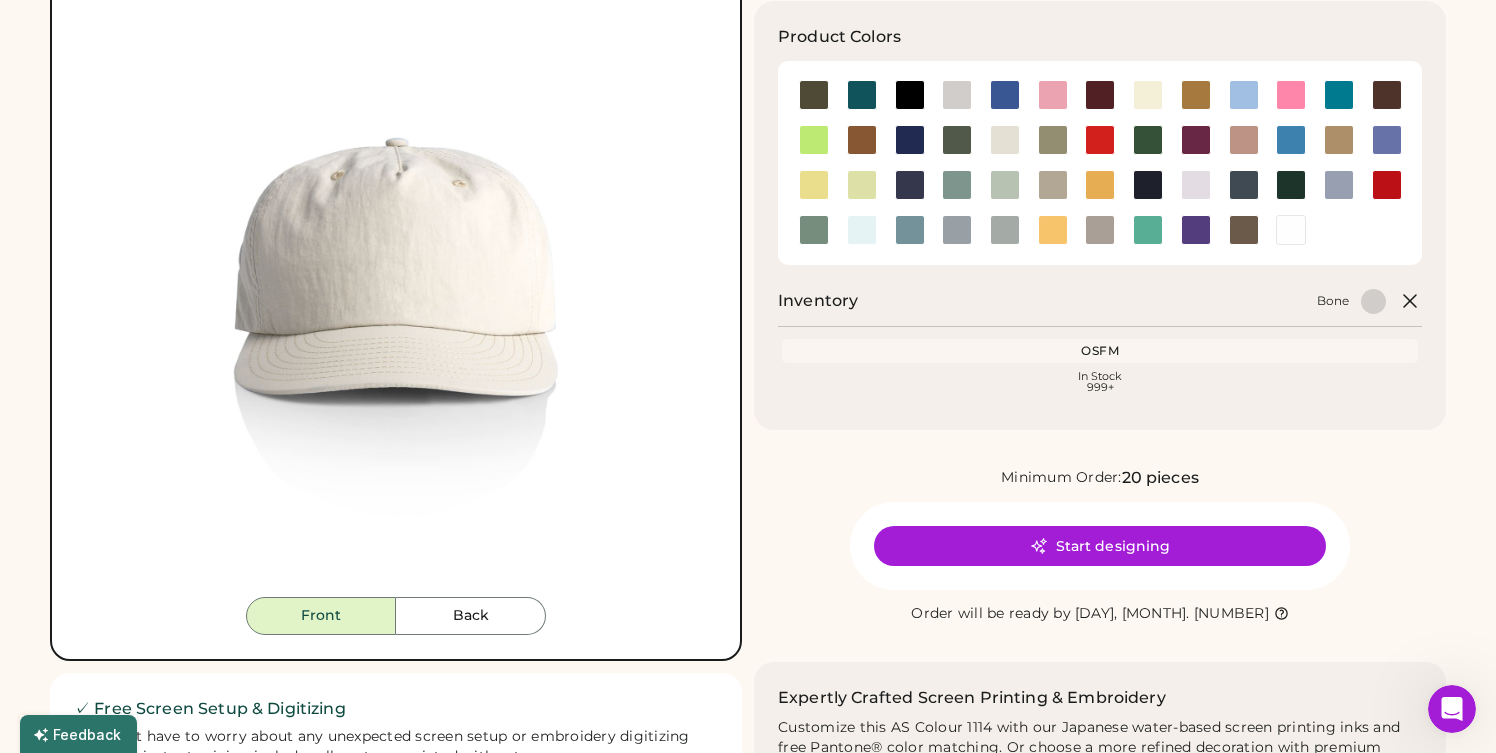 click on "Back" at bounding box center (471, 616) 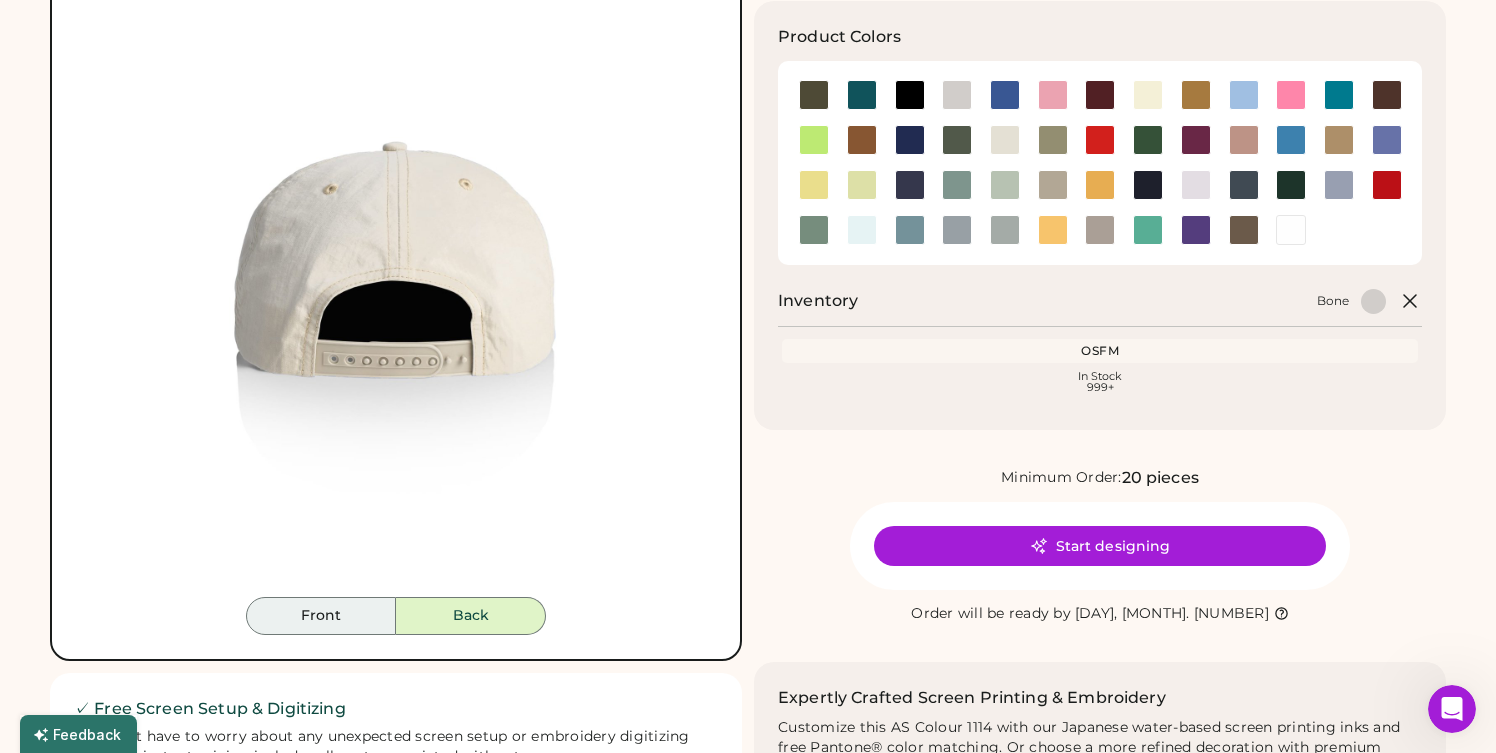 click on "Front" at bounding box center [321, 616] 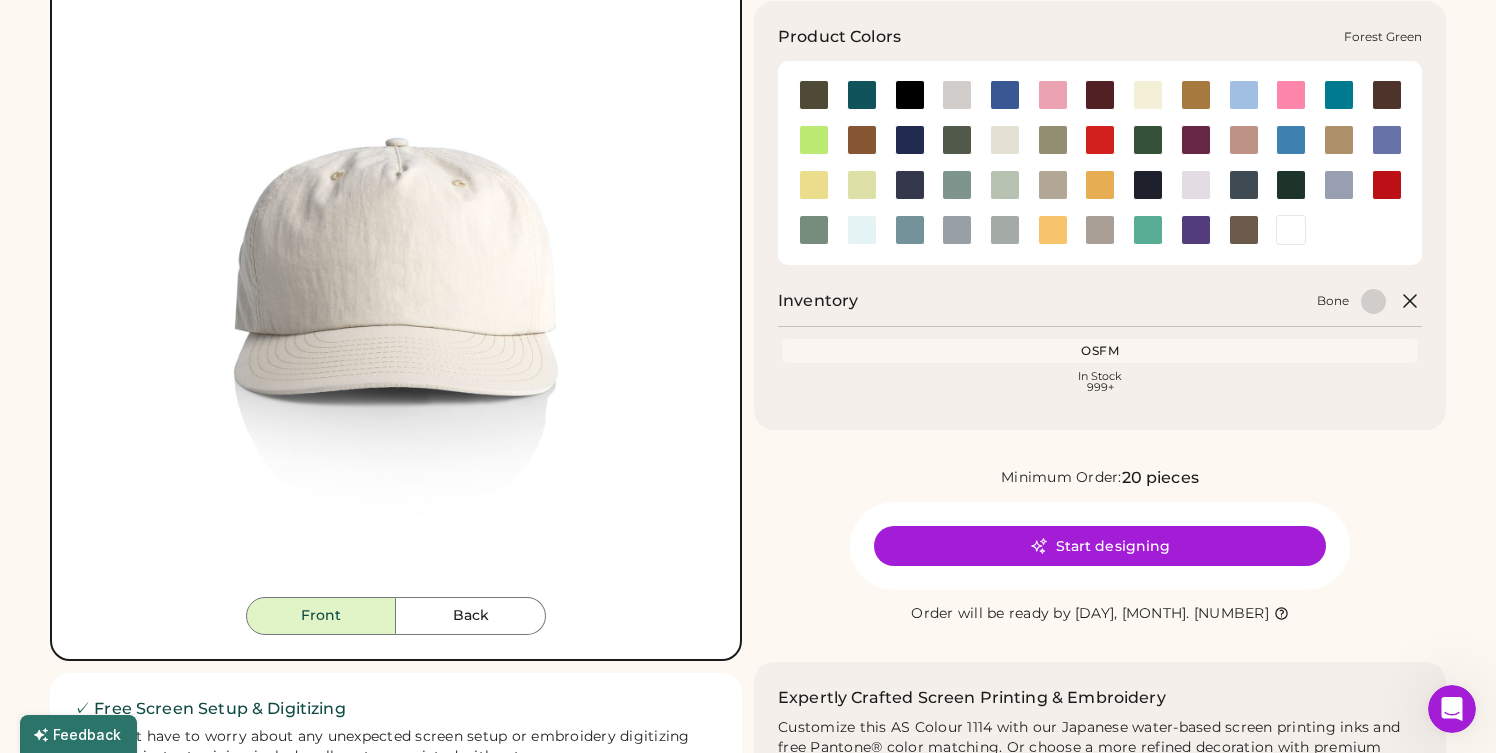 click at bounding box center [1148, 140] 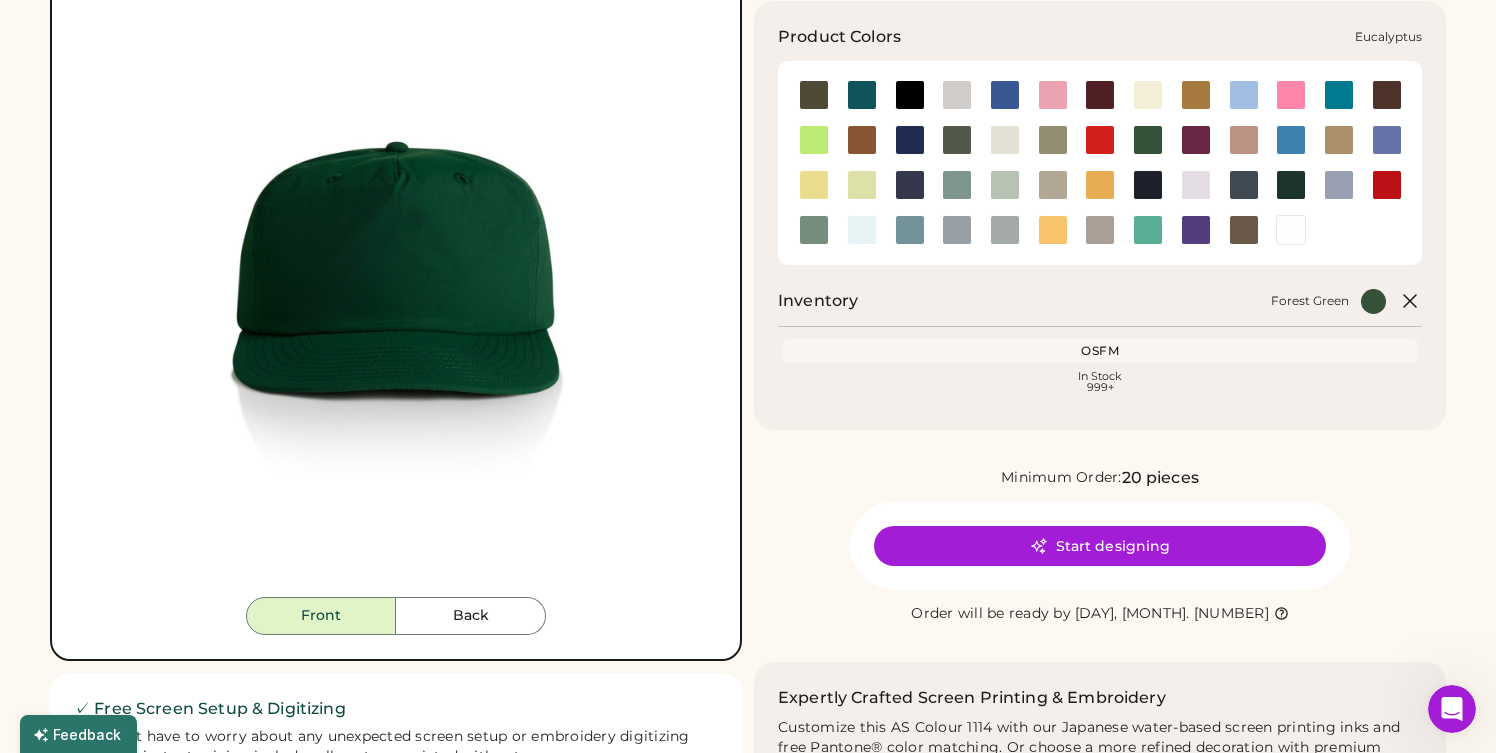 click at bounding box center [1053, 140] 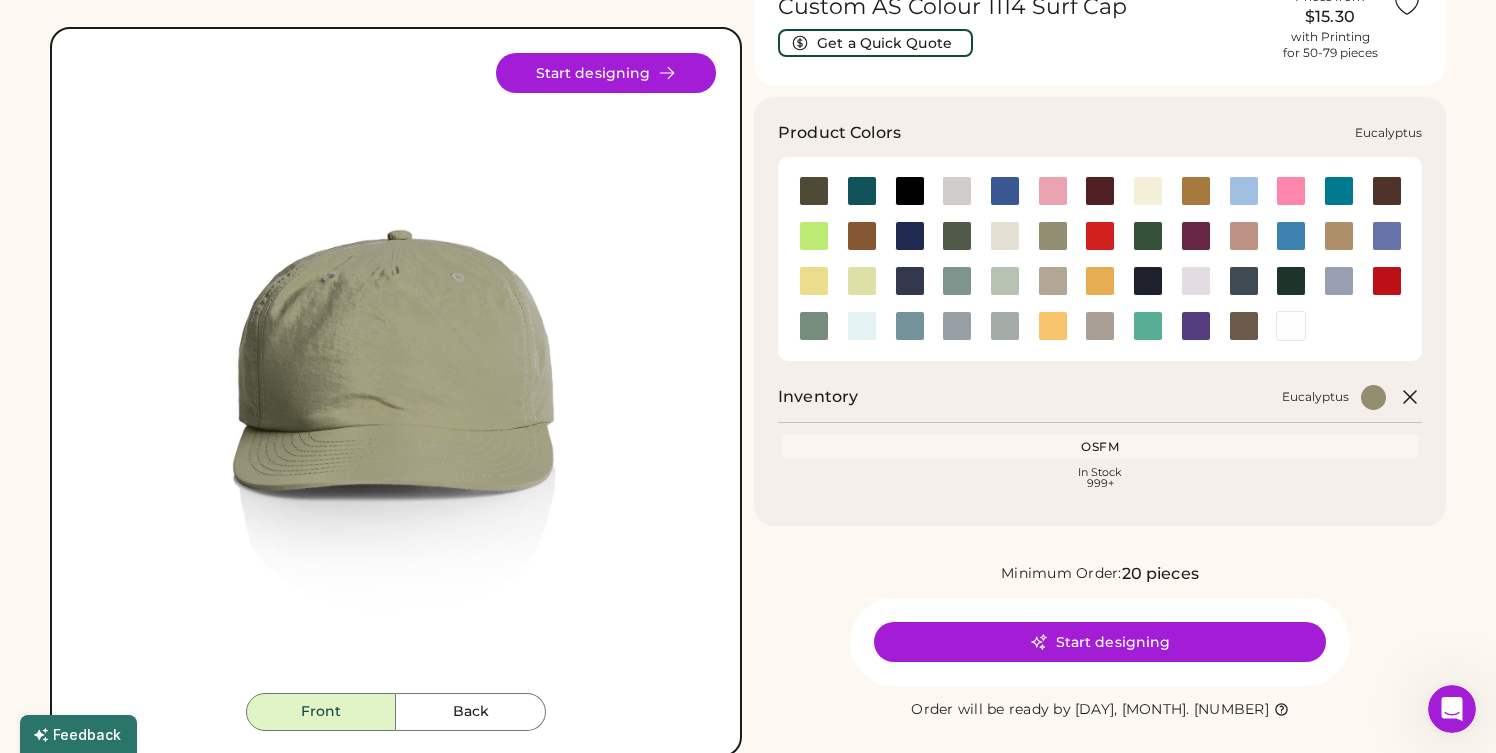scroll, scrollTop: 98, scrollLeft: 0, axis: vertical 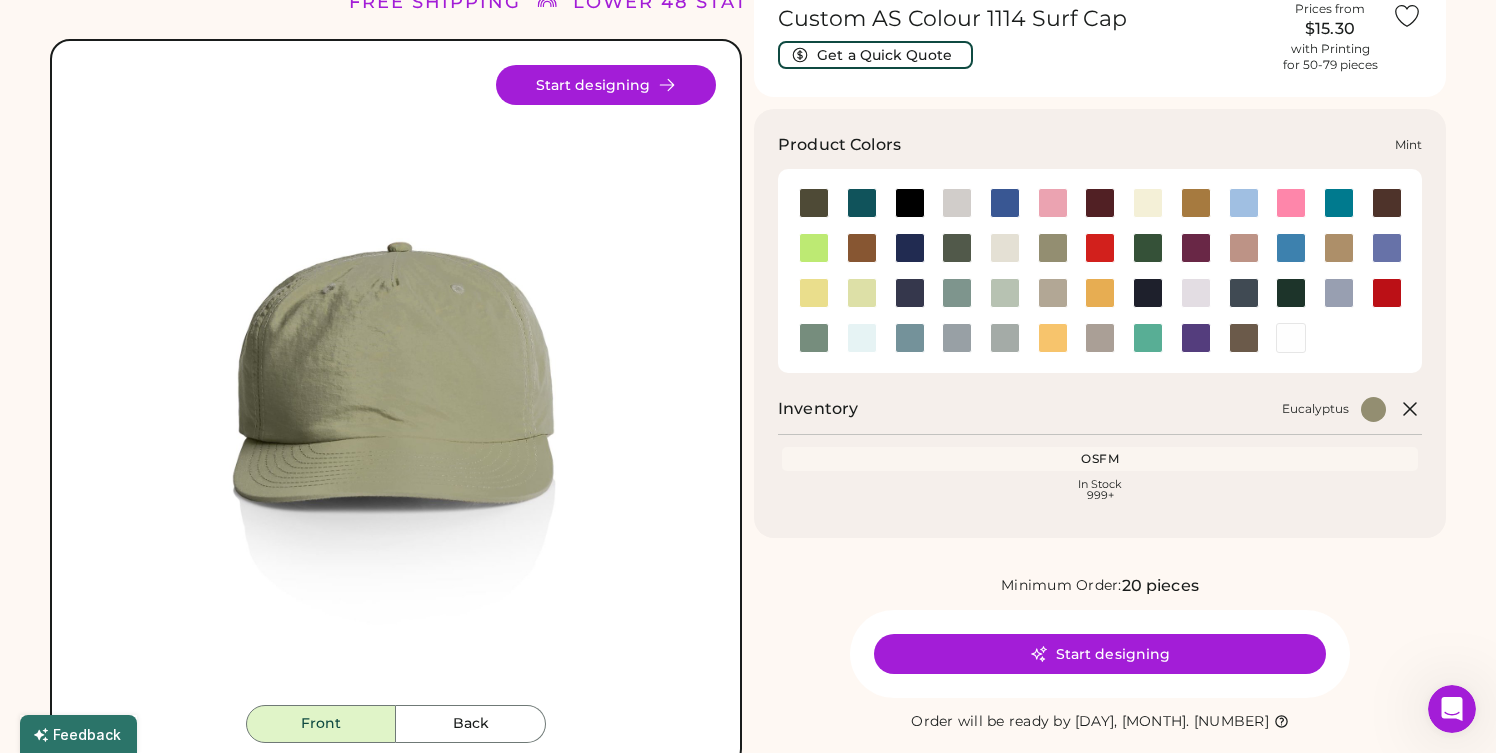 click at bounding box center (1005, 293) 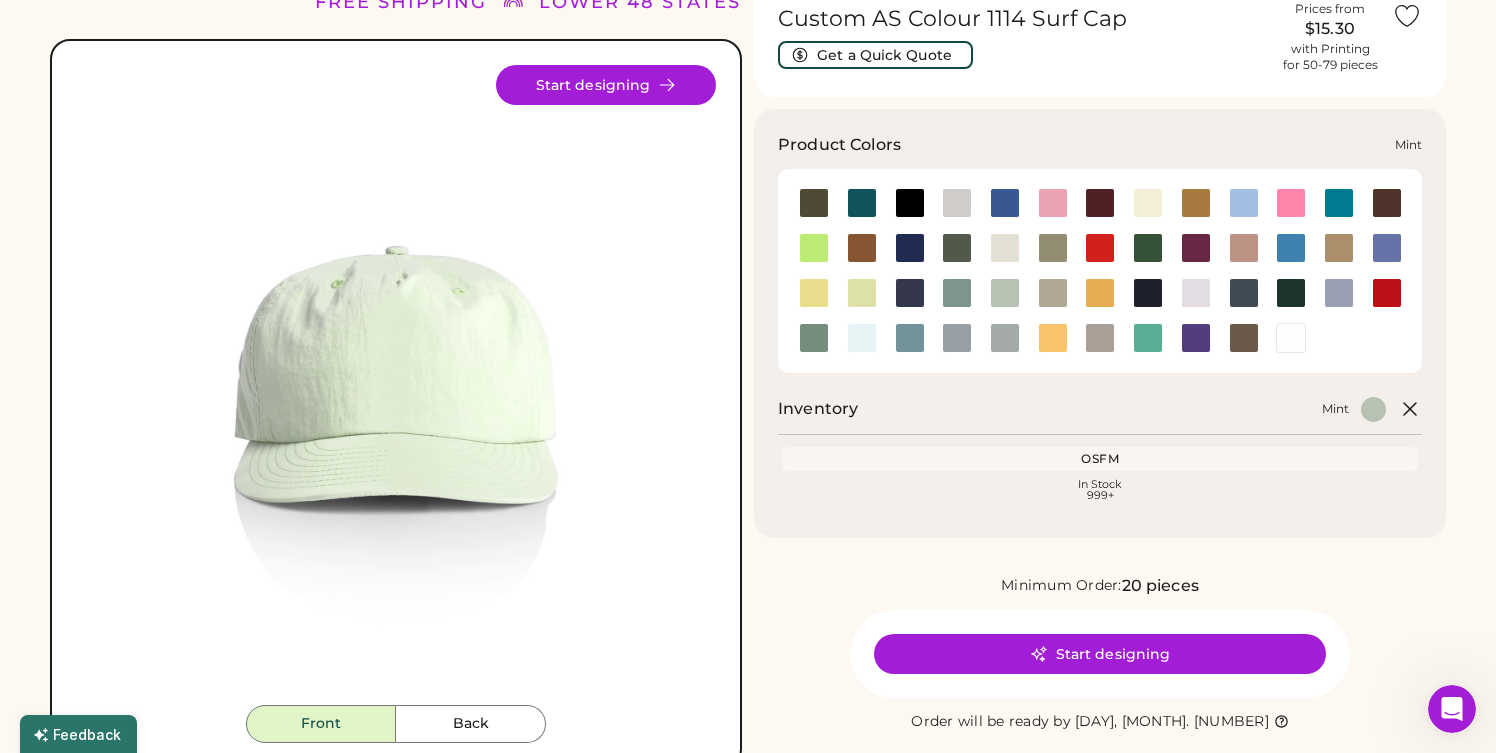 click at bounding box center [957, 293] 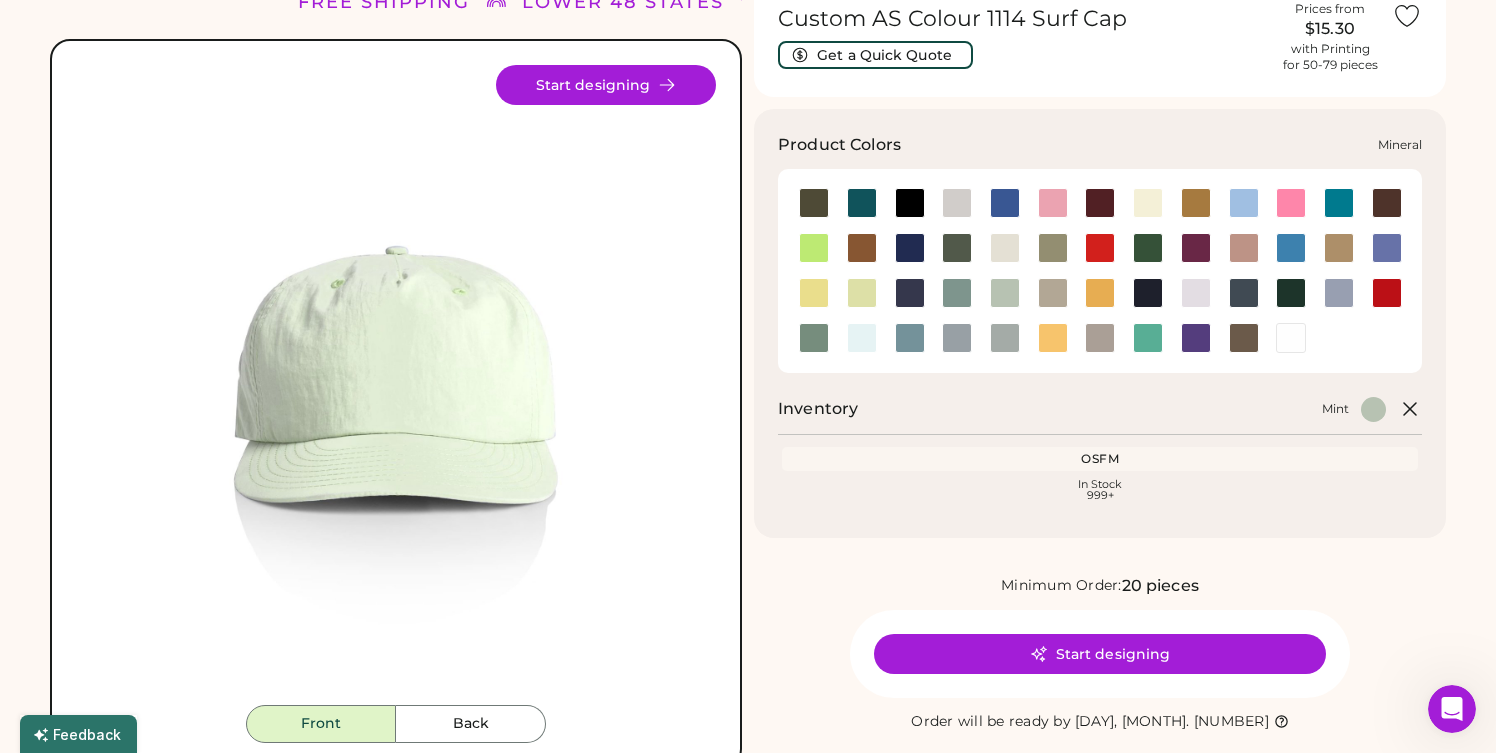 click at bounding box center (957, 293) 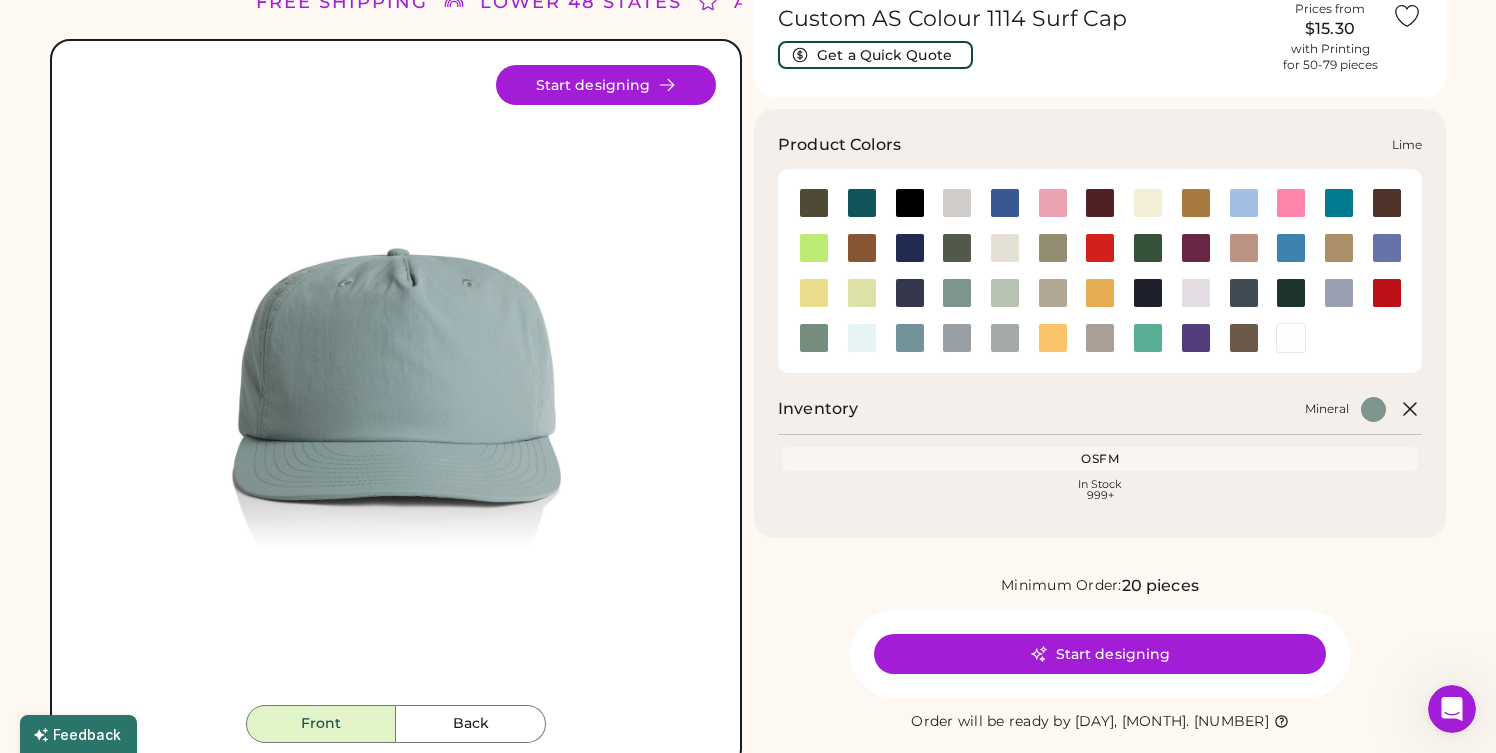 click at bounding box center [862, 293] 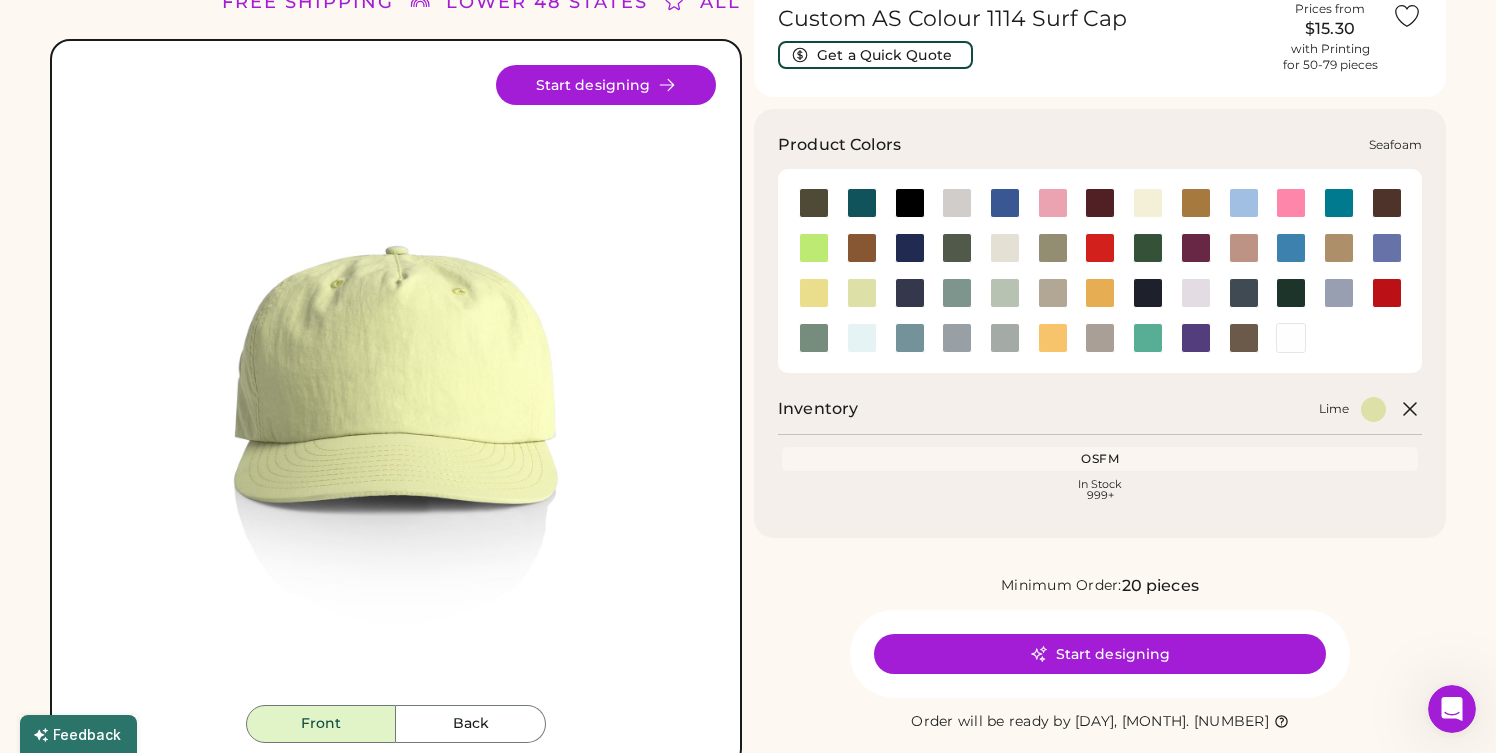 click at bounding box center [862, 338] 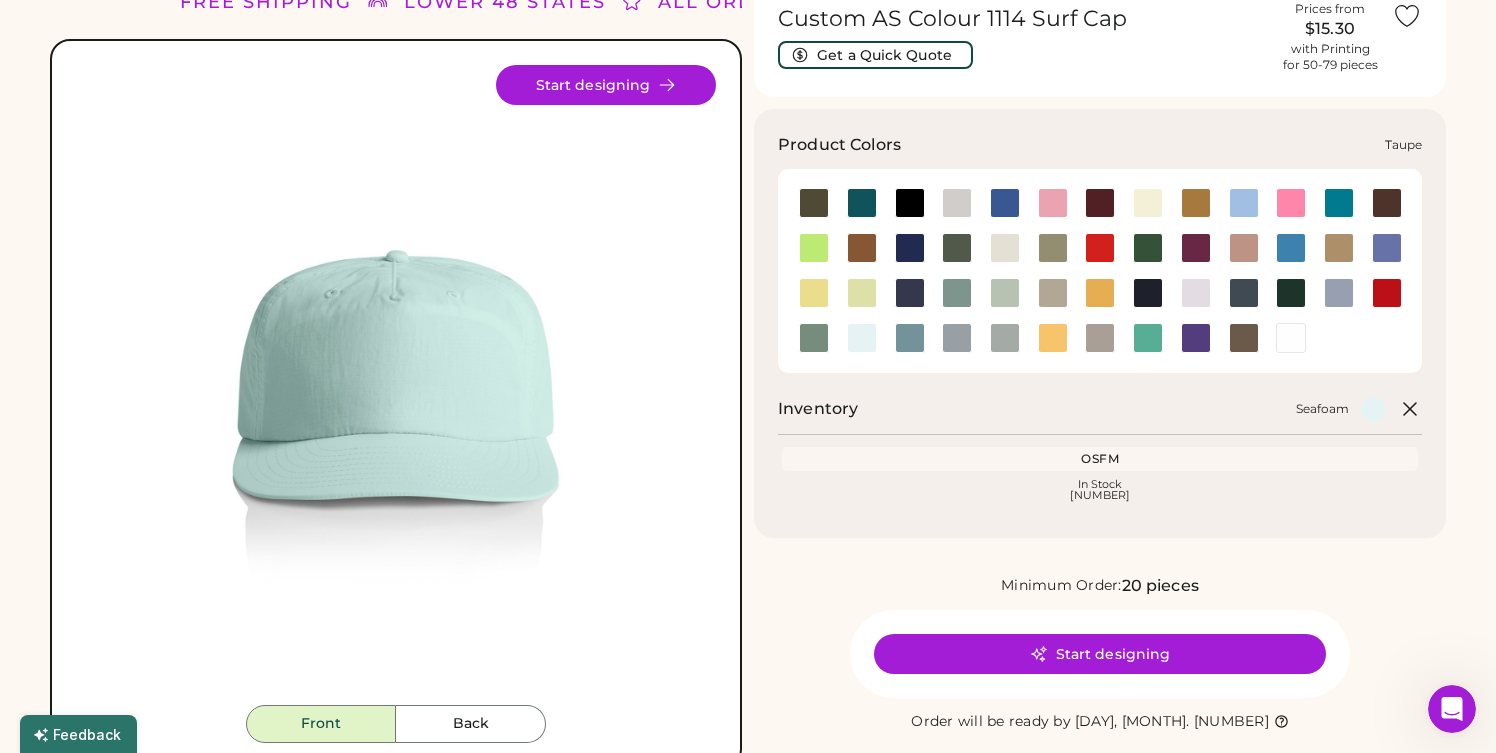 click at bounding box center (1100, 338) 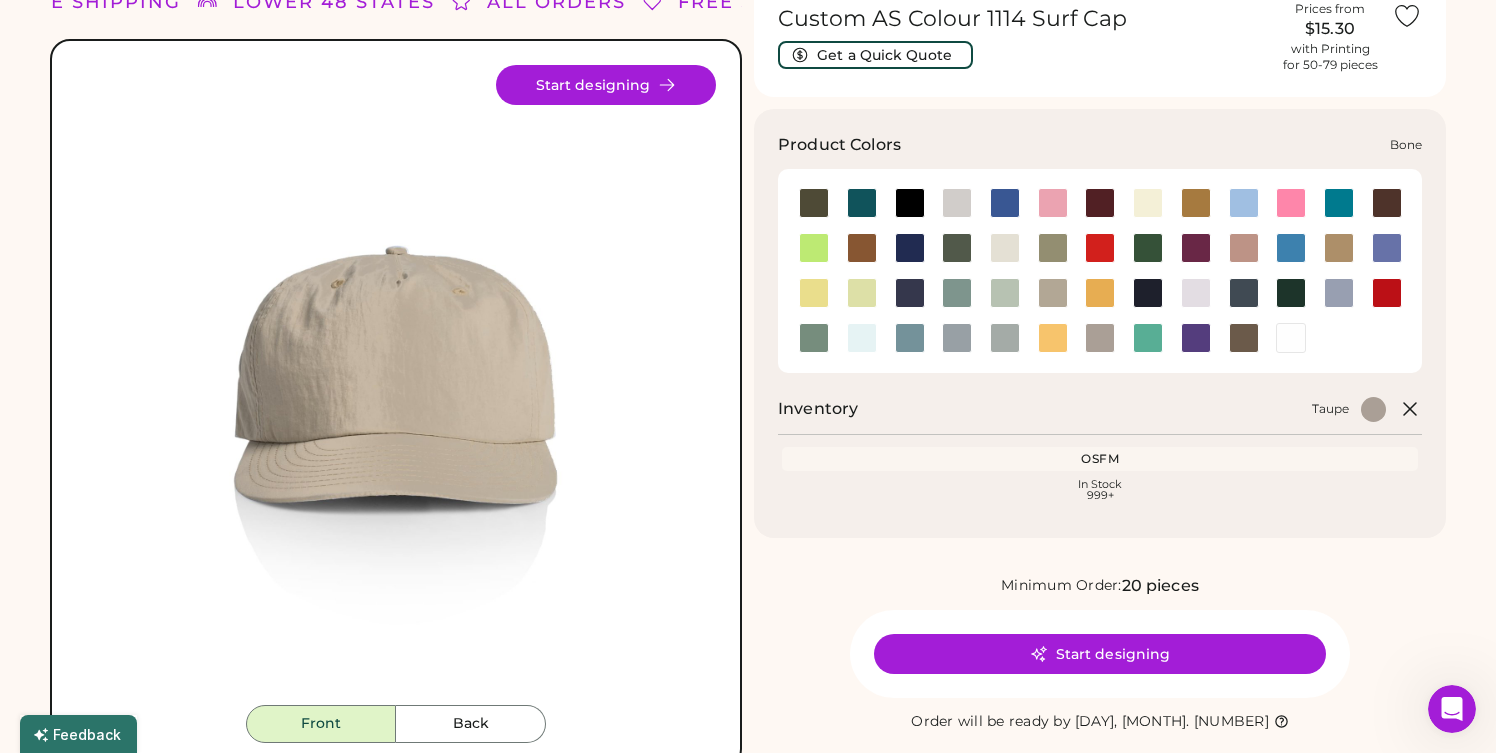 click at bounding box center (957, 203) 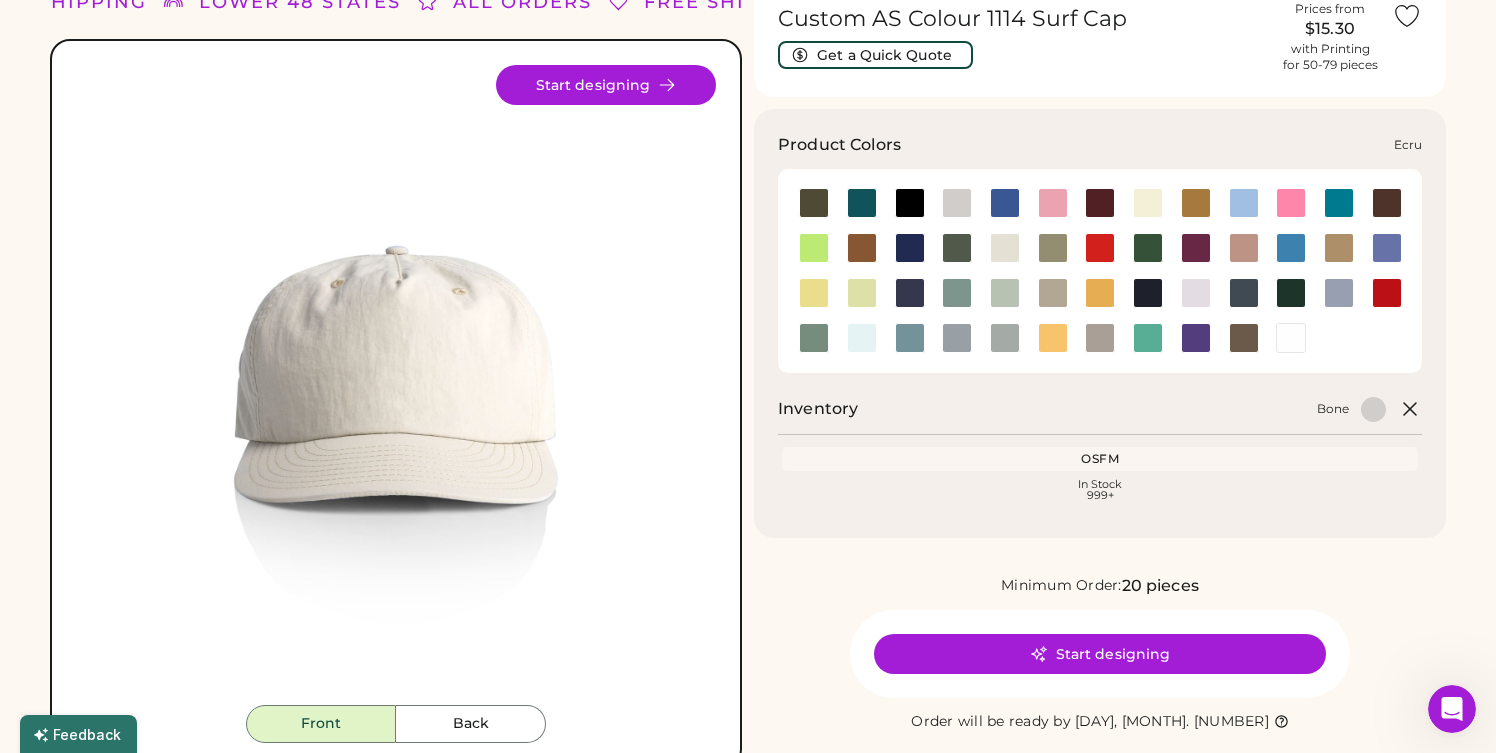 click at bounding box center [1005, 248] 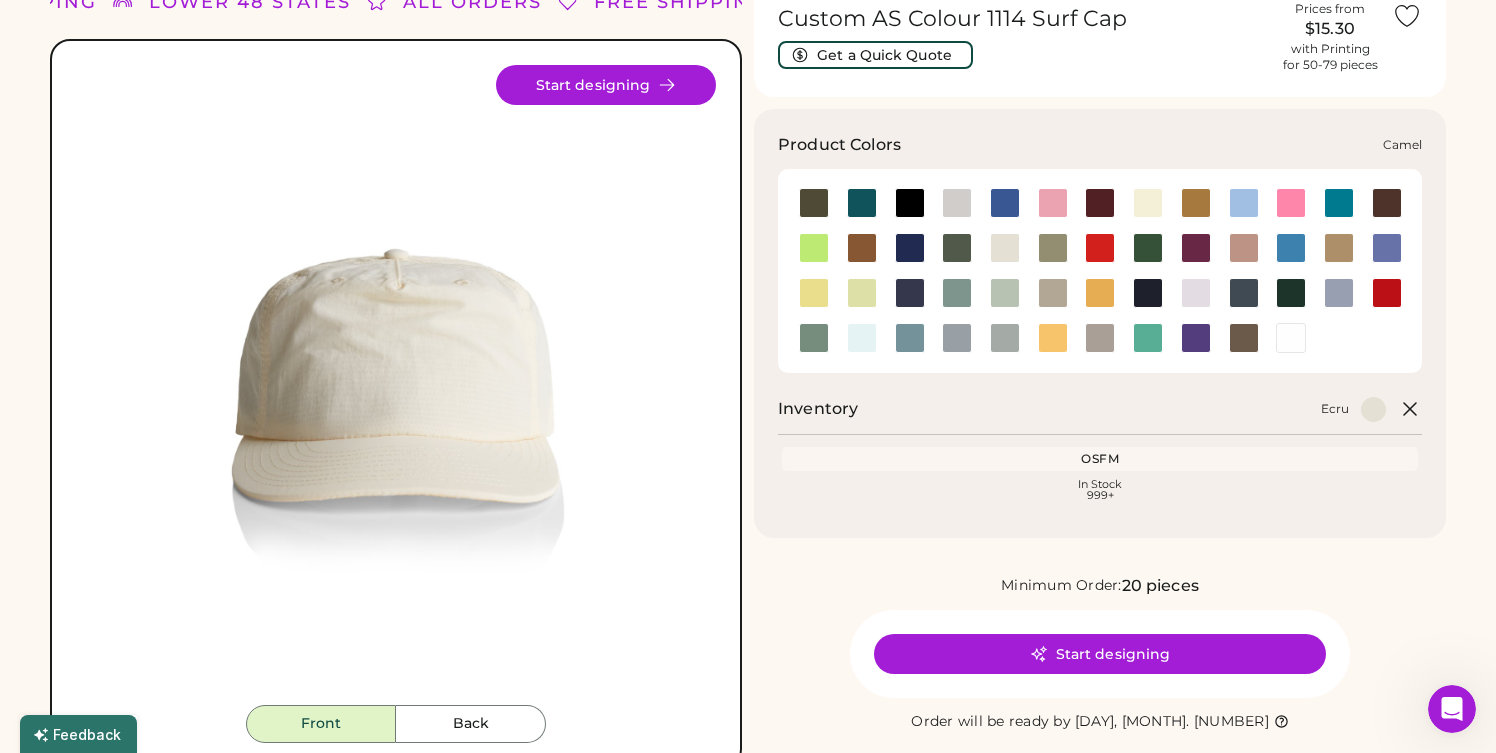 click at bounding box center [1196, 203] 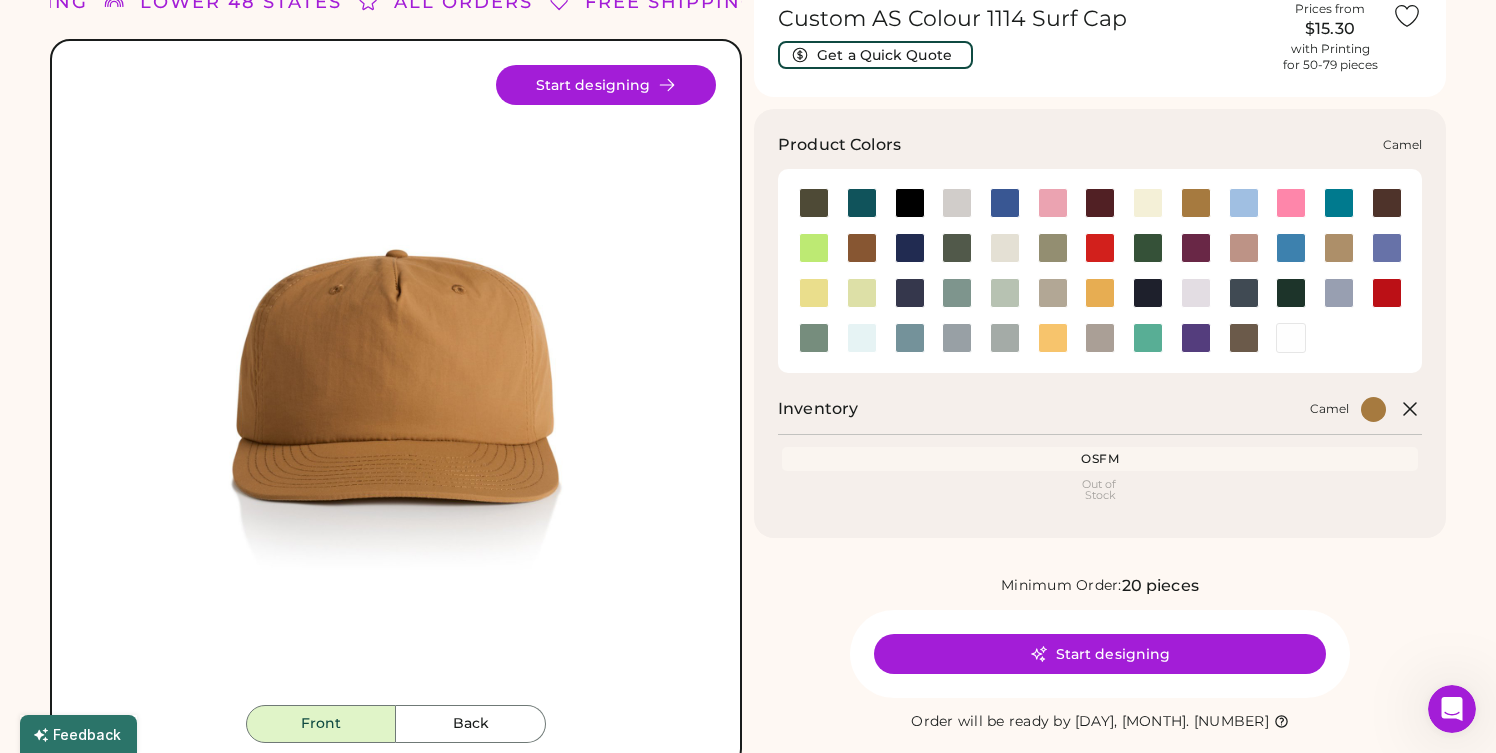 click at bounding box center (1196, 203) 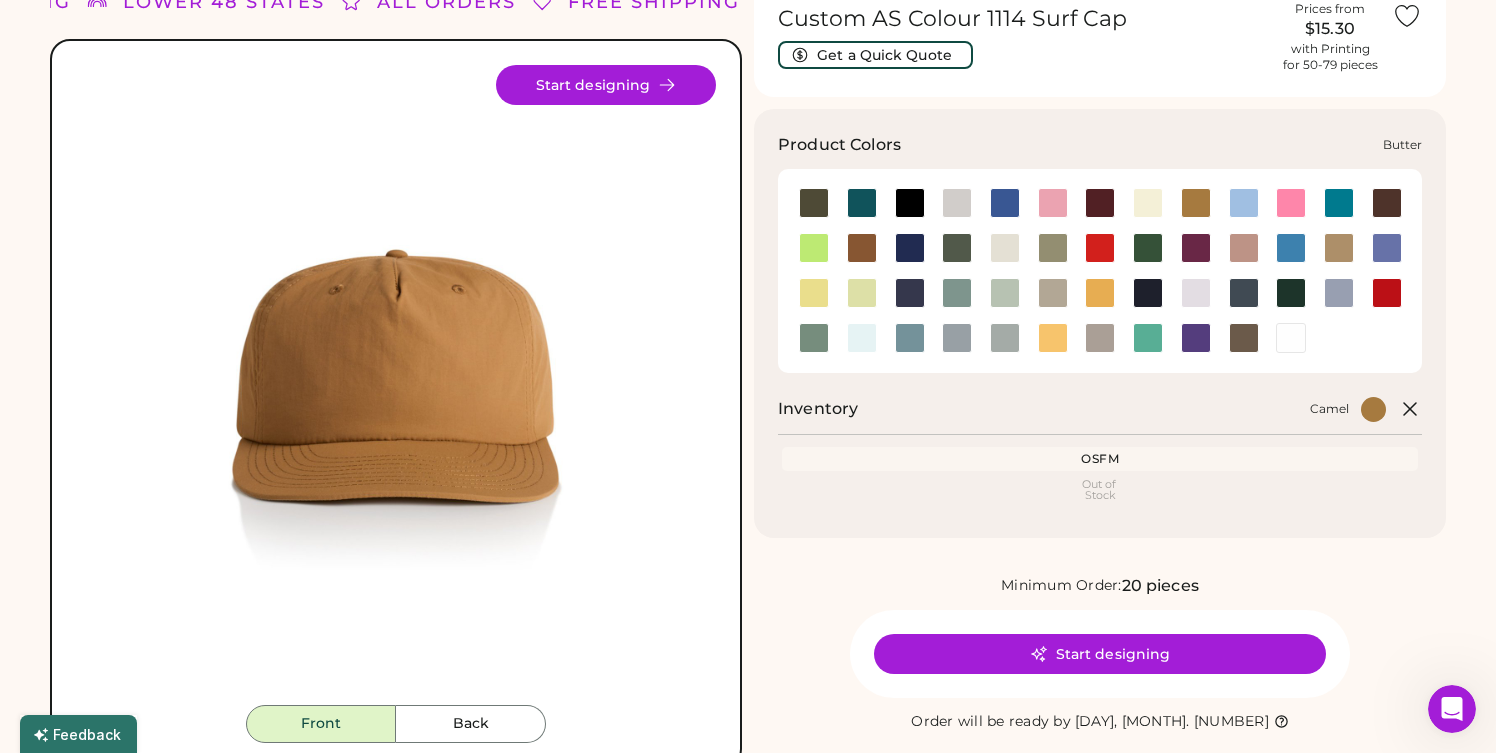 click at bounding box center (1148, 203) 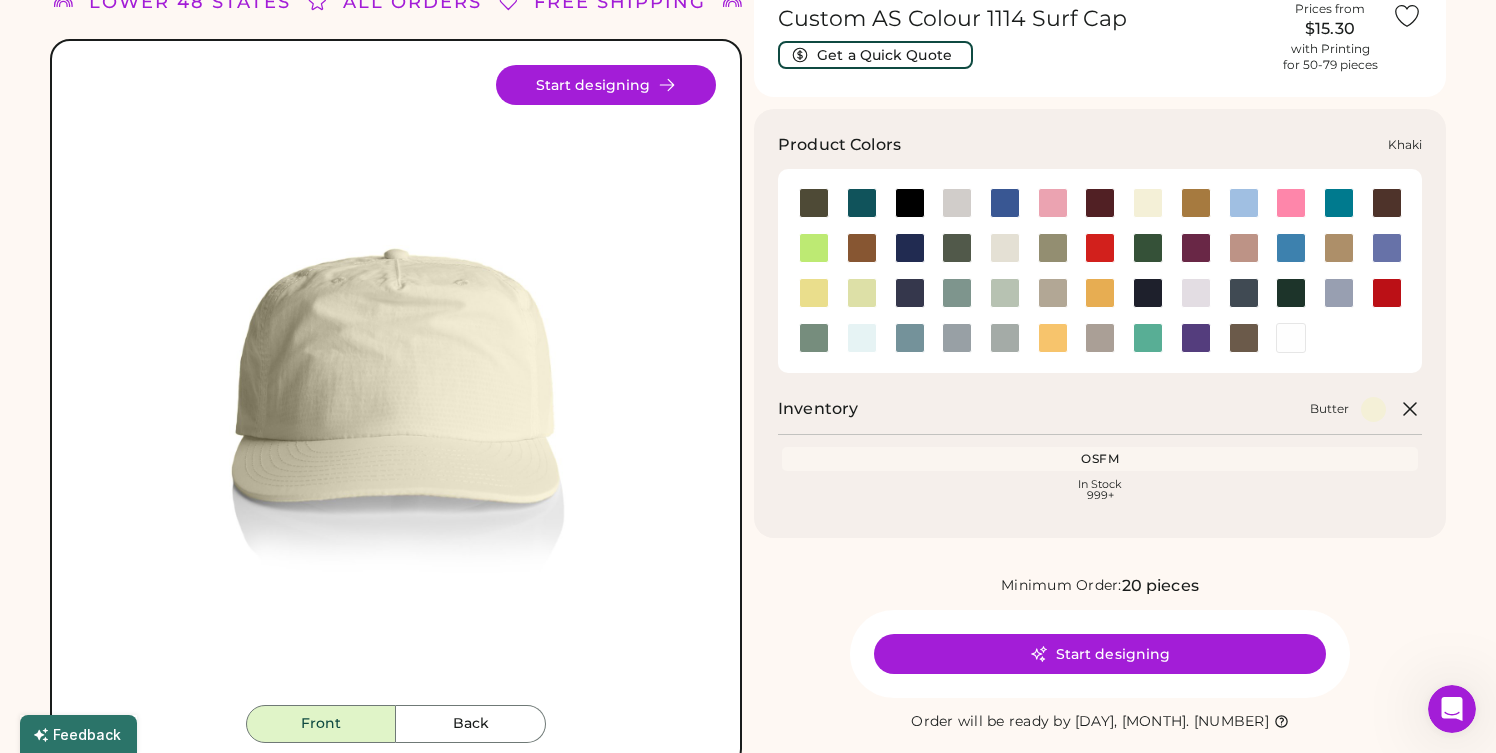 click at bounding box center [1339, 248] 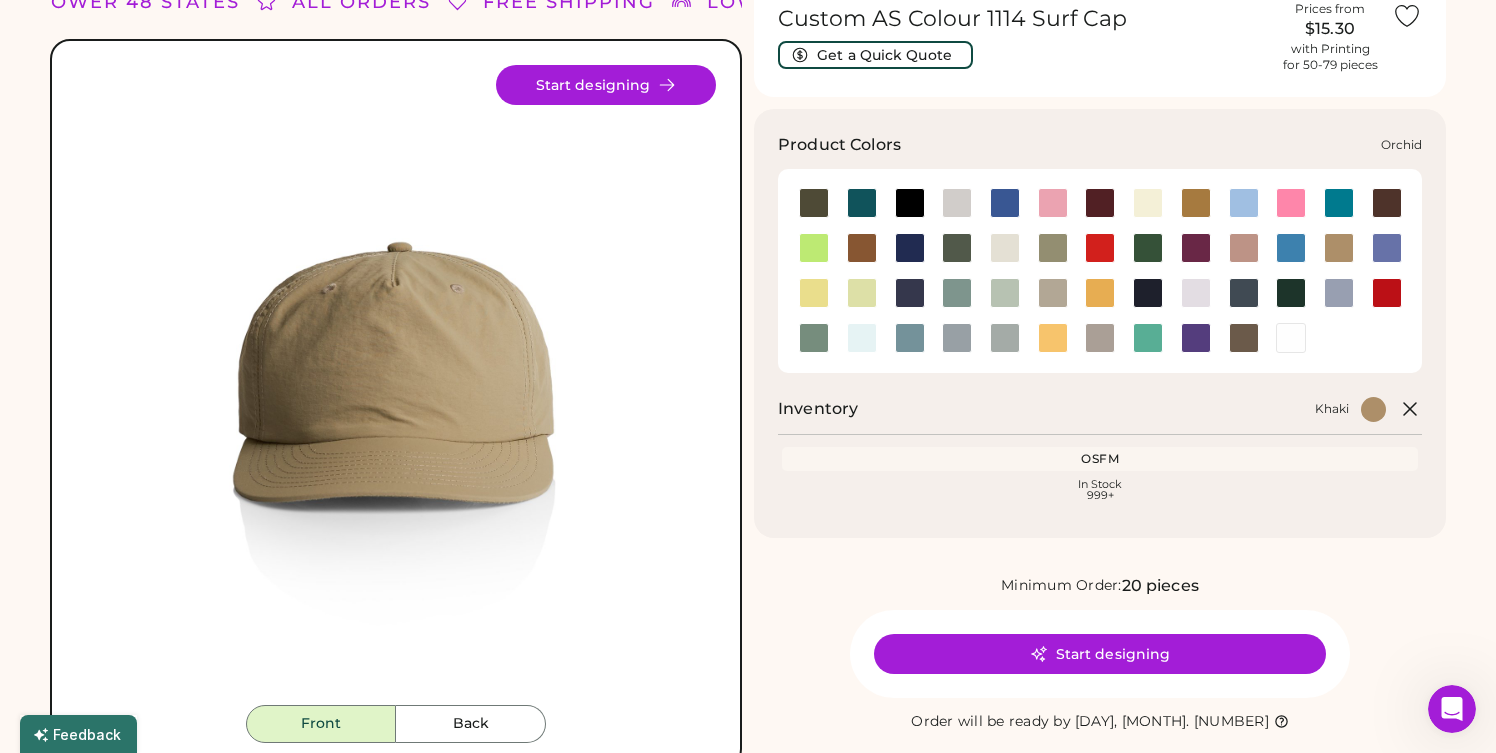 click at bounding box center (1196, 293) 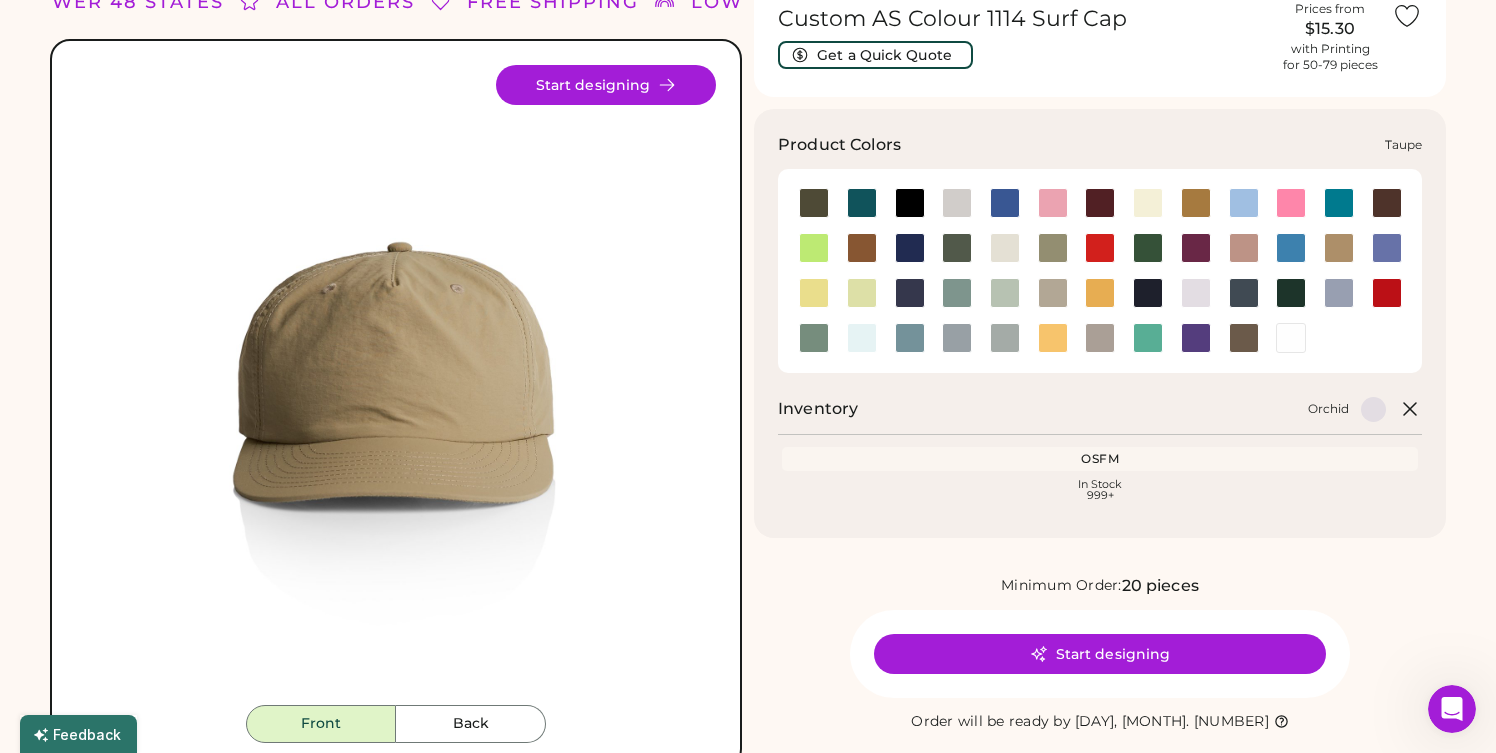 click at bounding box center (1100, 338) 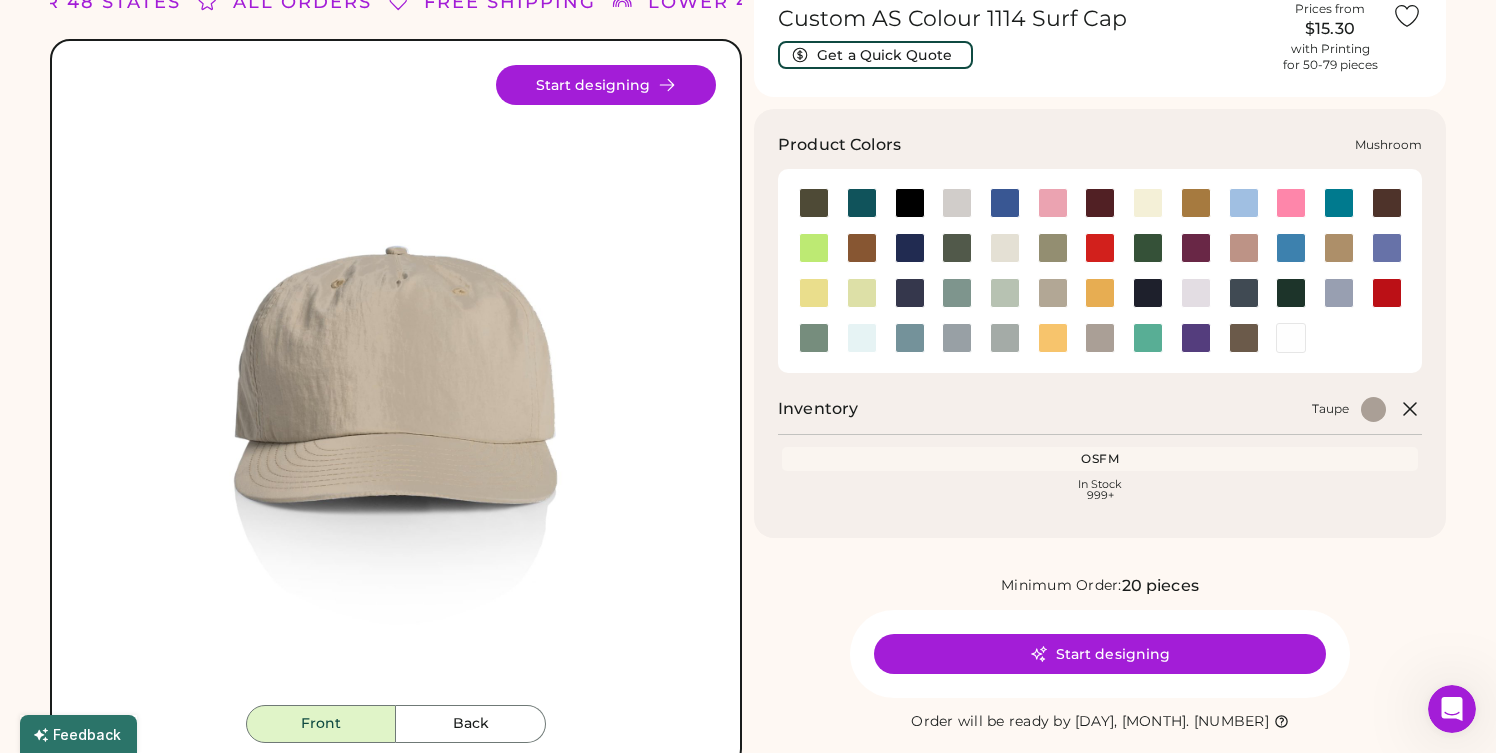 click at bounding box center (1053, 293) 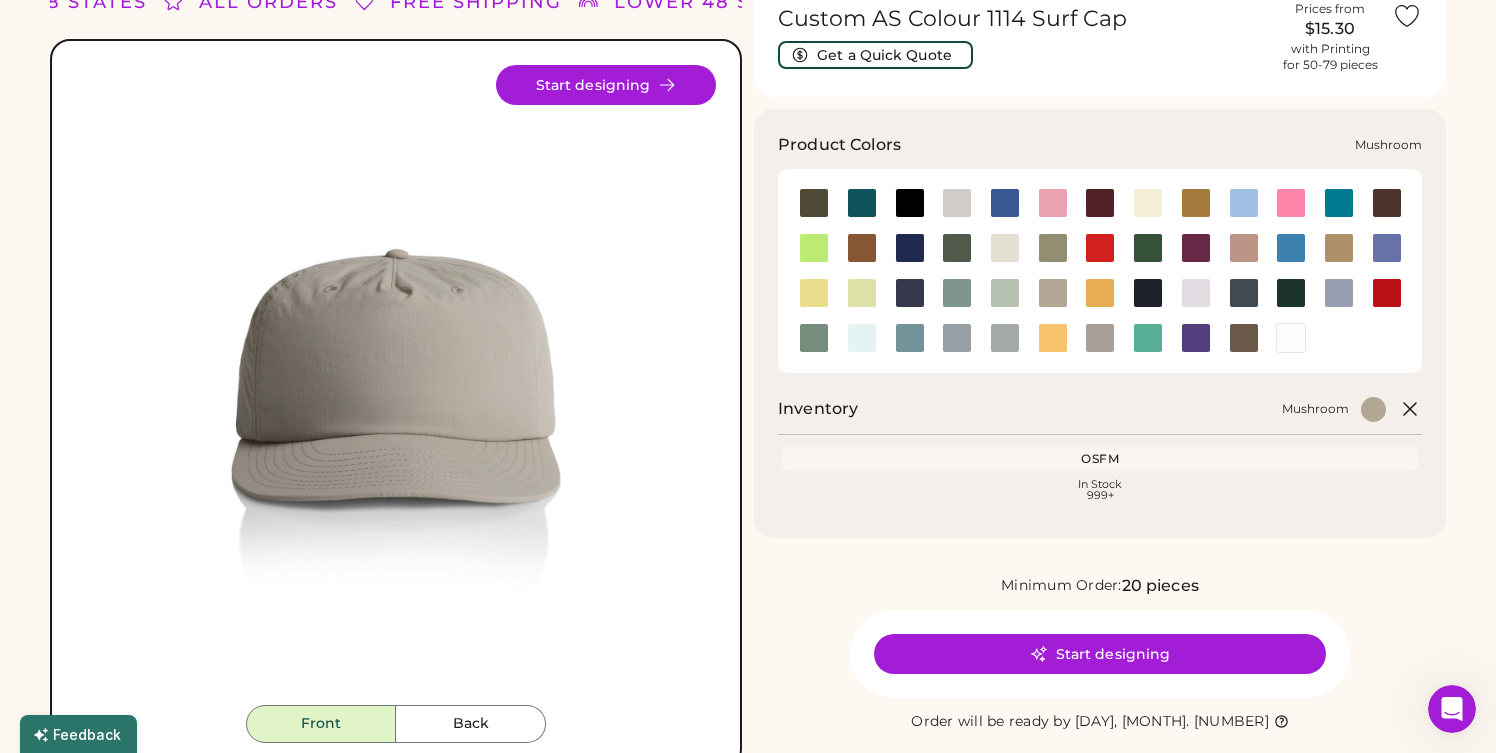 click at bounding box center (1100, 338) 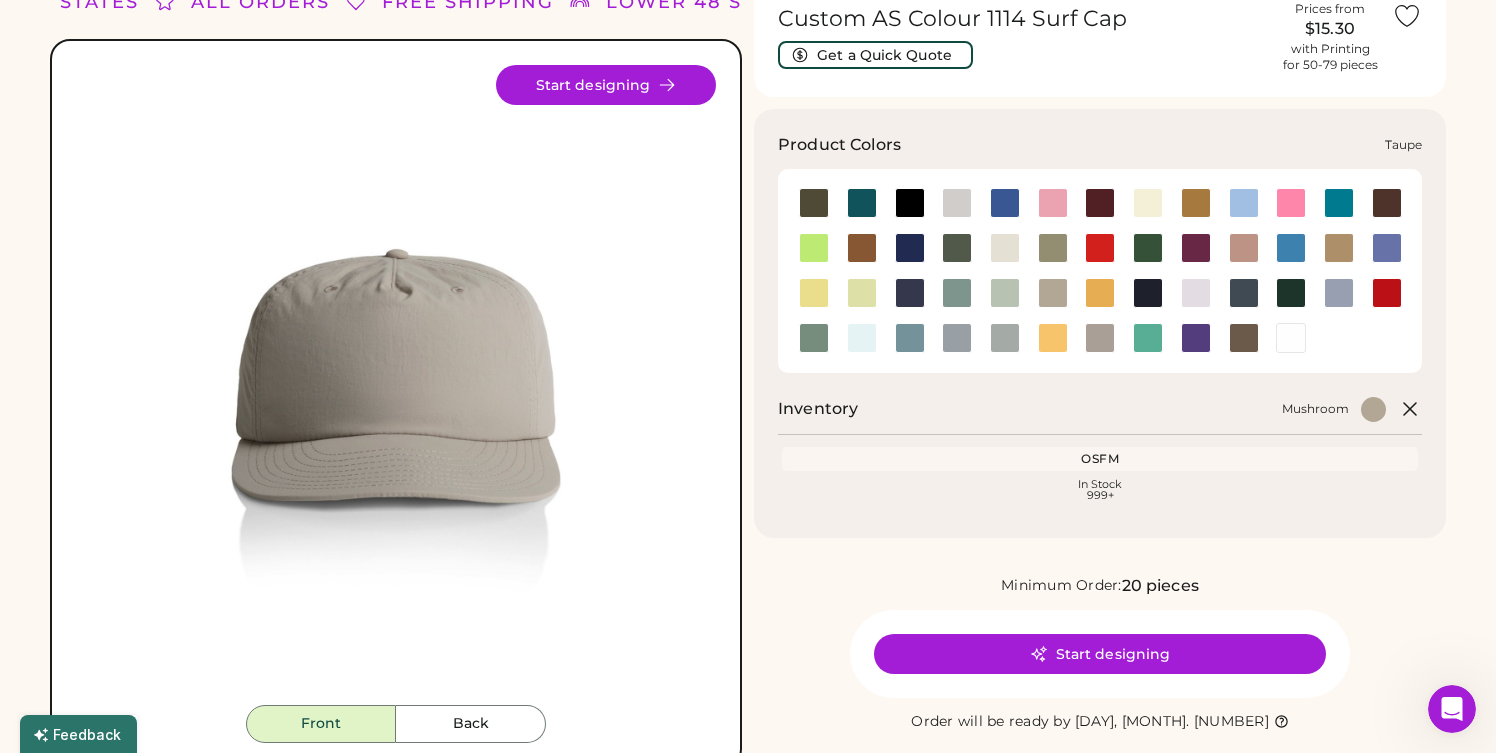 click at bounding box center [1100, 338] 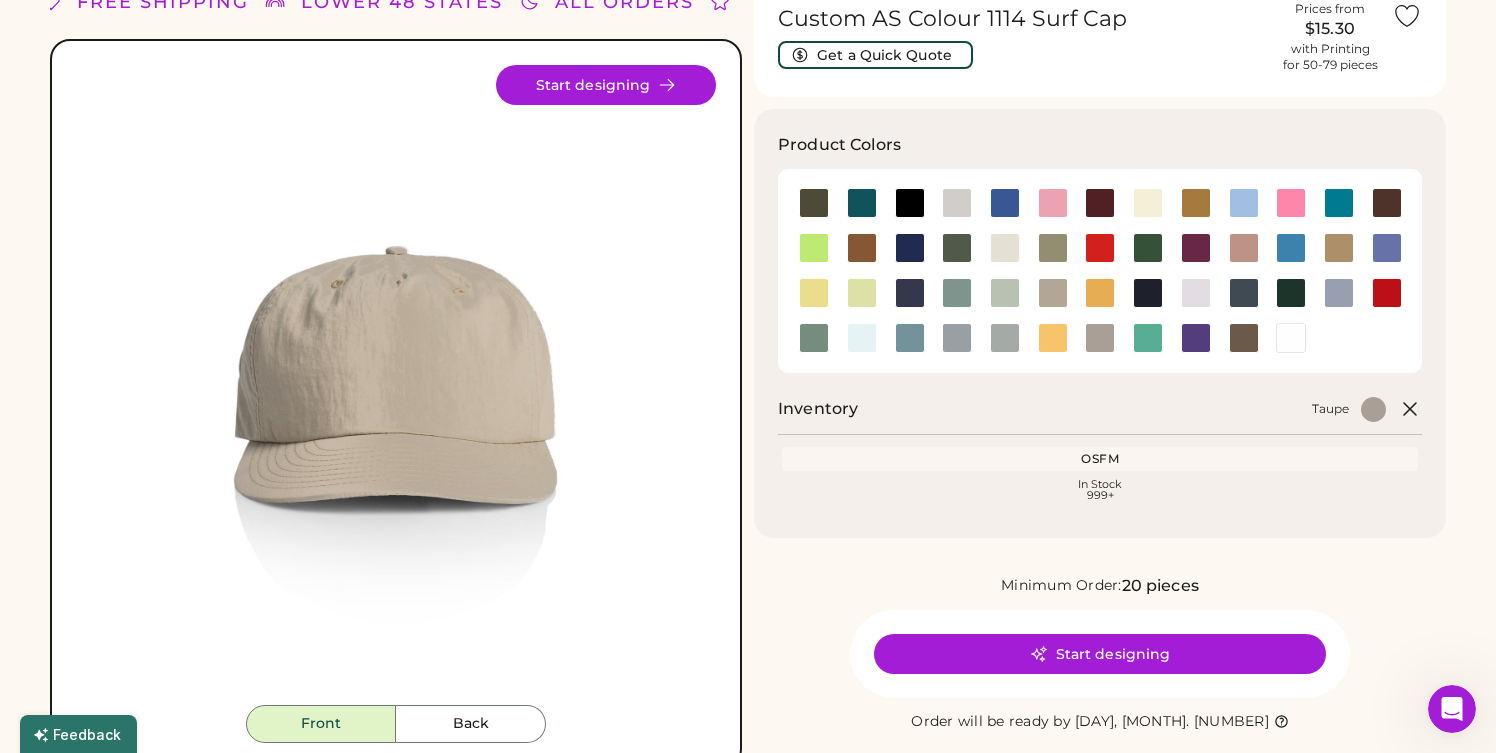 click on "Start designing" 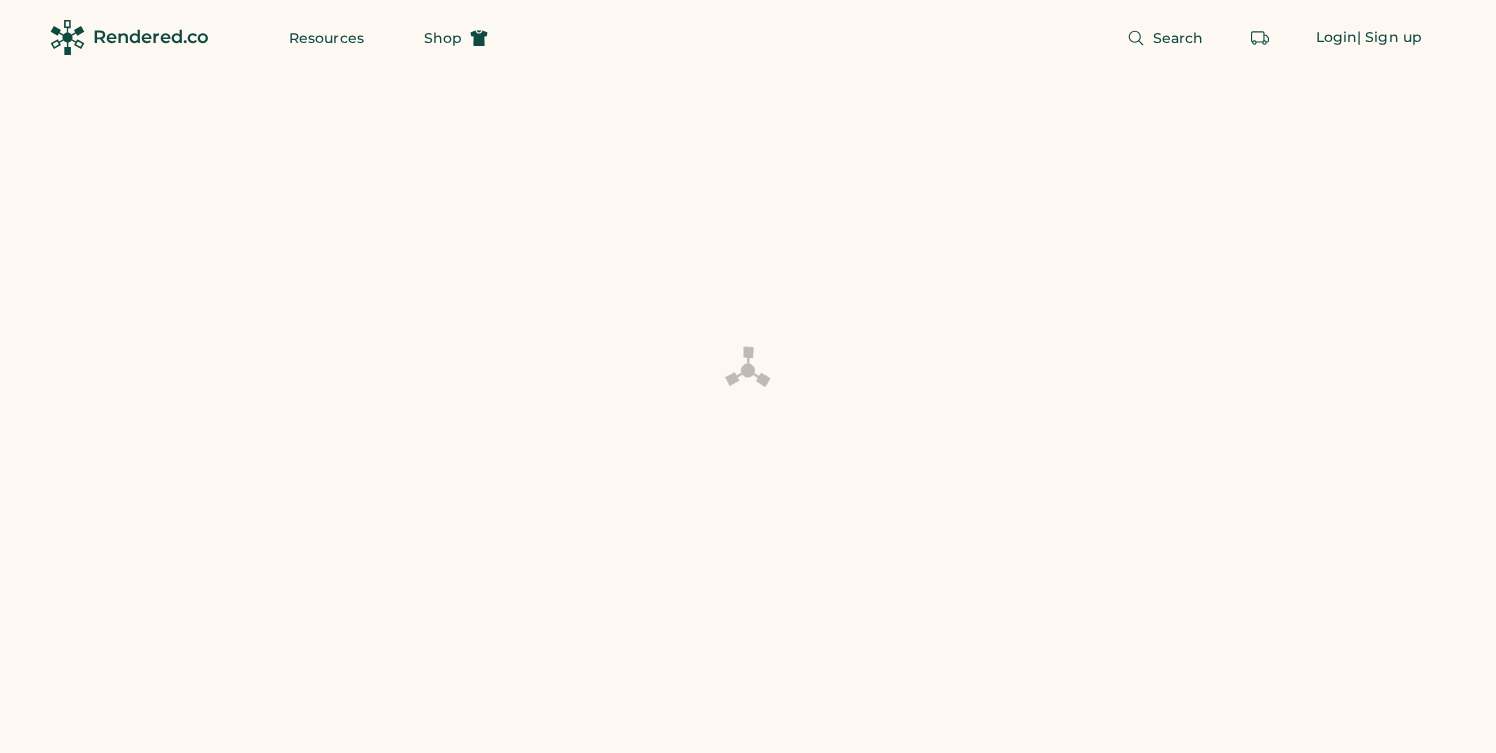 scroll, scrollTop: 0, scrollLeft: 0, axis: both 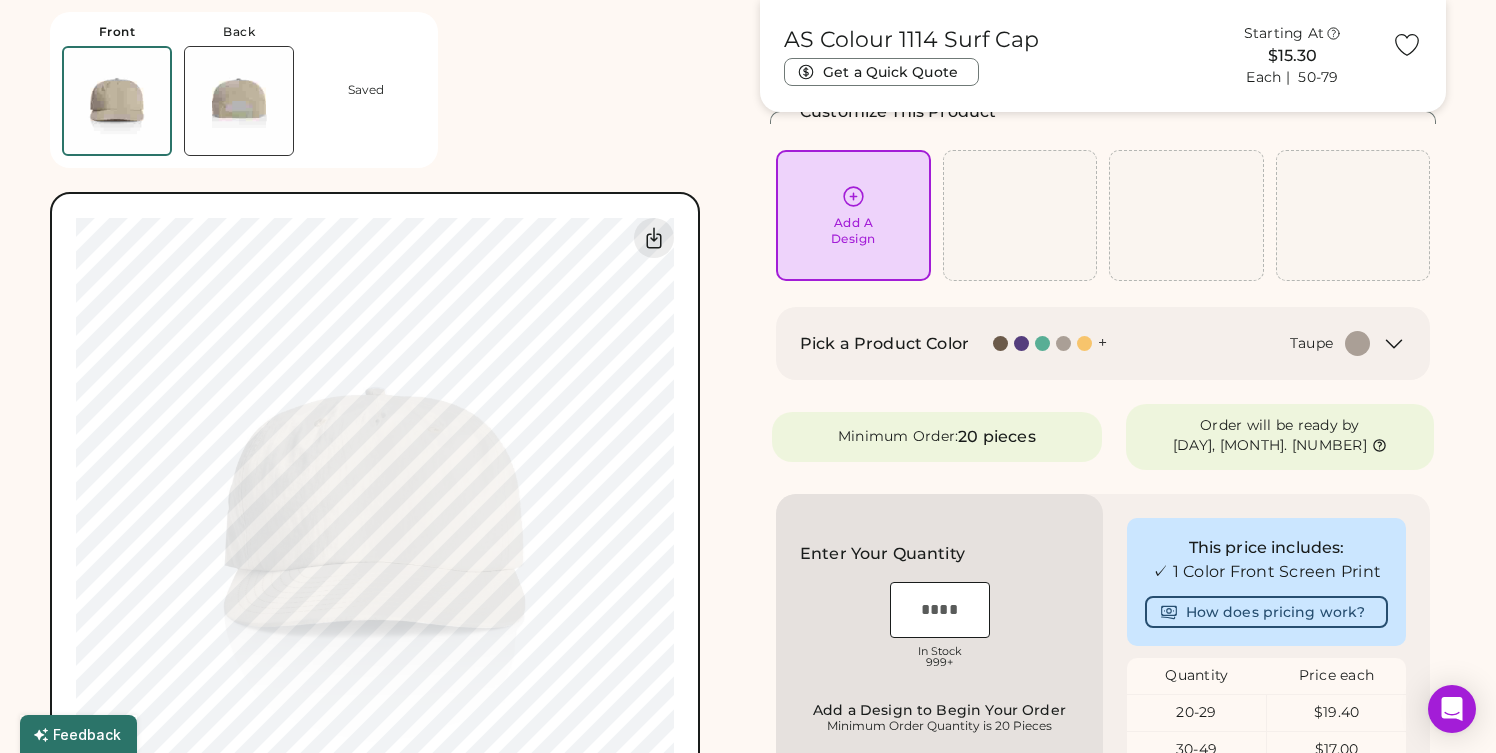 click on "Add A
Design" at bounding box center [853, 231] 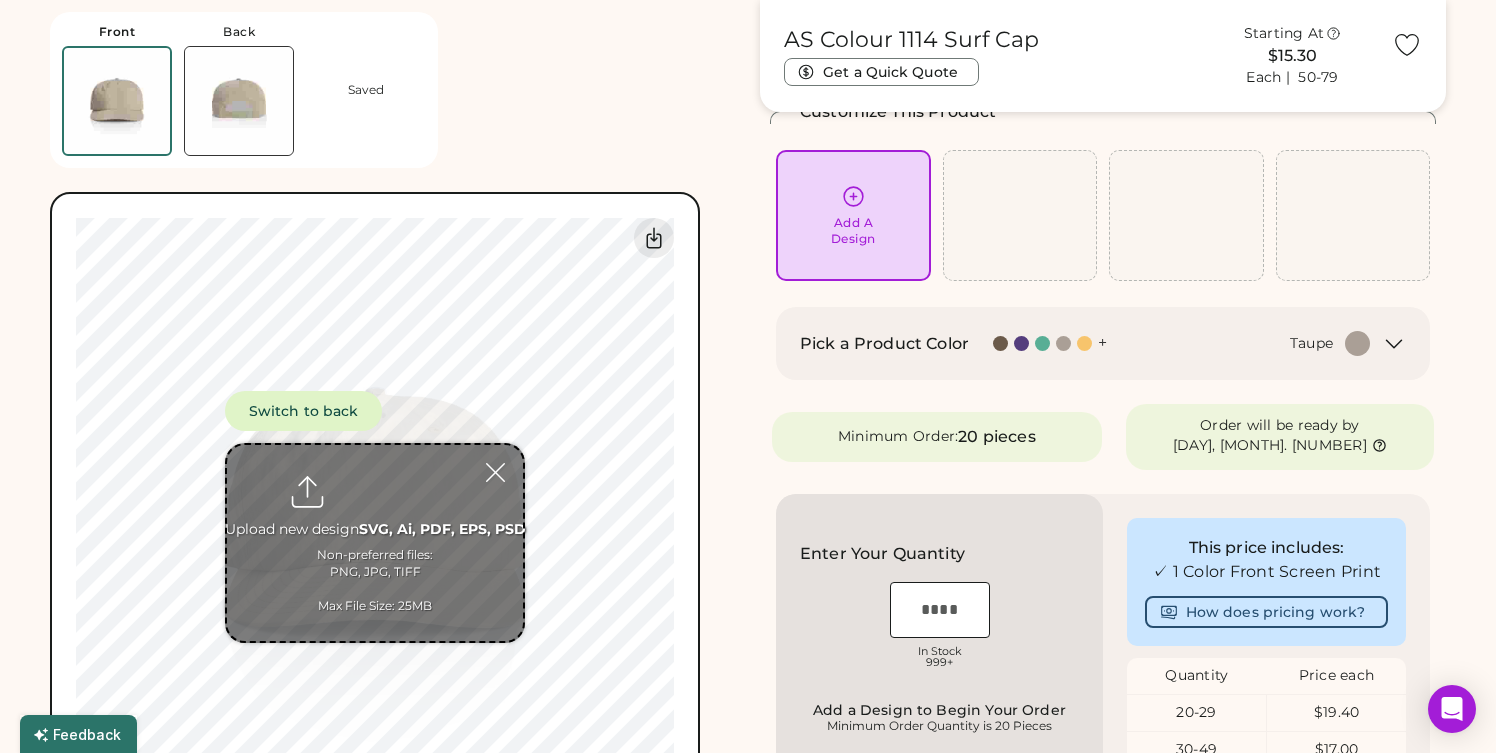 click at bounding box center [375, 543] 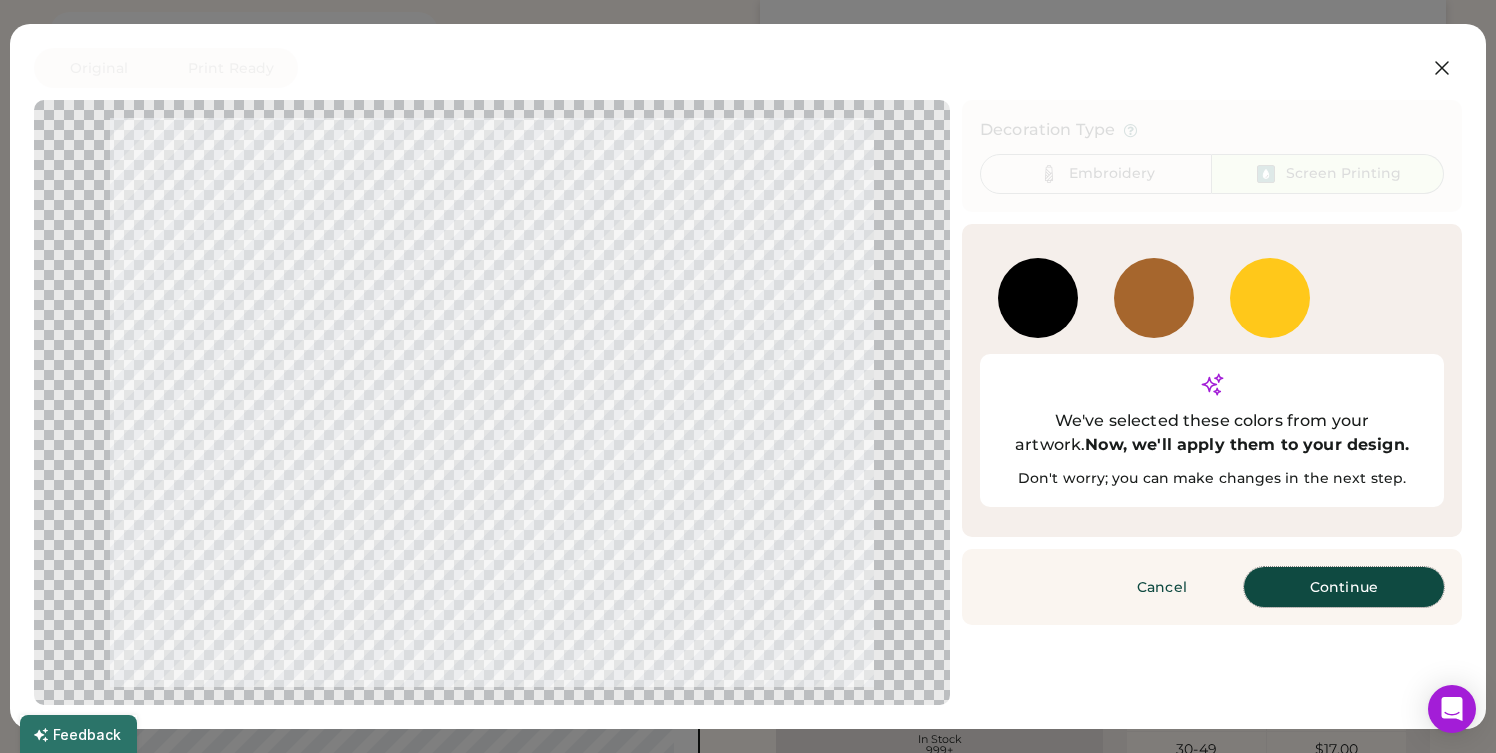 click on "Continue" at bounding box center [1344, 587] 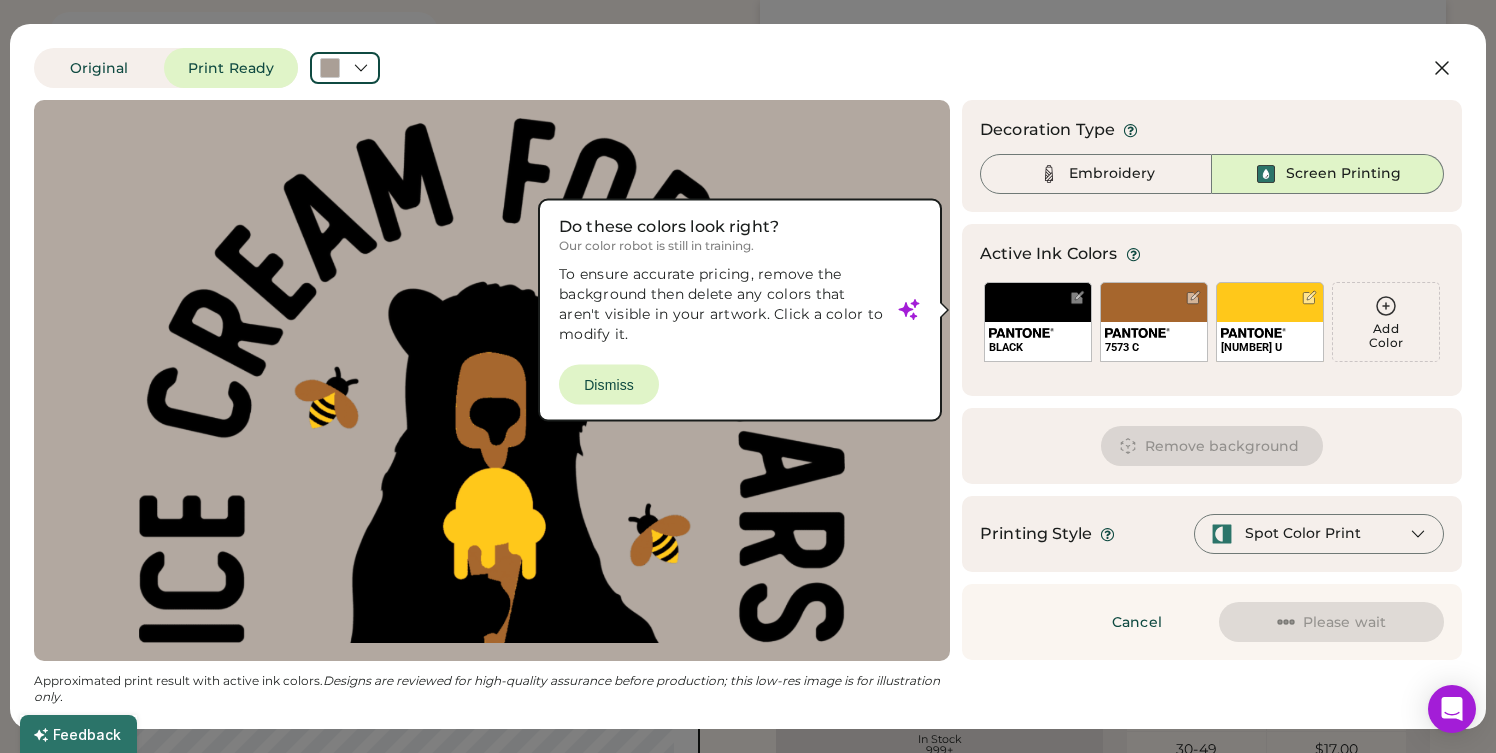 click at bounding box center [492, 380] 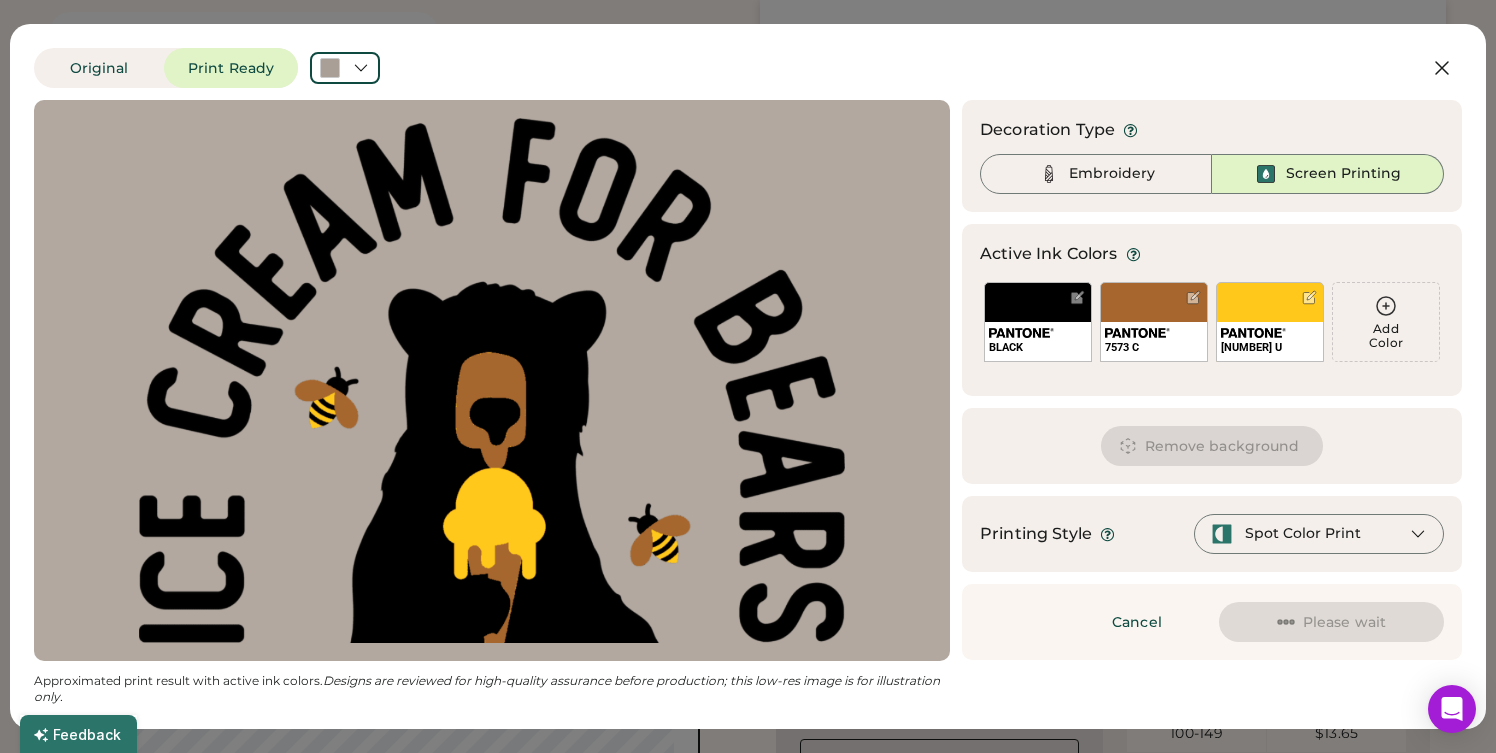scroll, scrollTop: 261, scrollLeft: 0, axis: vertical 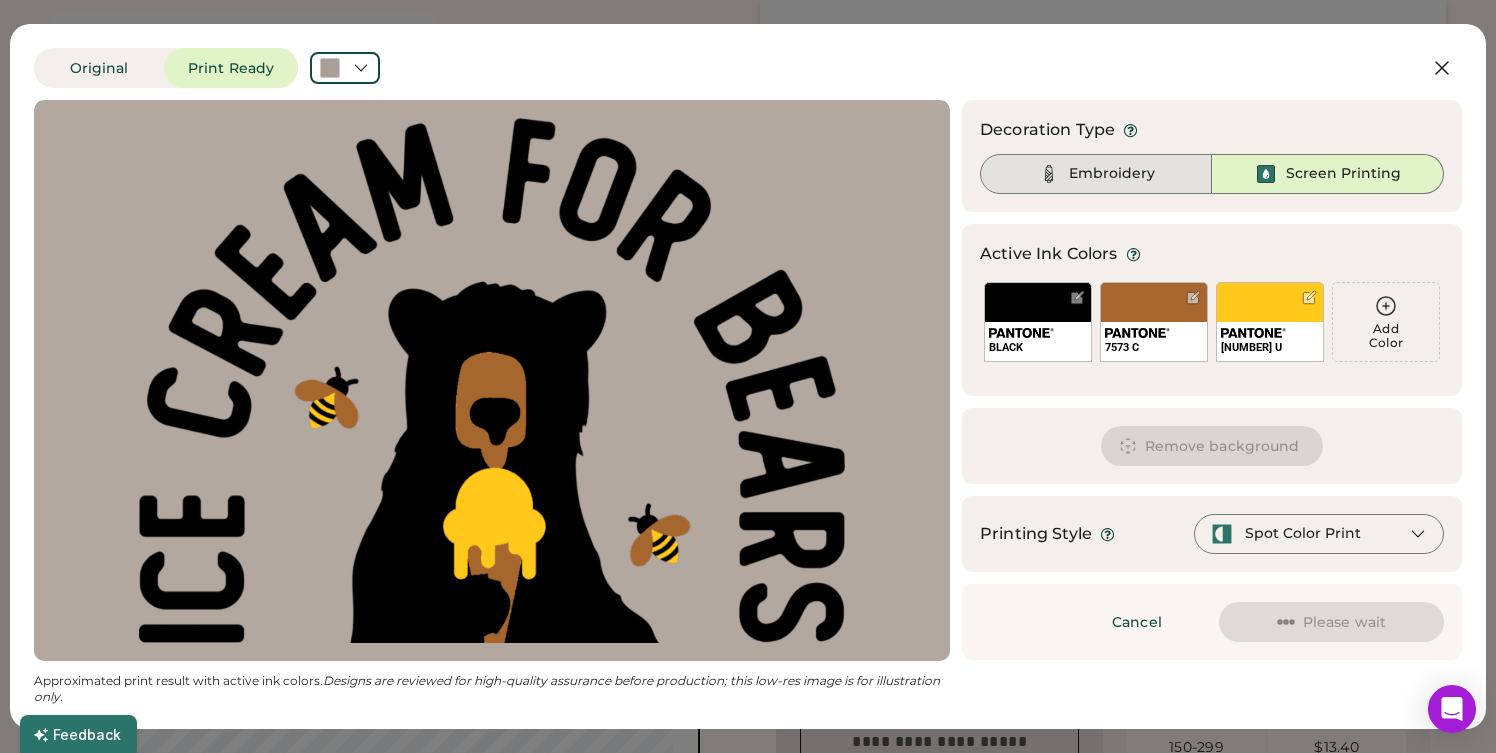 click on "Embroidery" at bounding box center [1112, 174] 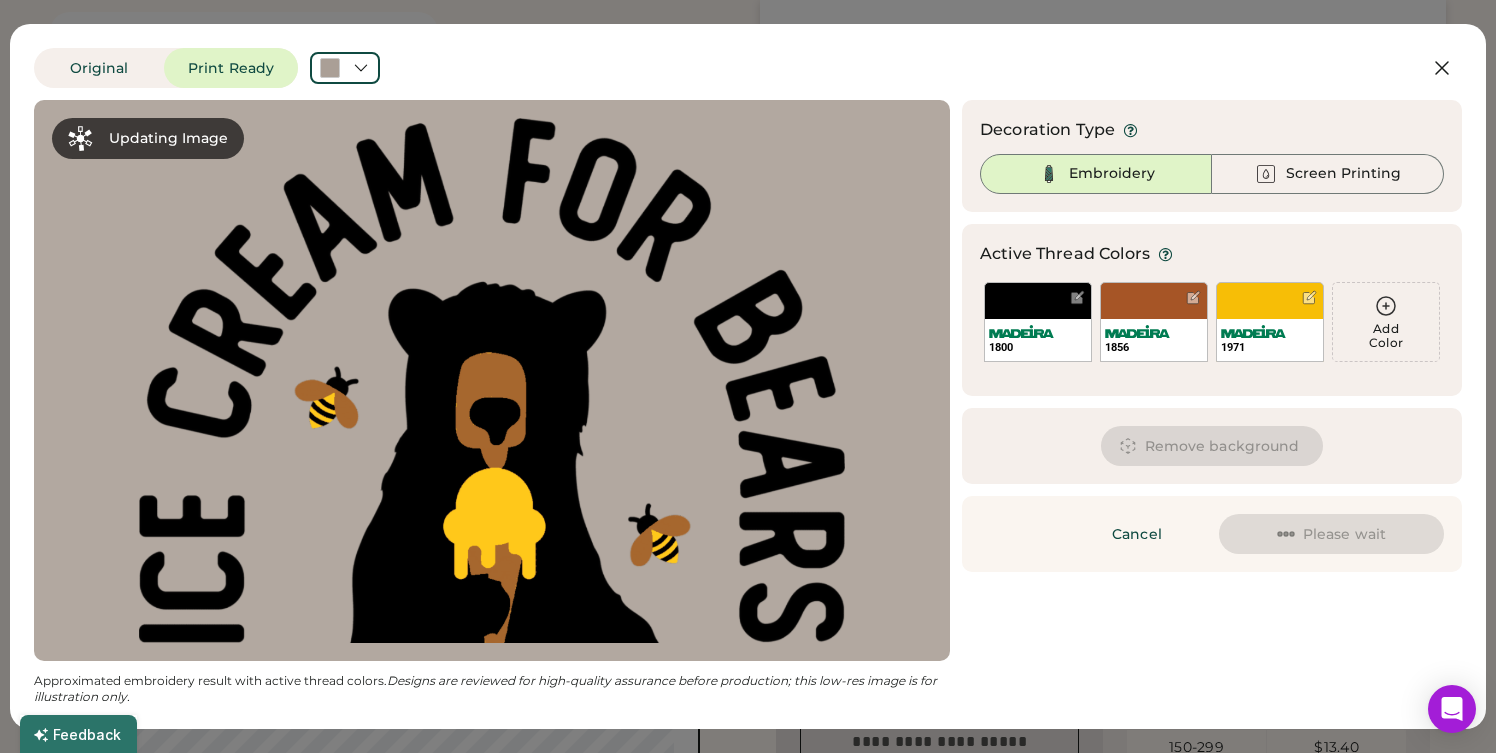 click 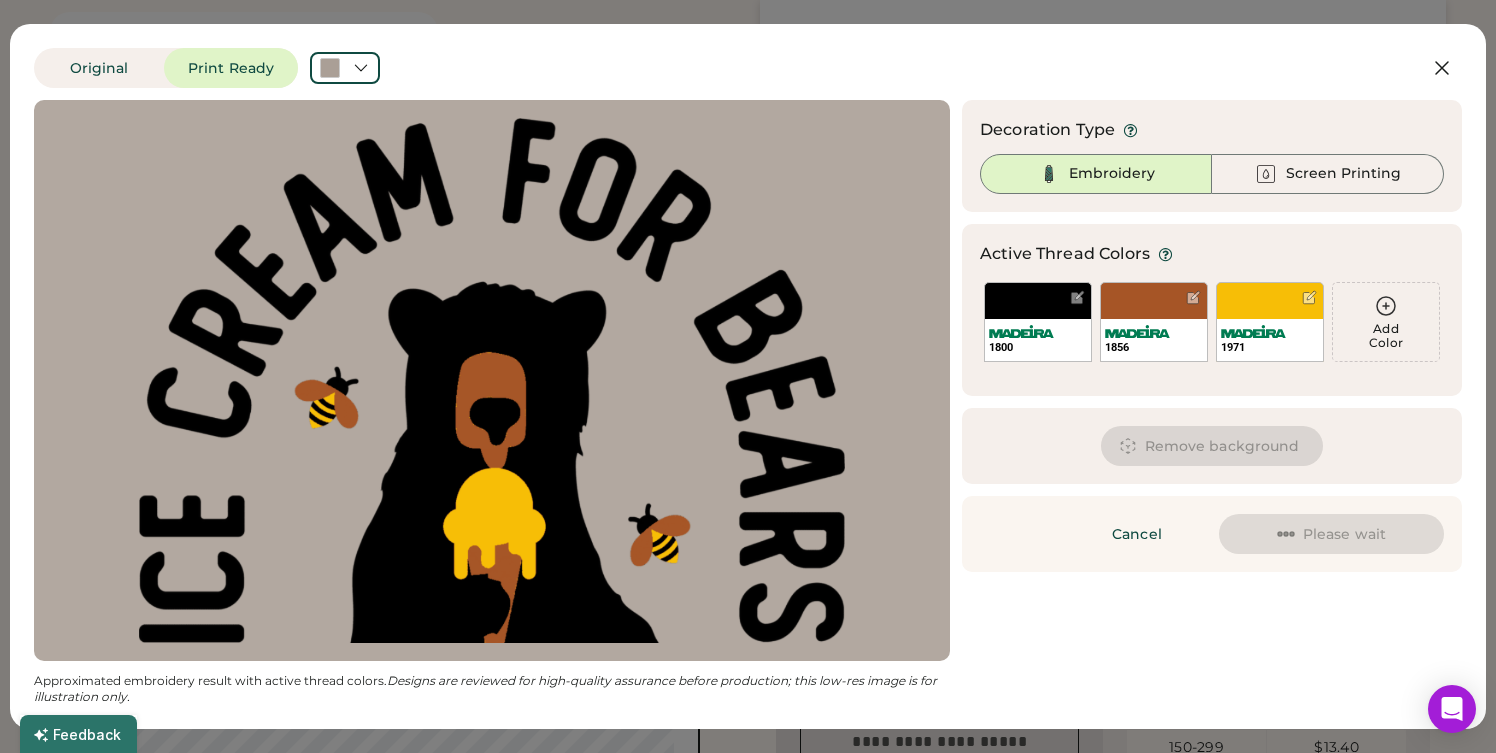 click on "Add
Color" at bounding box center (1386, 336) 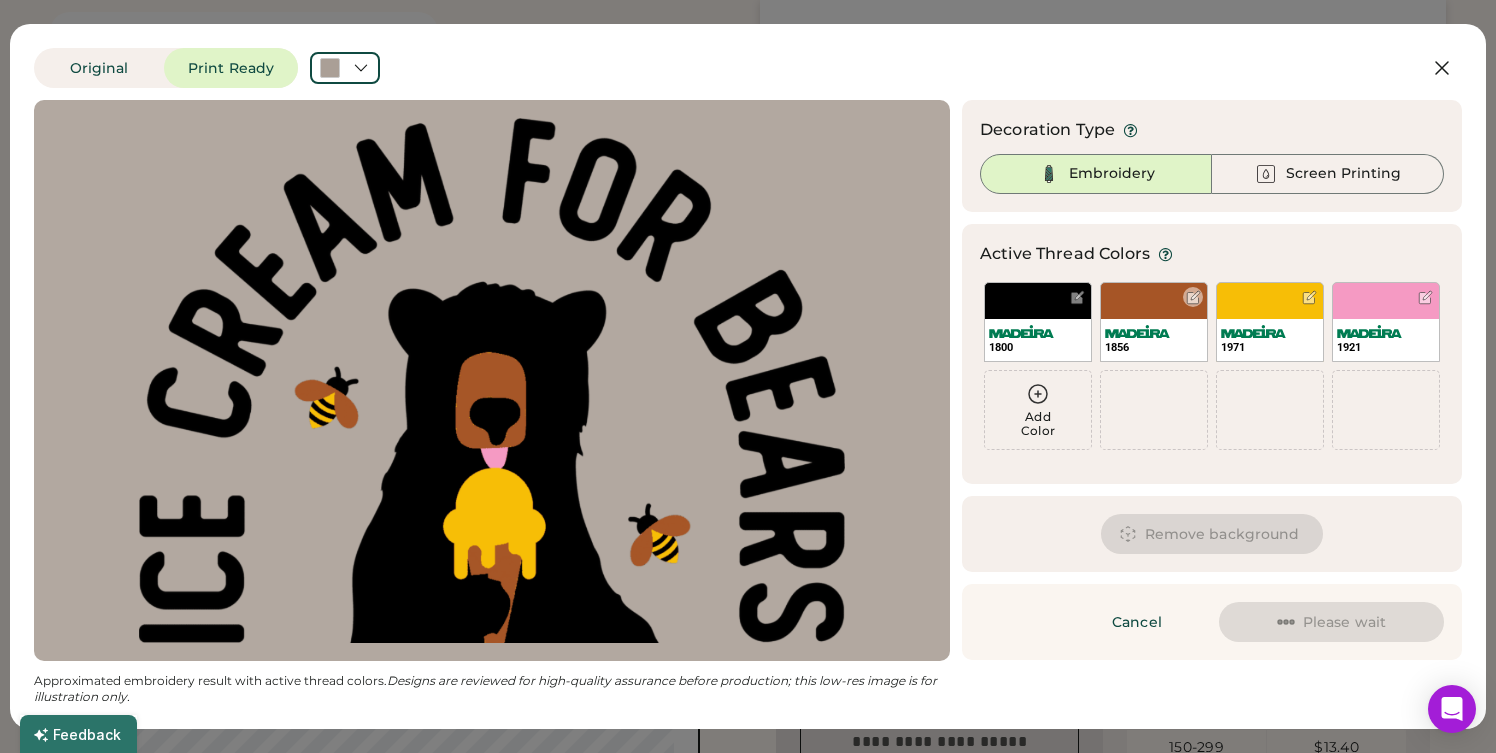 click at bounding box center [1193, 297] 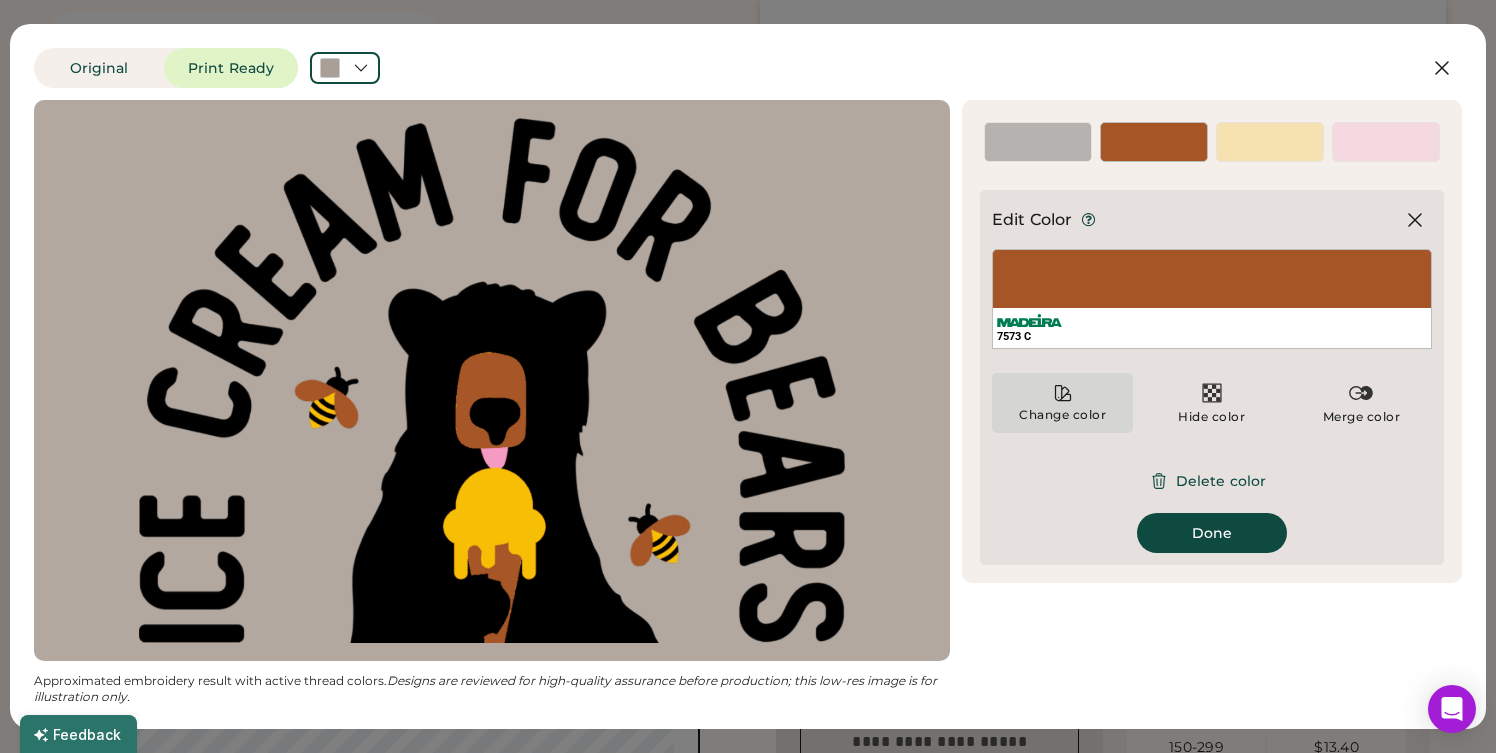 click 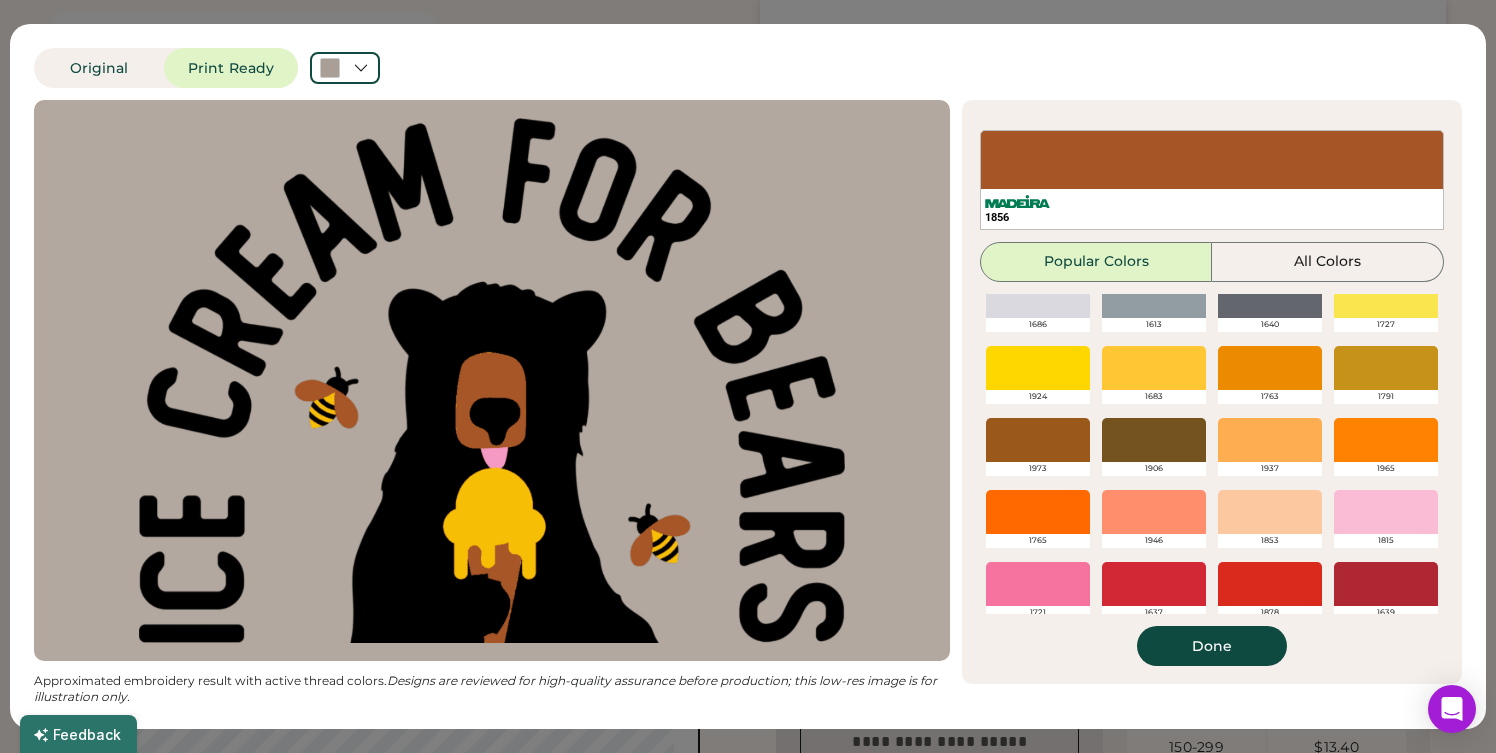 scroll, scrollTop: 114, scrollLeft: 0, axis: vertical 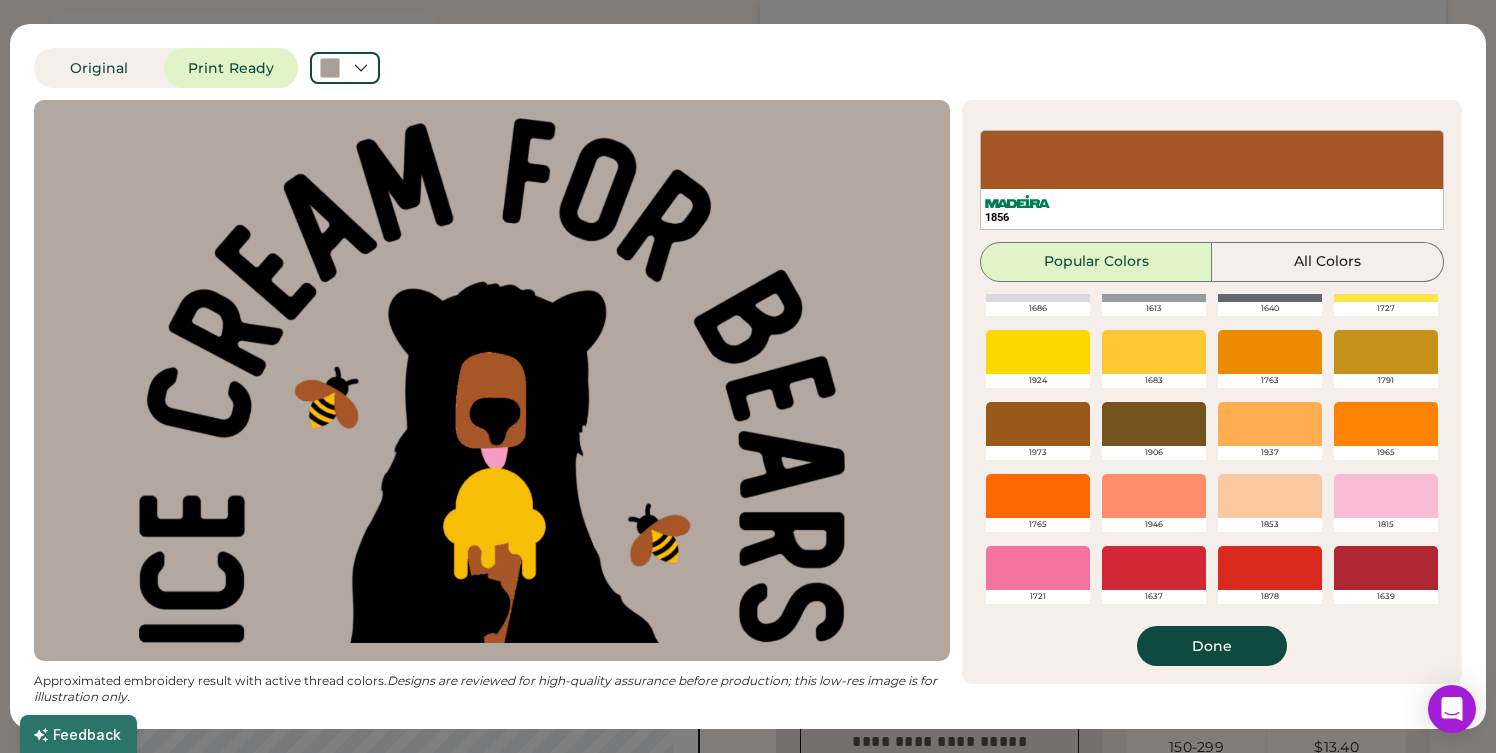 click at bounding box center (1386, 352) 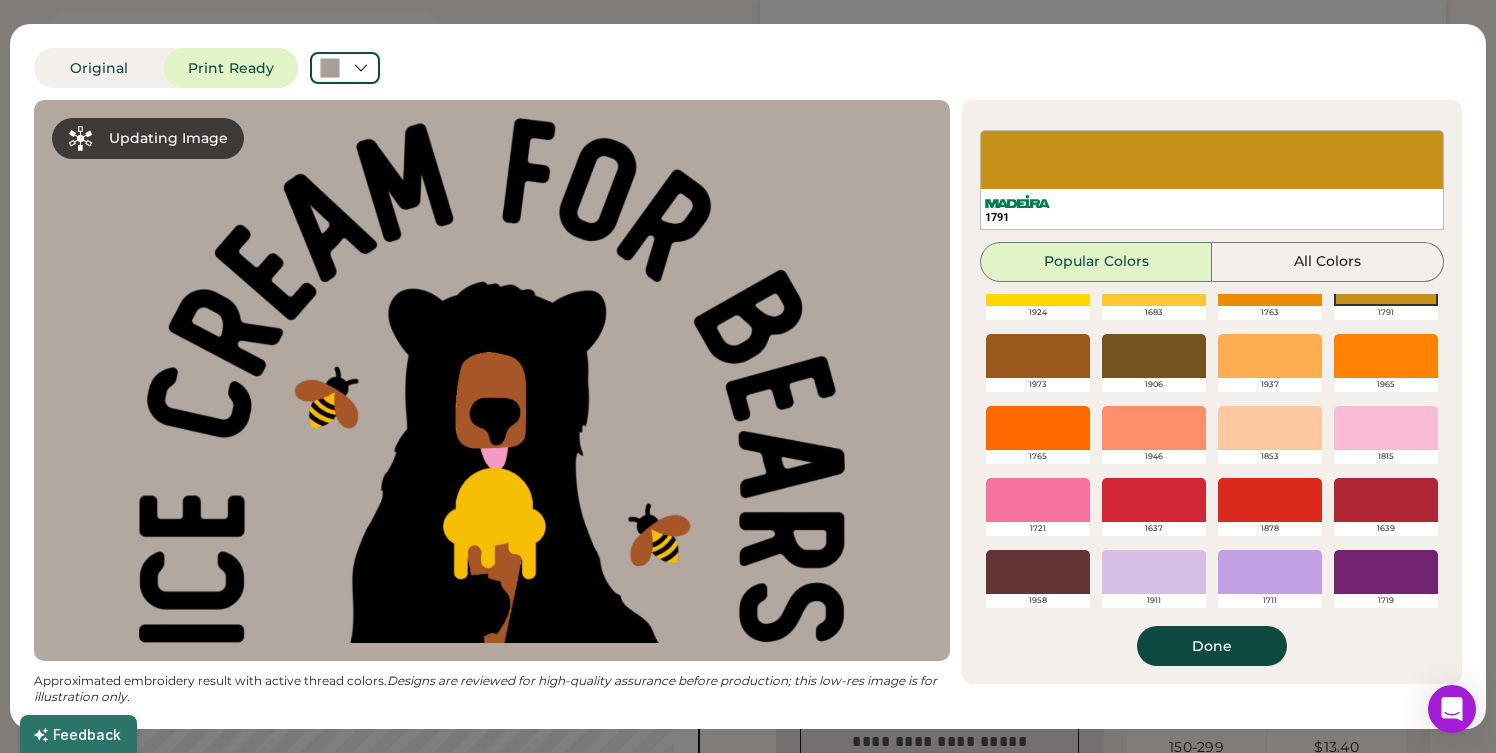 scroll, scrollTop: 0, scrollLeft: 0, axis: both 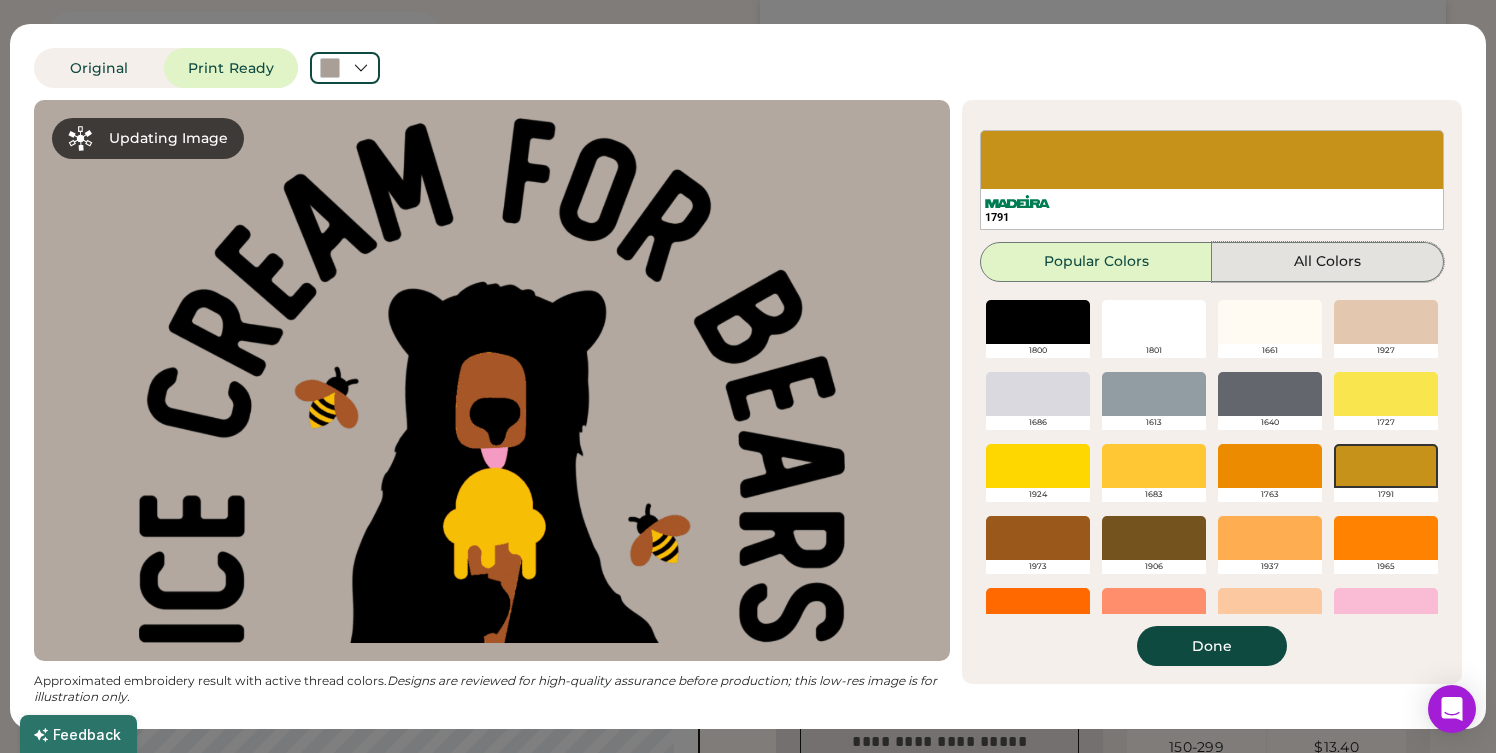 click on "All Colors" at bounding box center (1328, 262) 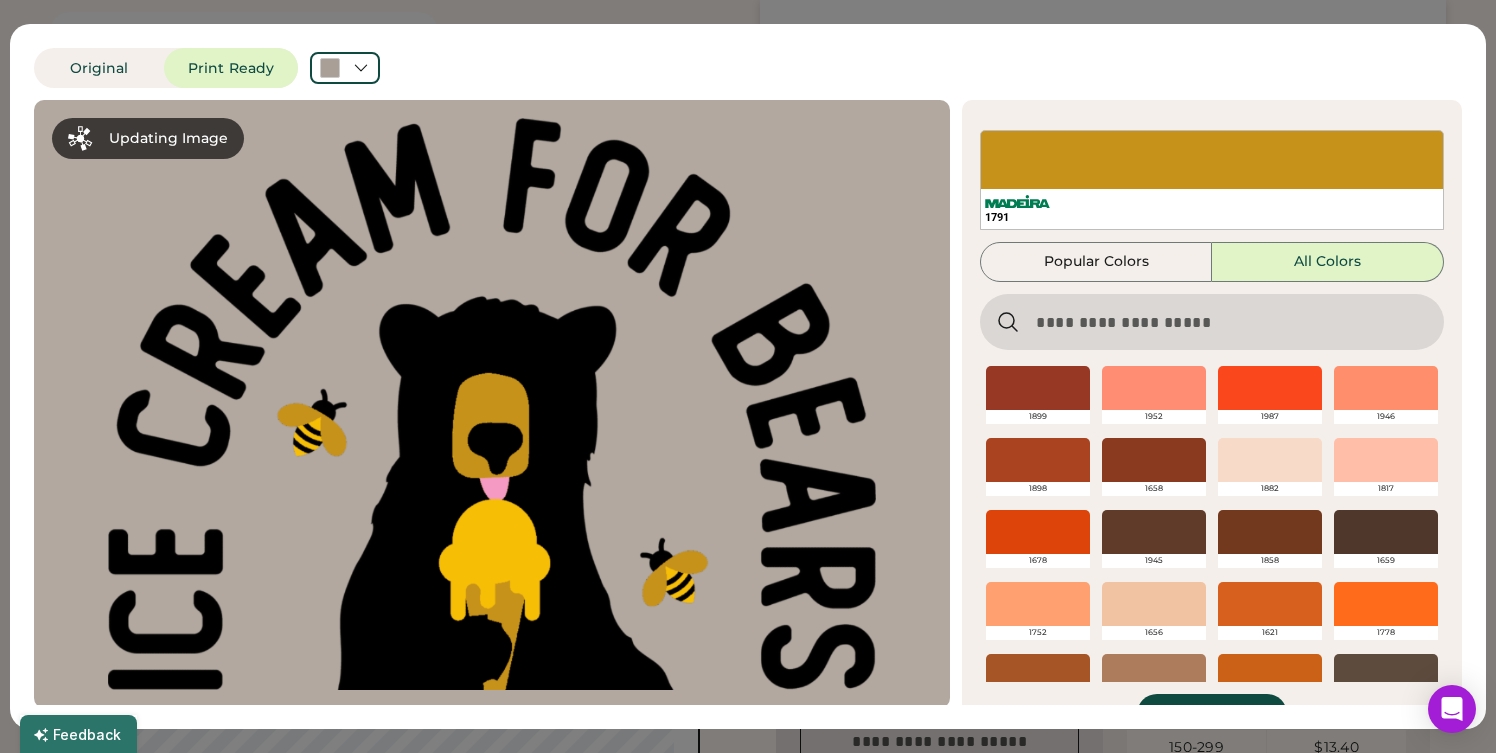 scroll, scrollTop: 616, scrollLeft: 0, axis: vertical 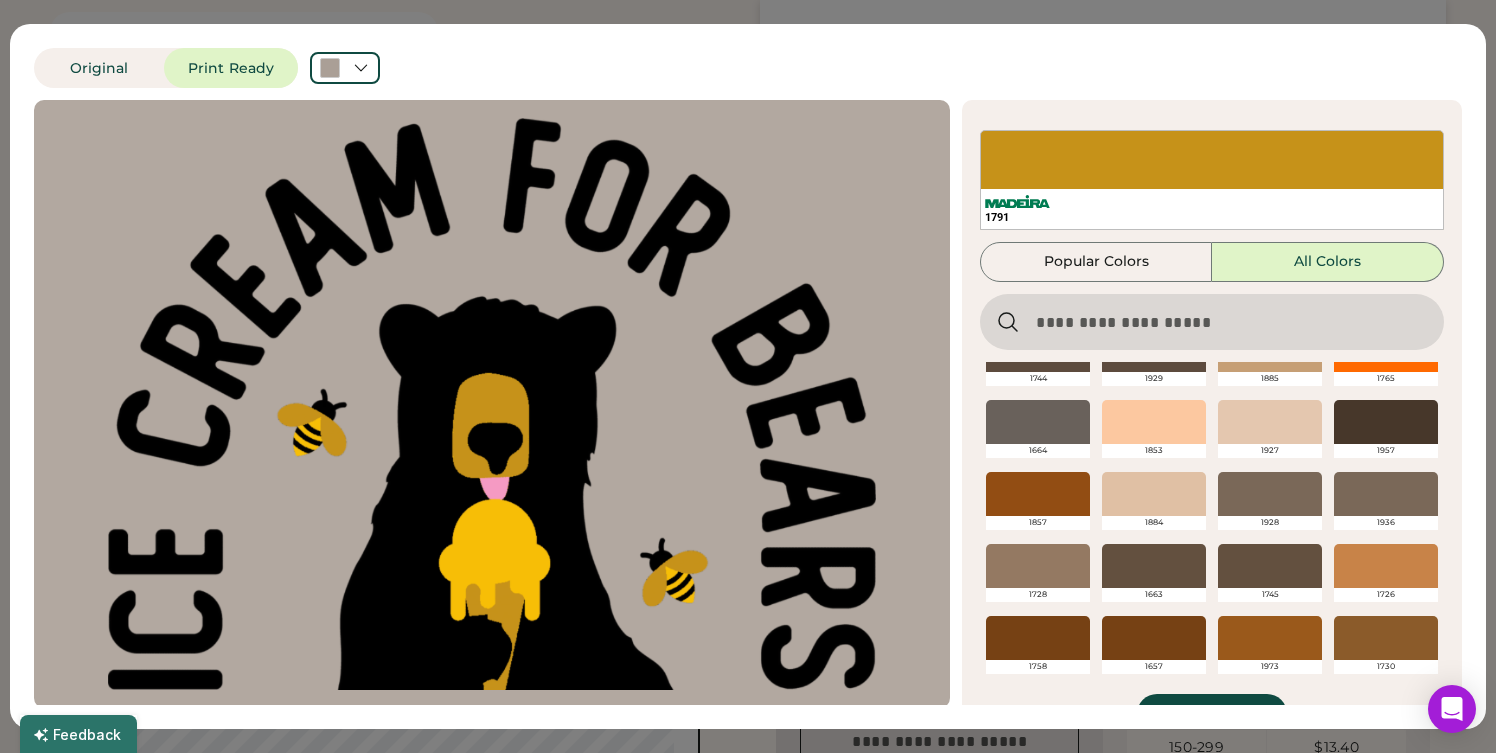 click at bounding box center [1386, 566] 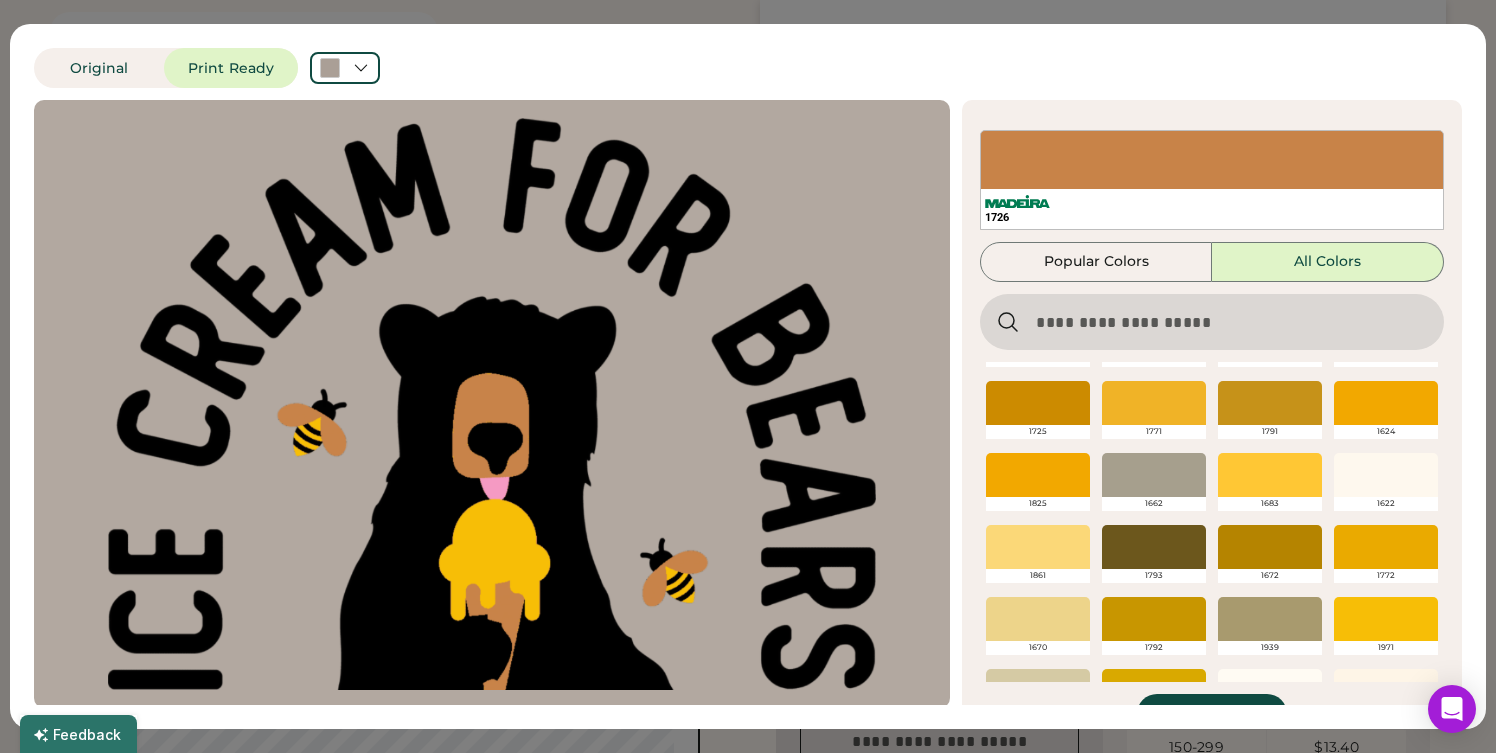 scroll, scrollTop: 1359, scrollLeft: 0, axis: vertical 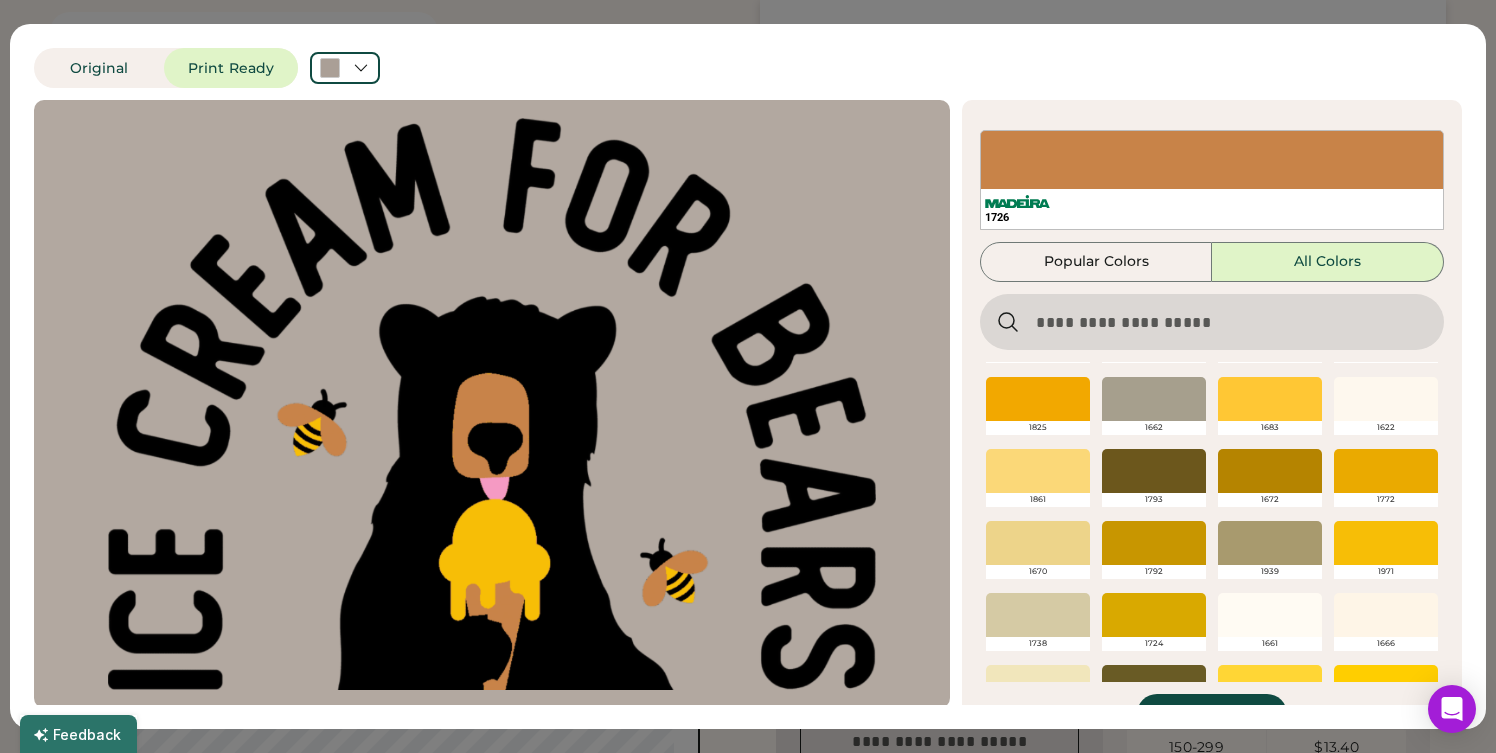 click at bounding box center [1270, 471] 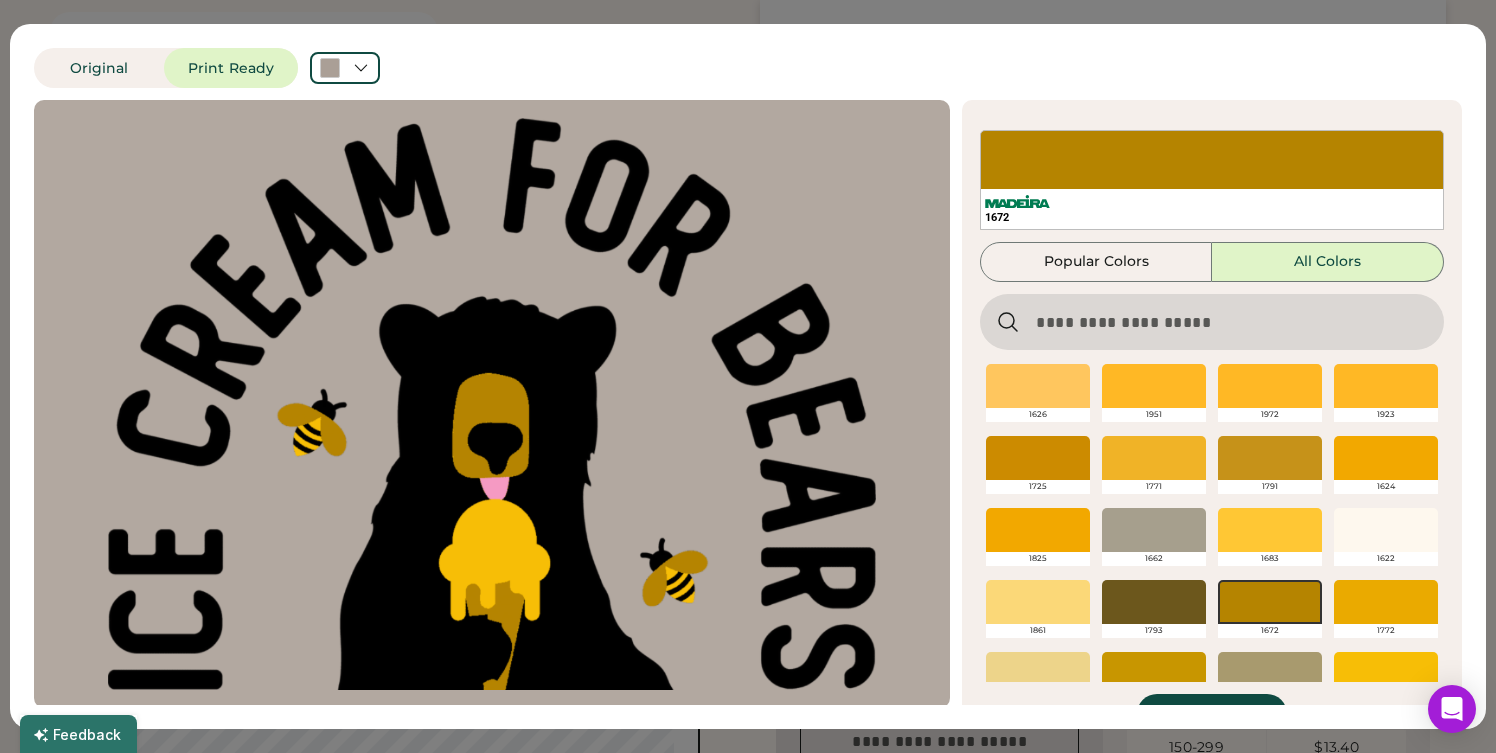 scroll, scrollTop: 1216, scrollLeft: 0, axis: vertical 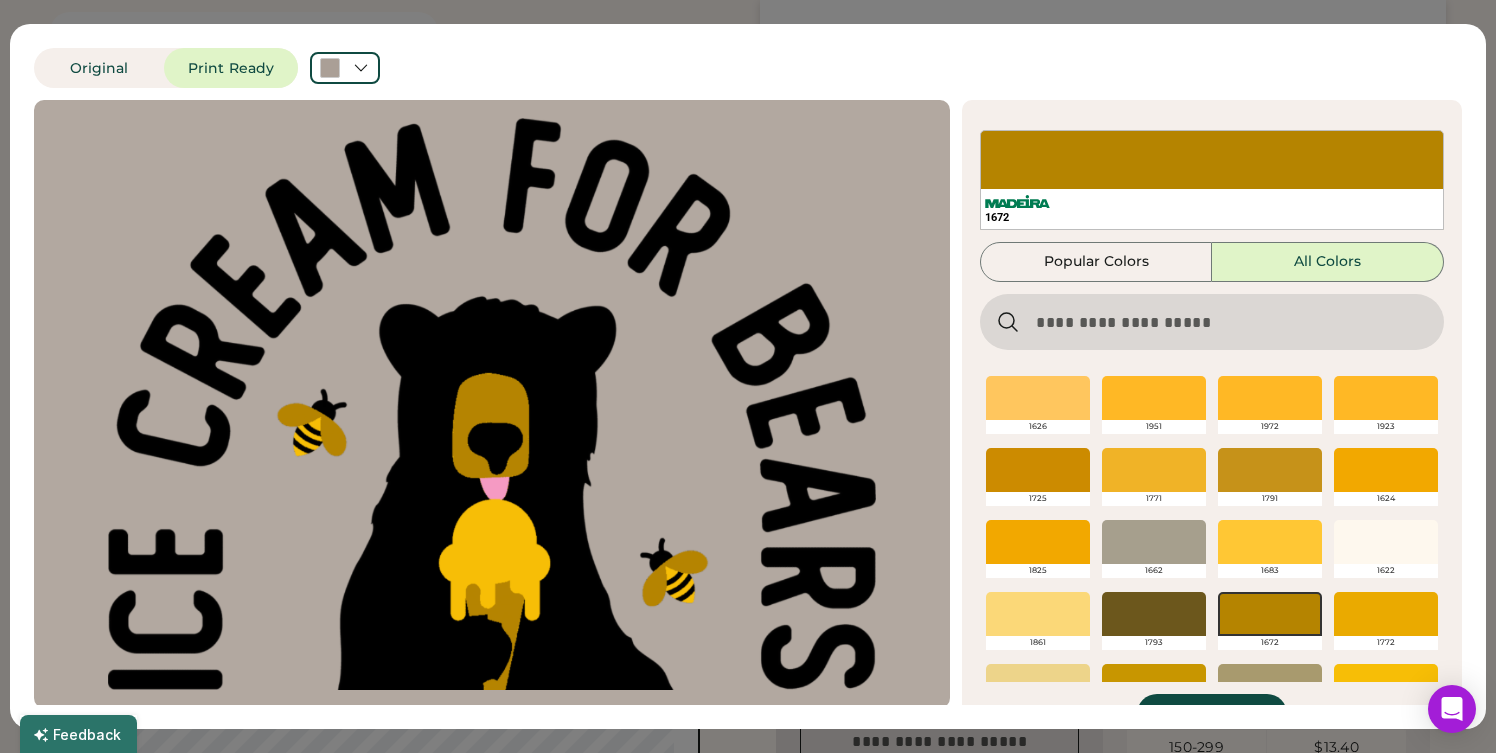 click at bounding box center (1270, 470) 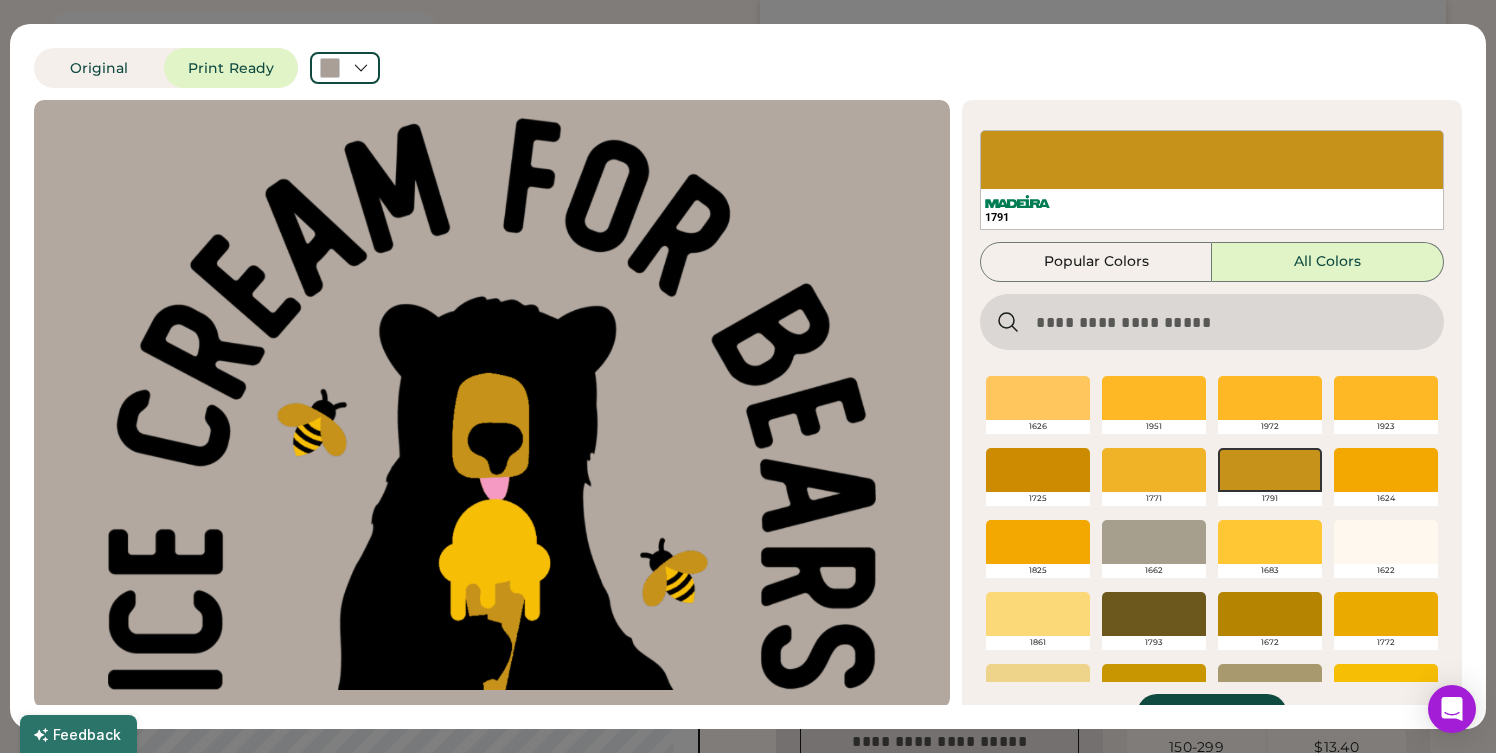 click at bounding box center (1038, 470) 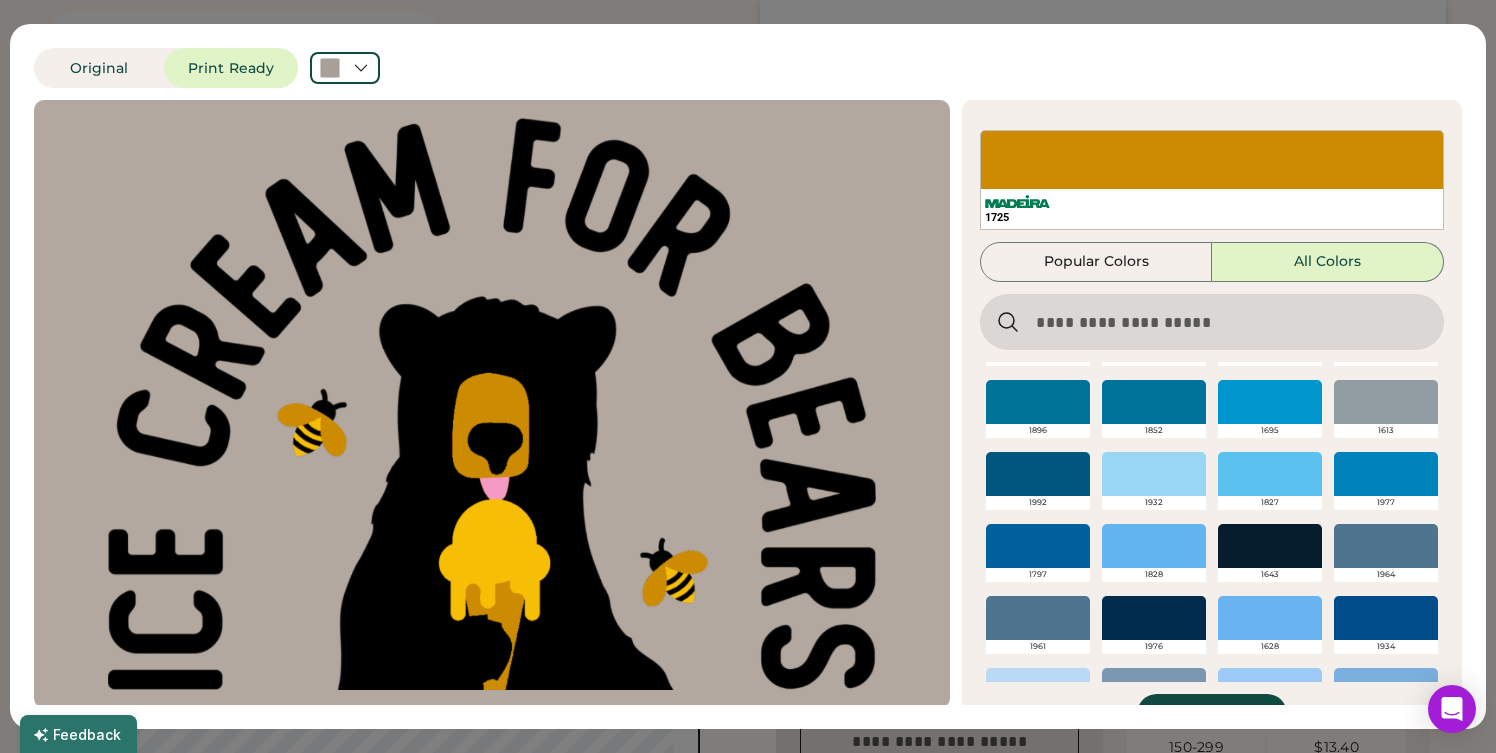scroll, scrollTop: 4072, scrollLeft: 0, axis: vertical 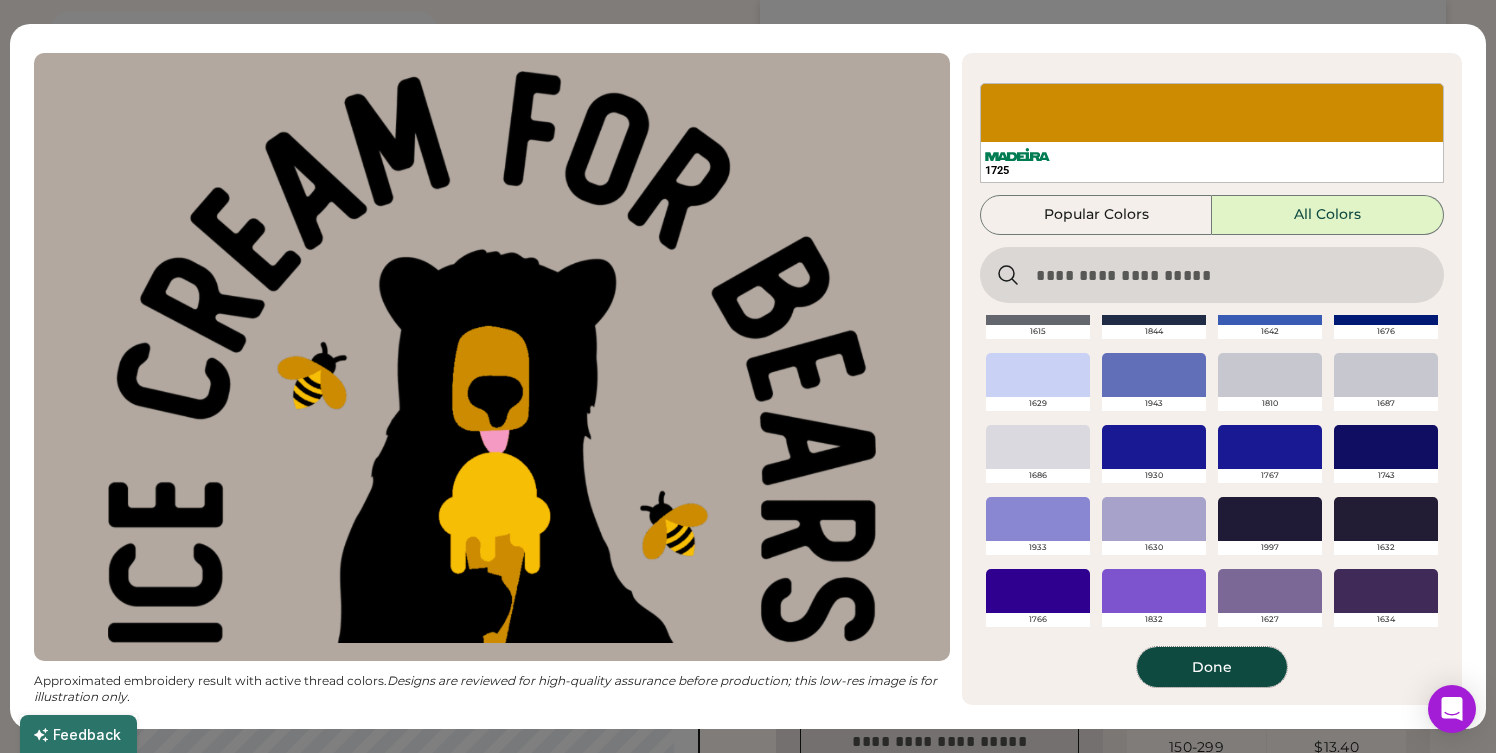 click on "Done" at bounding box center (1212, 667) 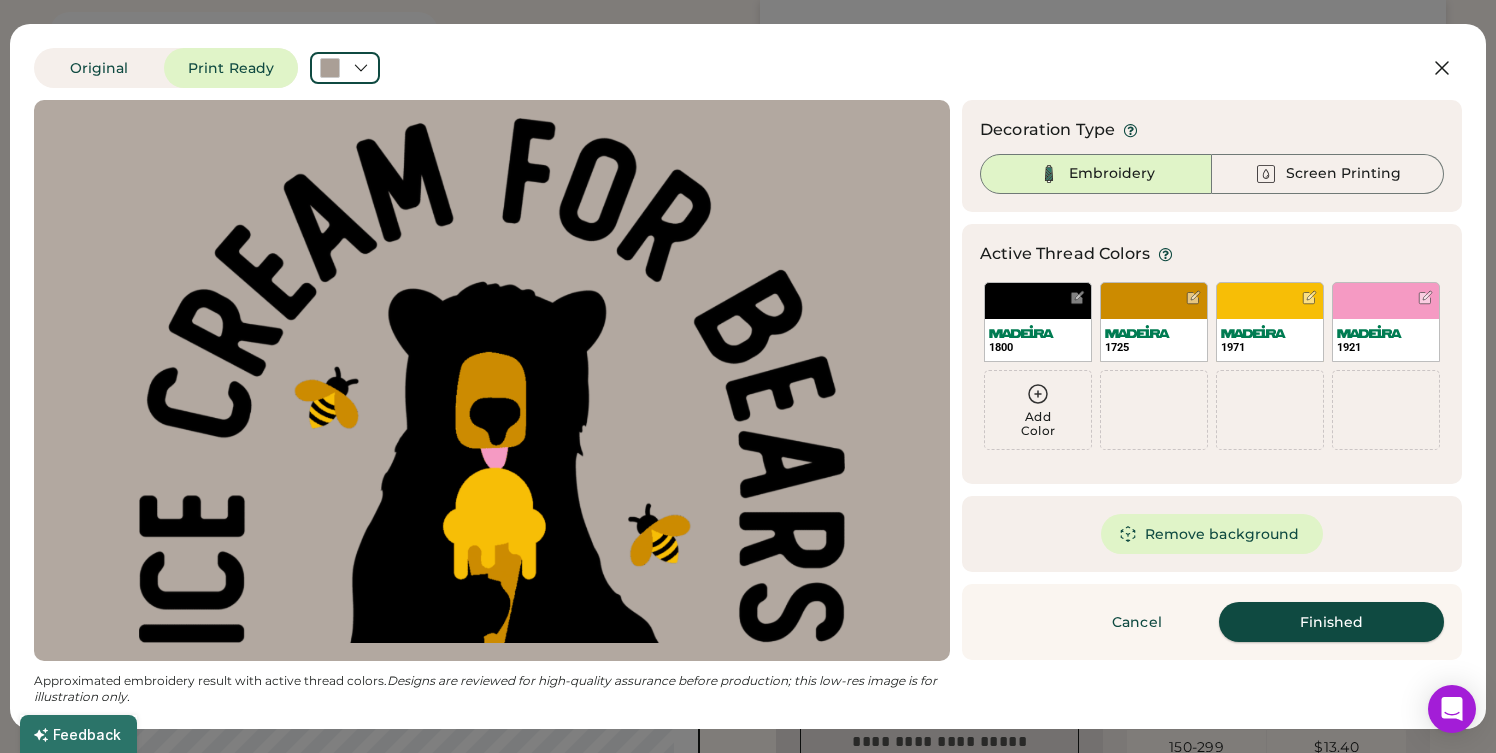 click on "Finished" at bounding box center [1331, 622] 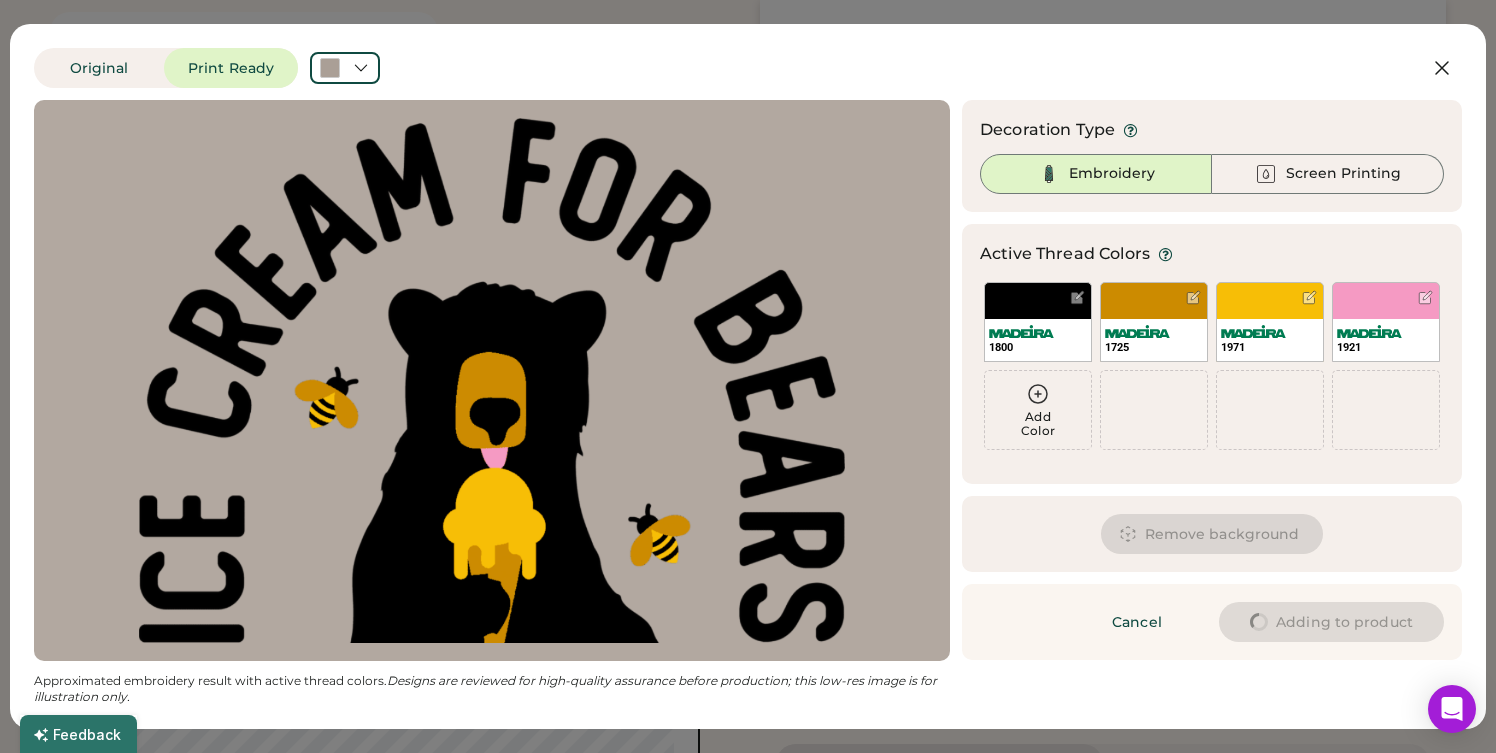 type on "****" 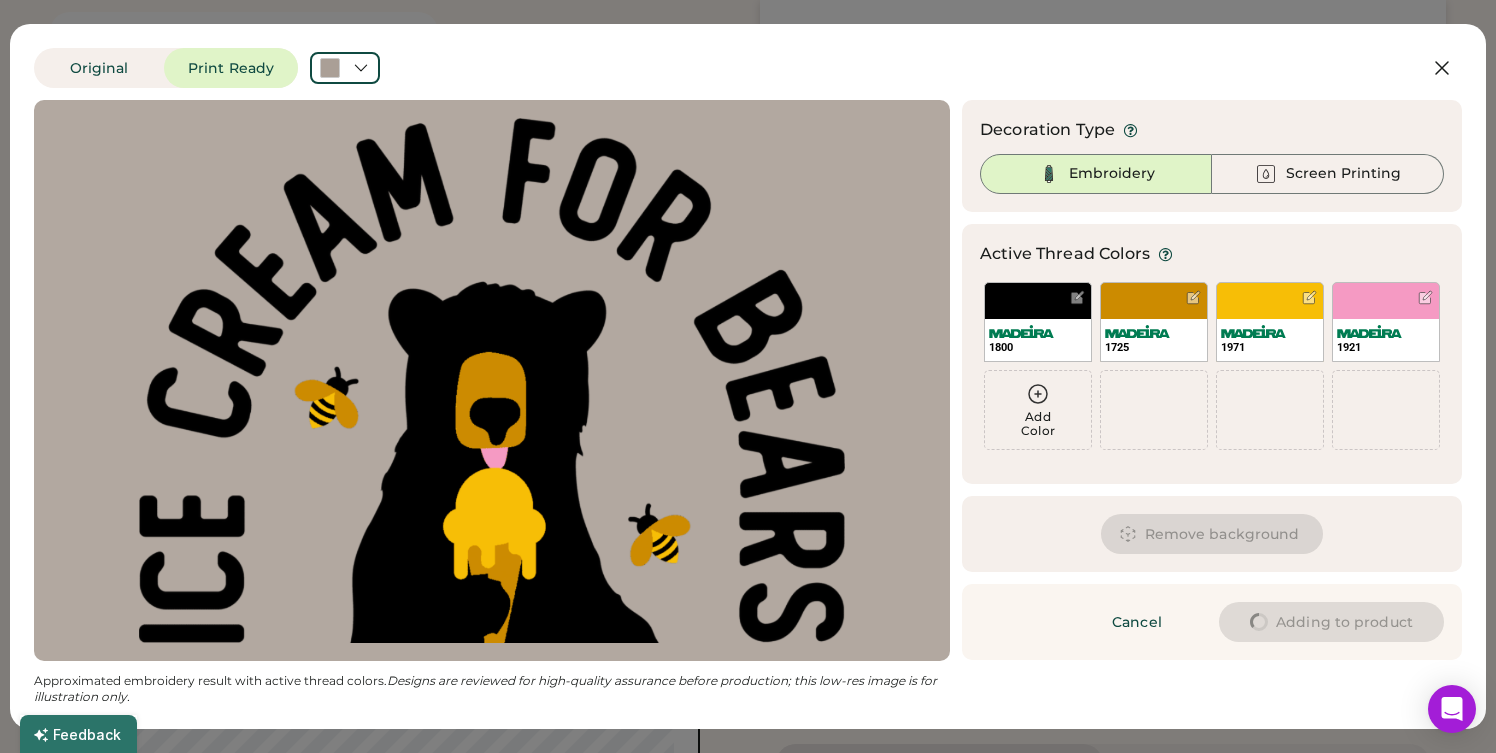 type on "****" 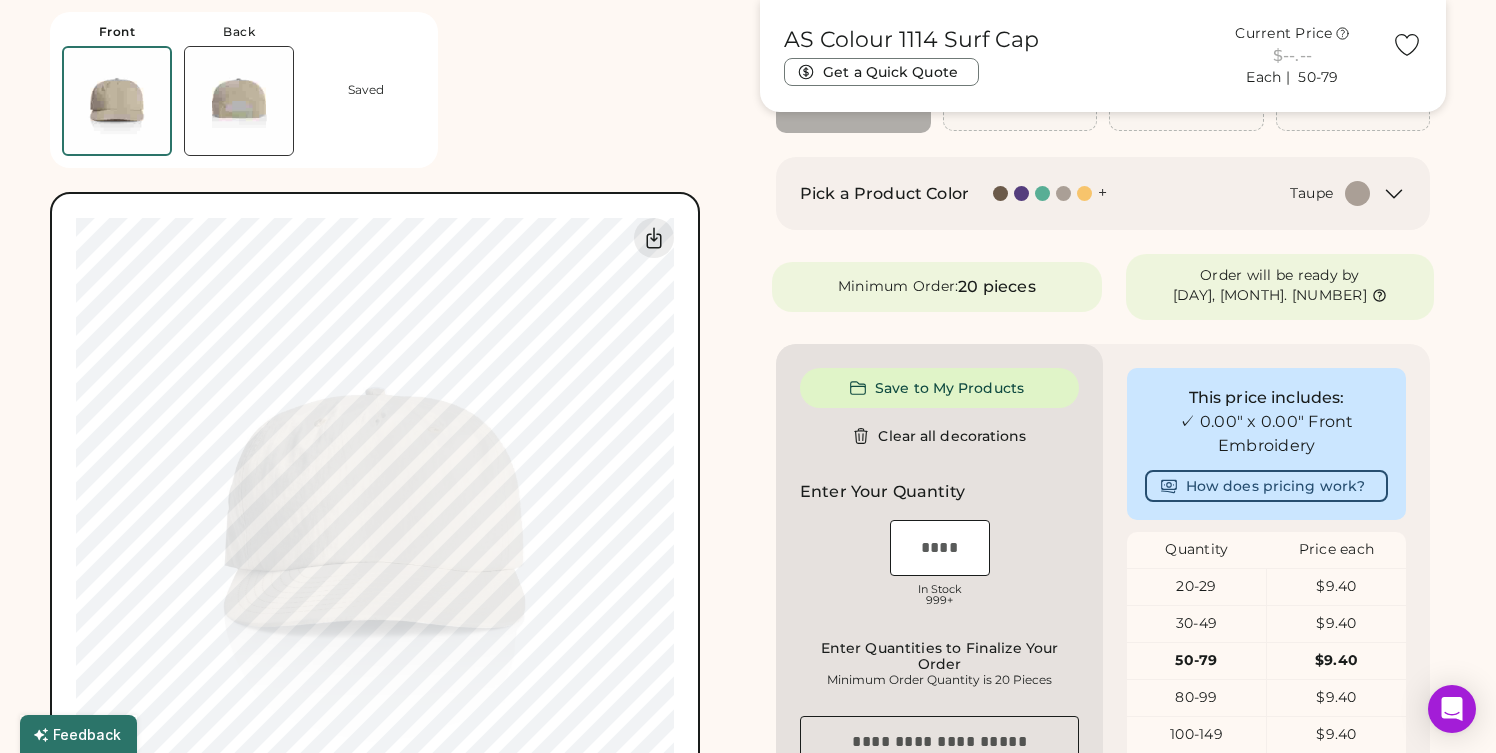 type on "****" 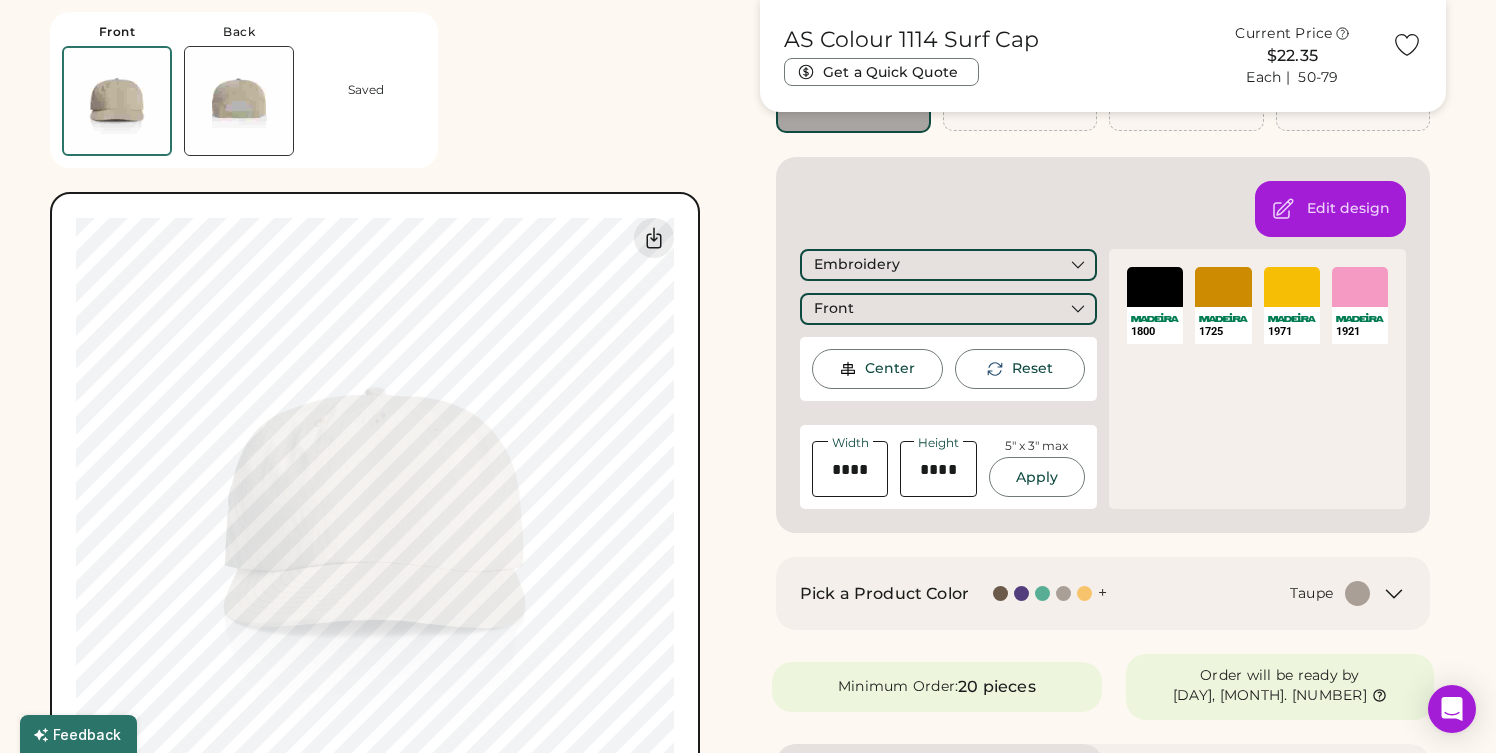 click on "Front Back Saved Switch to back Upload new design
SVG, Ai, PDF, EPS, PSD Non-preferred files:
PNG, JPG, TIFF Max File Size: 25MB    Guidelines are approximate; our team will confirm the correct placement. 0% 0%" at bounding box center (393, 421) 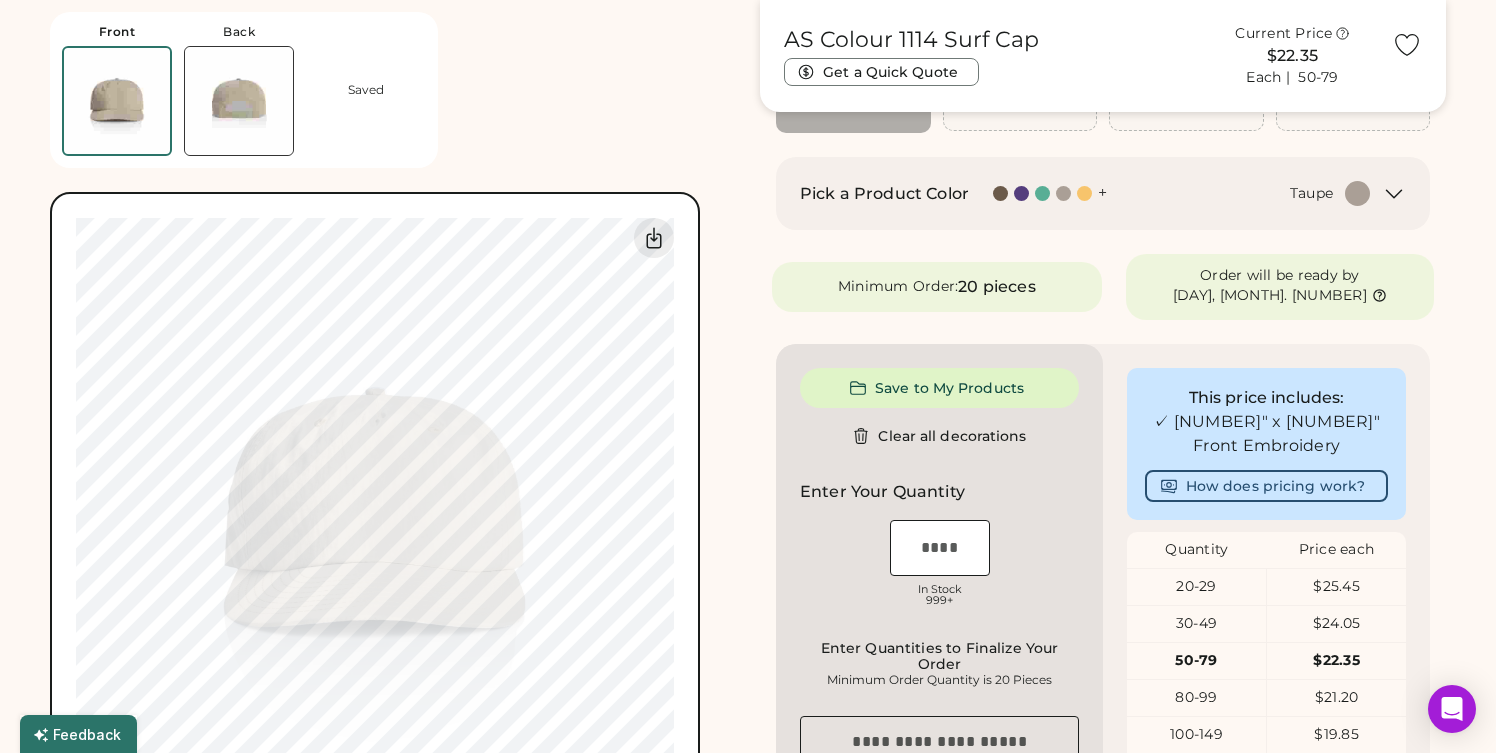 type on "****" 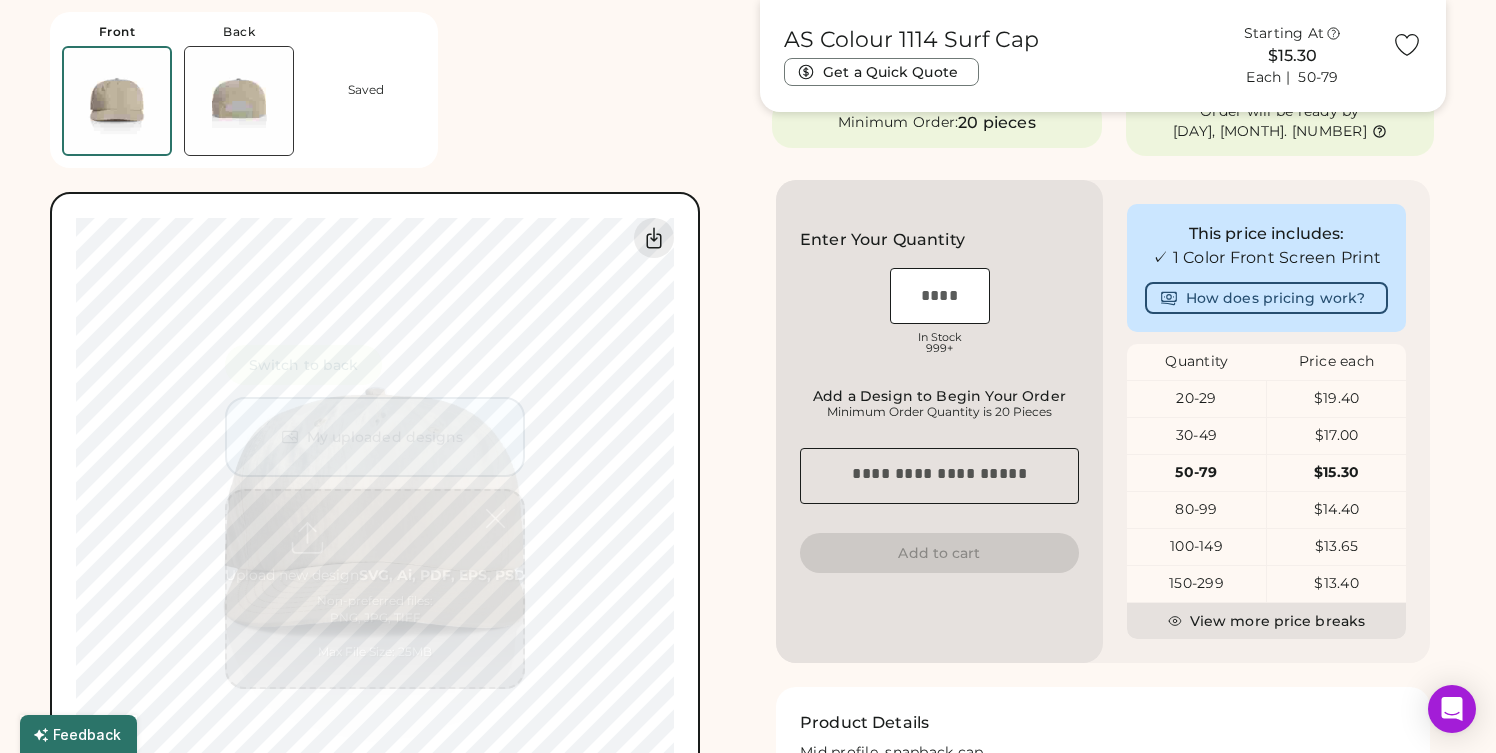 scroll, scrollTop: 424, scrollLeft: 0, axis: vertical 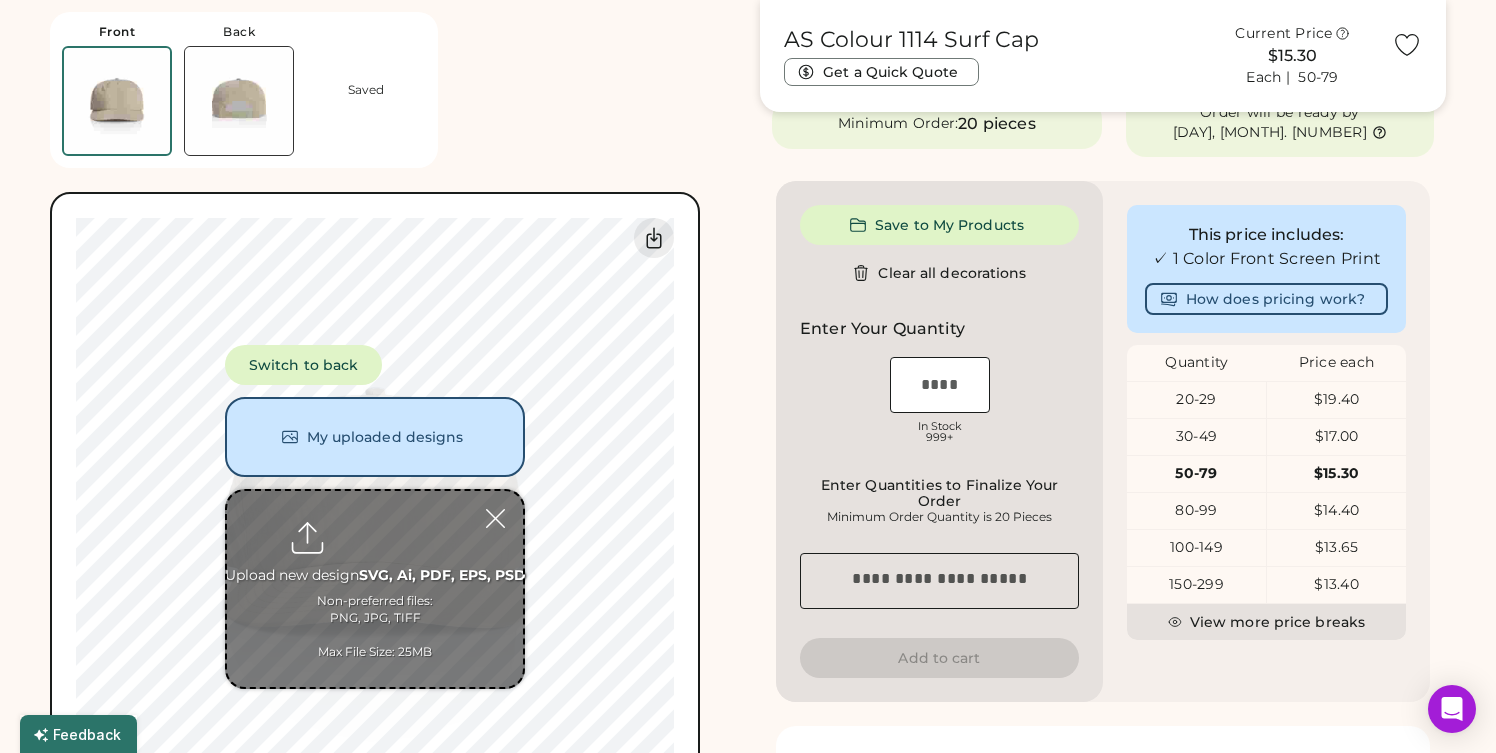click at bounding box center [375, 589] 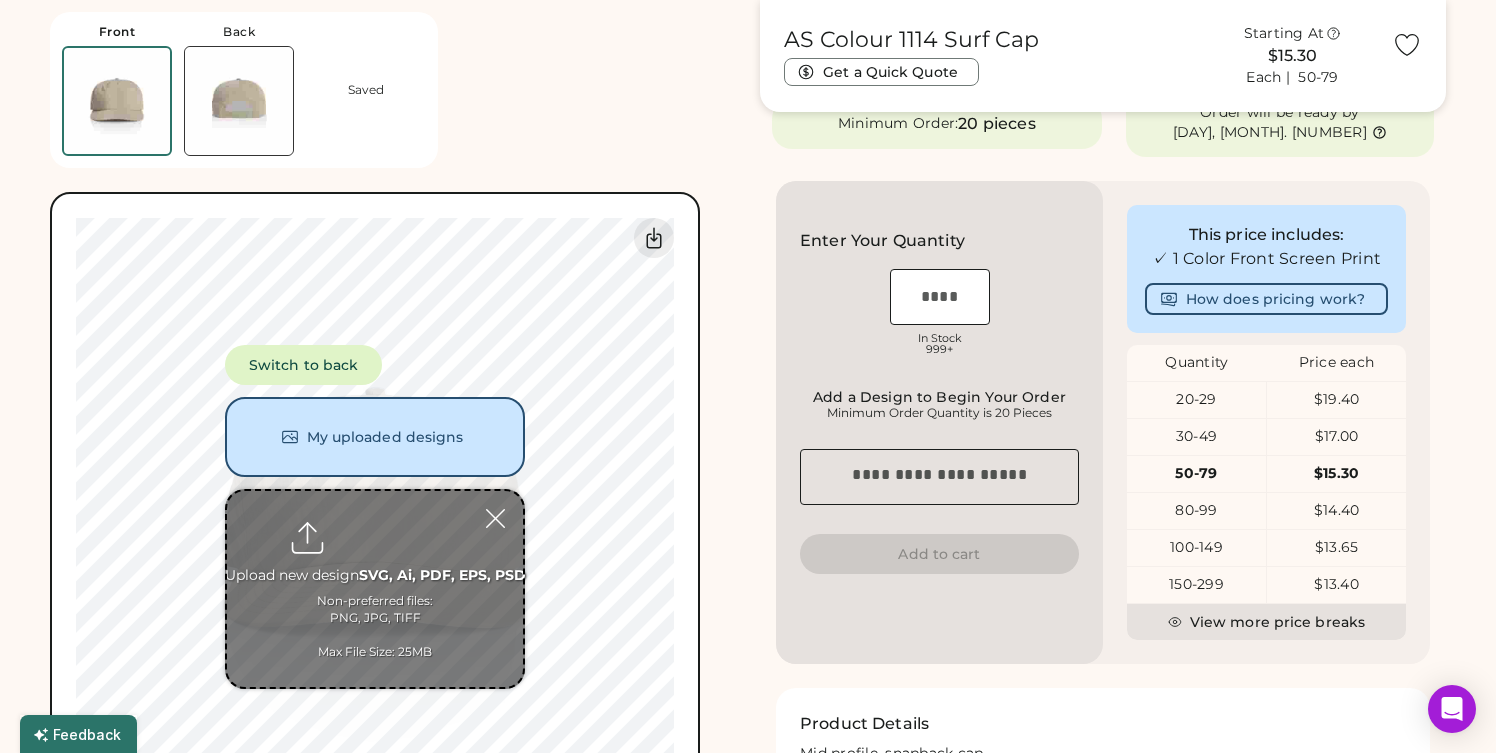 type on "**********" 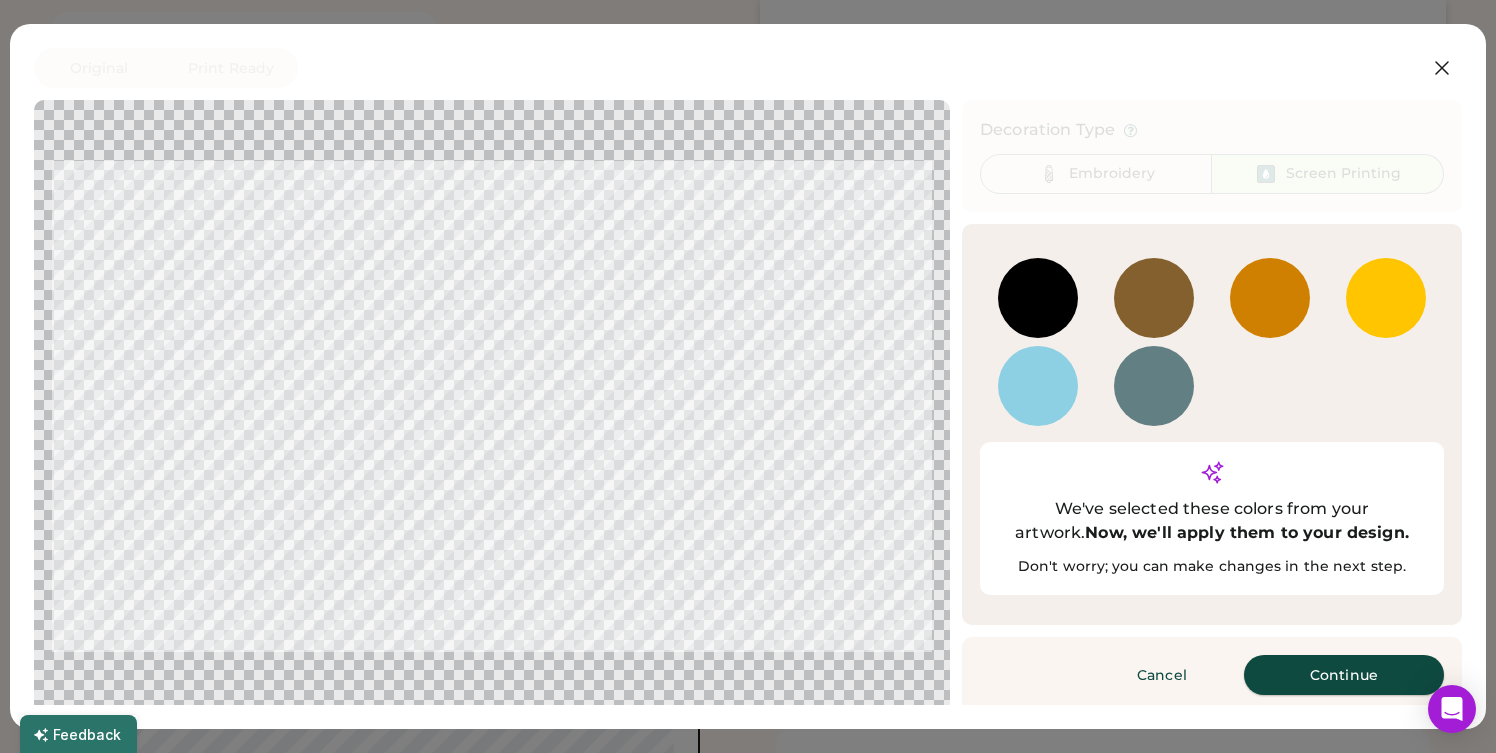 click on "Continue" at bounding box center [1344, 675] 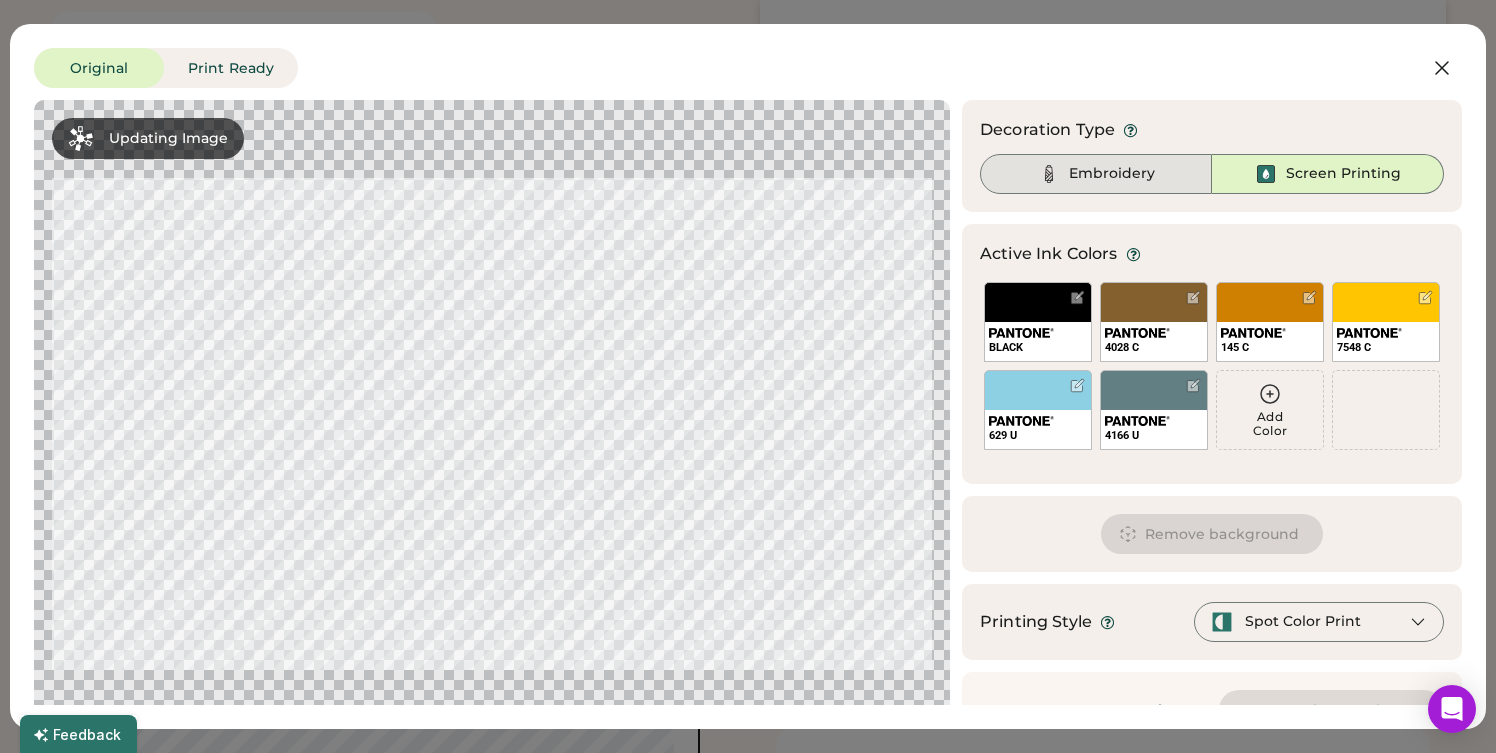 click on "Embroidery" at bounding box center (1112, 174) 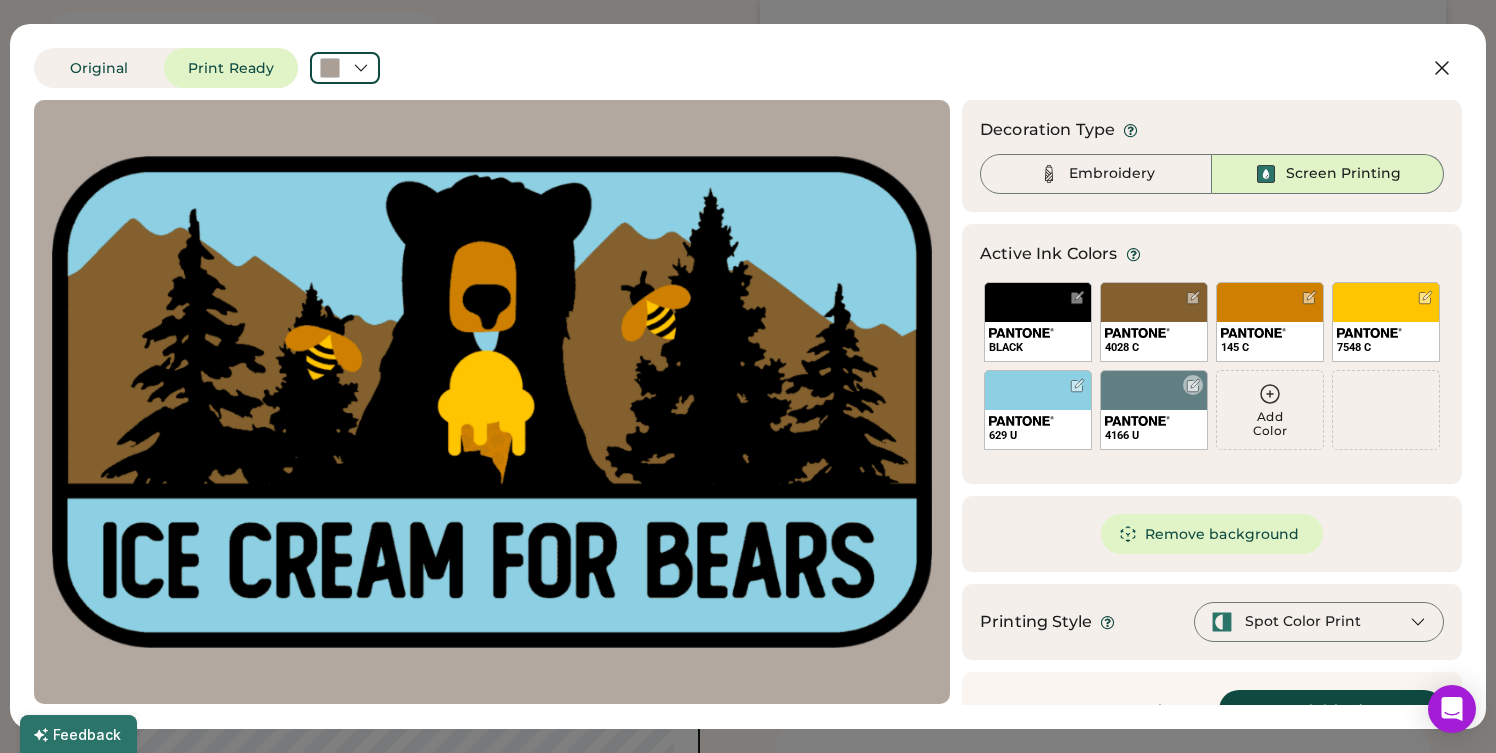 click at bounding box center (1193, 385) 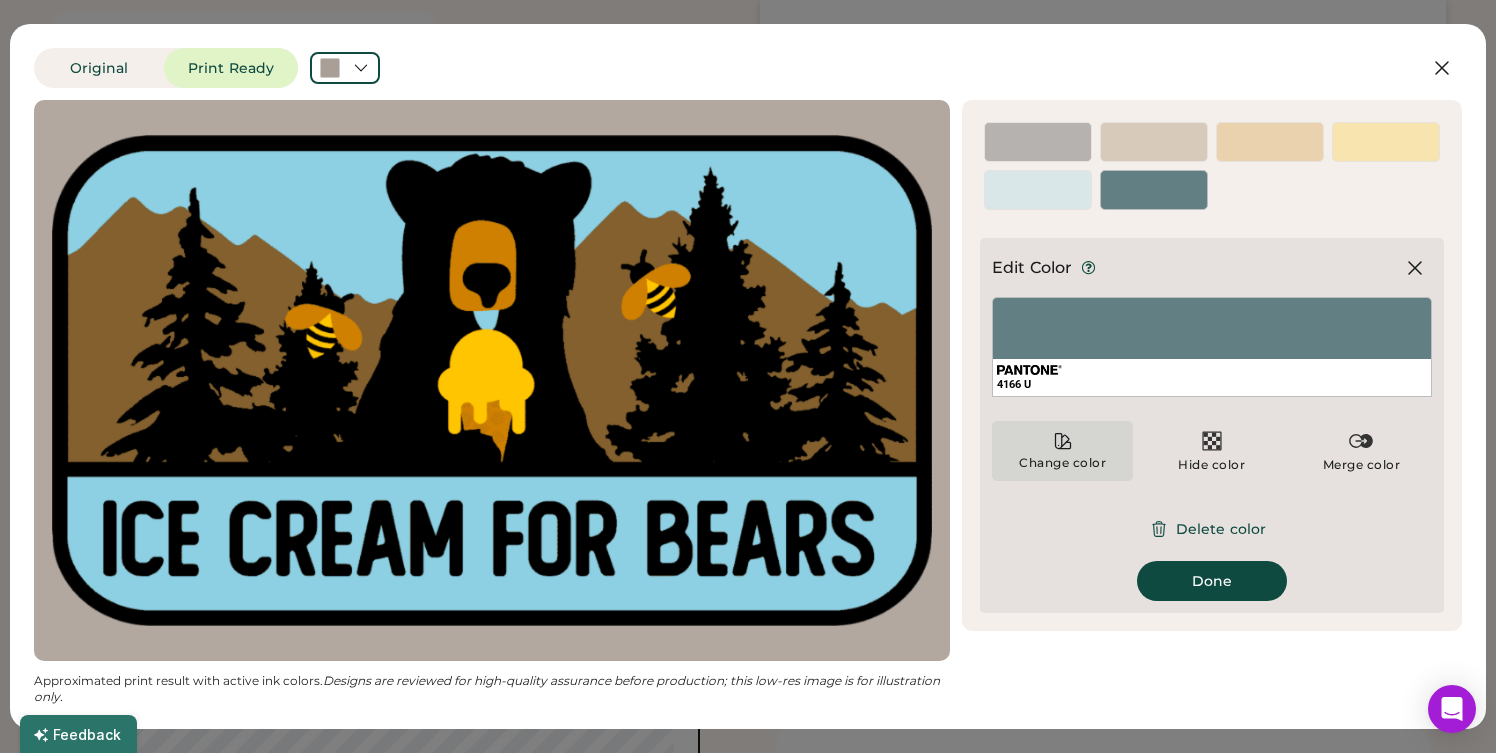 click on "Change color" at bounding box center (1062, 463) 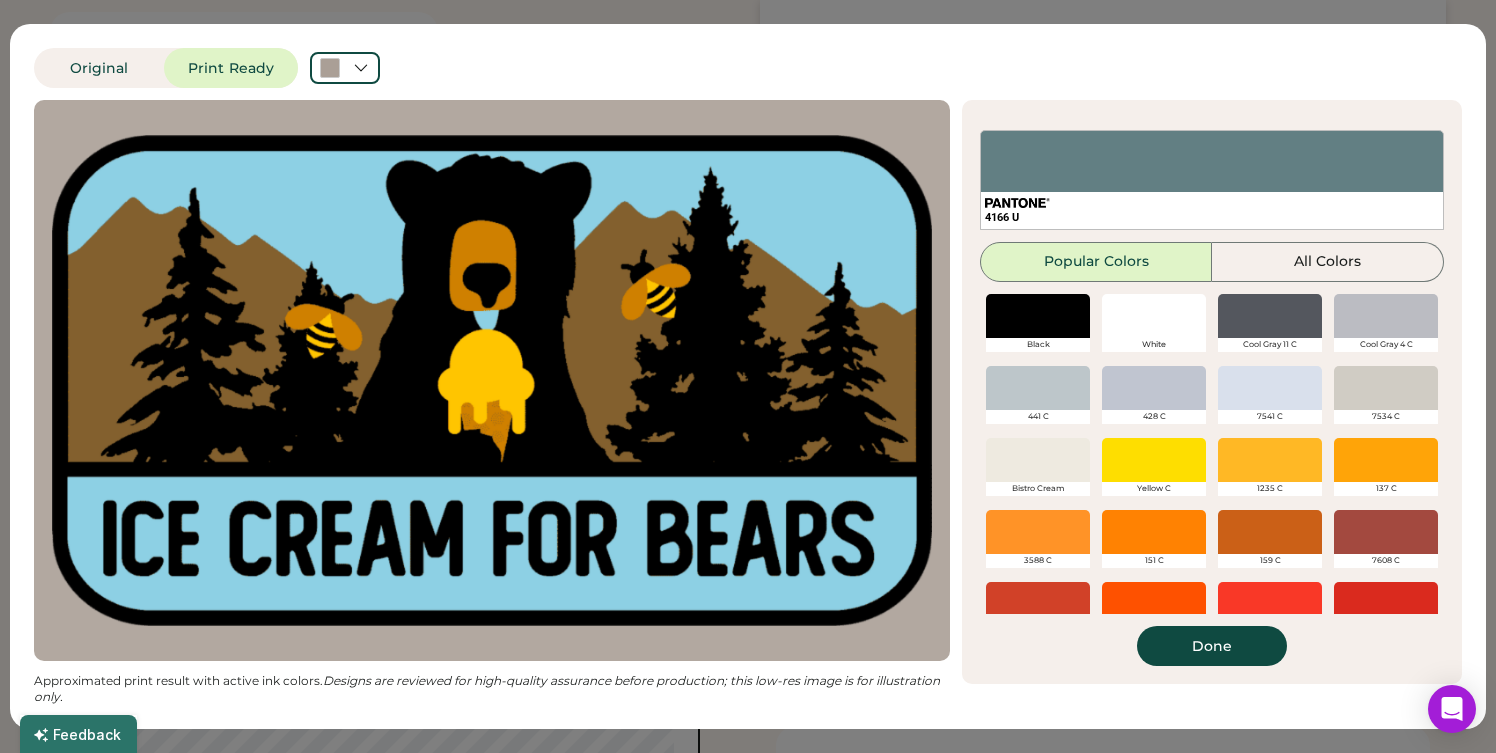 scroll, scrollTop: 0, scrollLeft: 0, axis: both 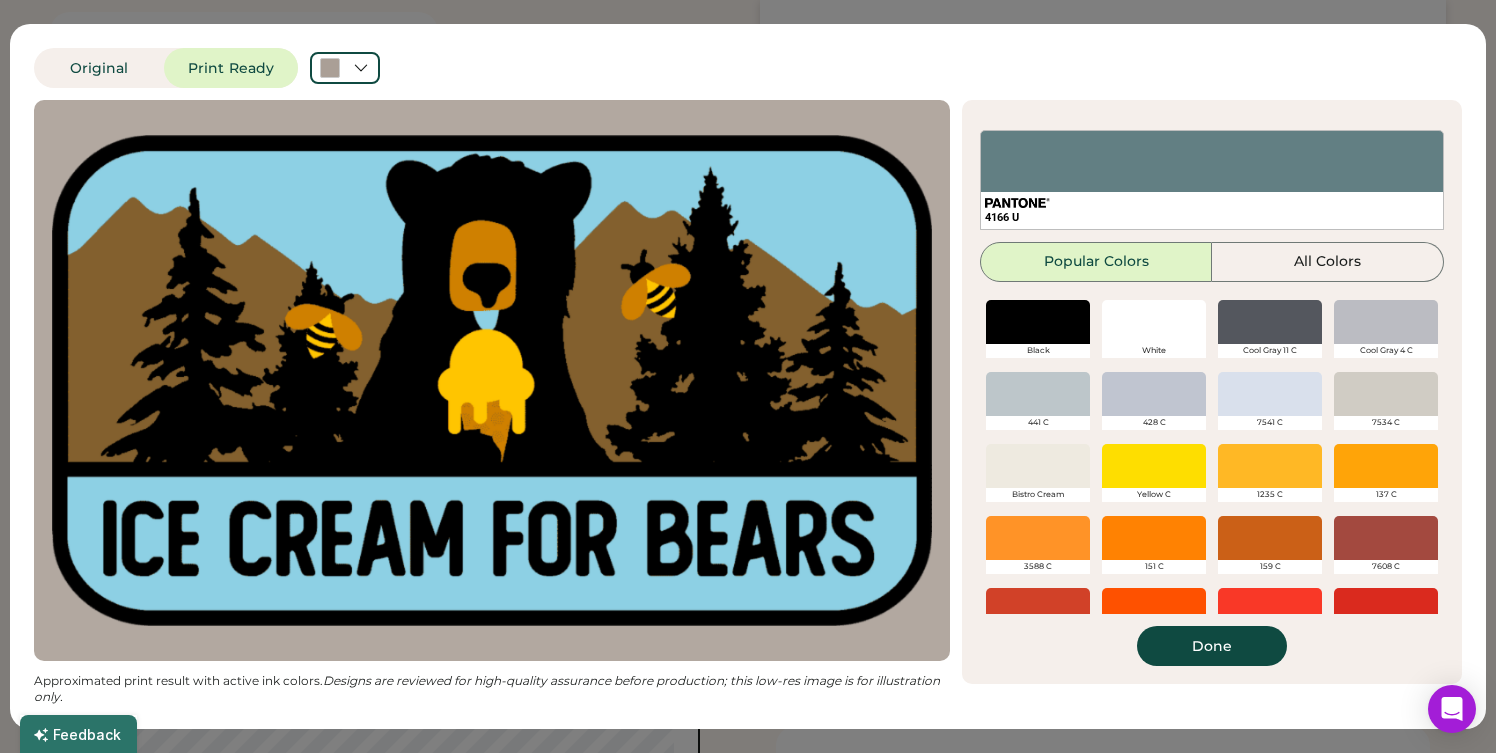 click at bounding box center (1154, 610) 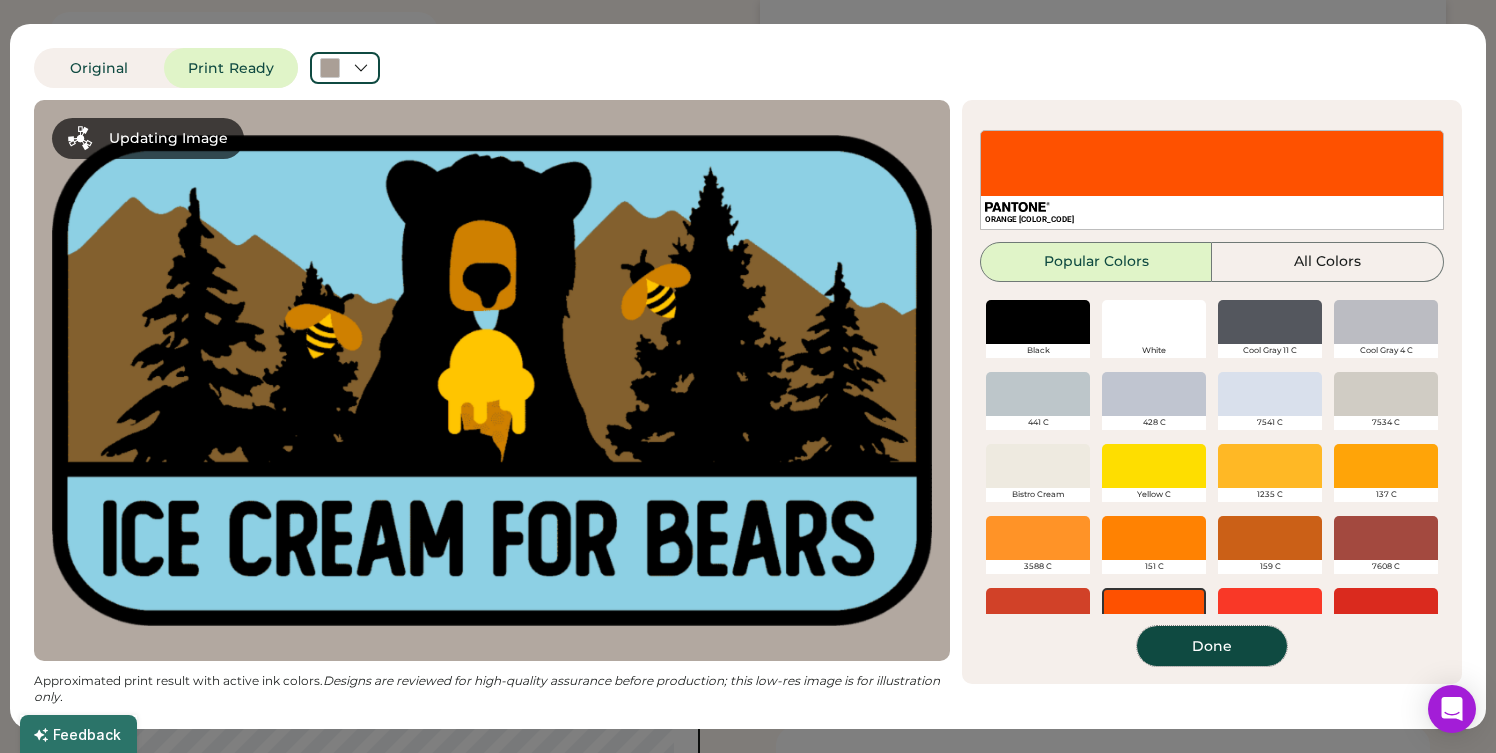 click on "Done" at bounding box center [1212, 646] 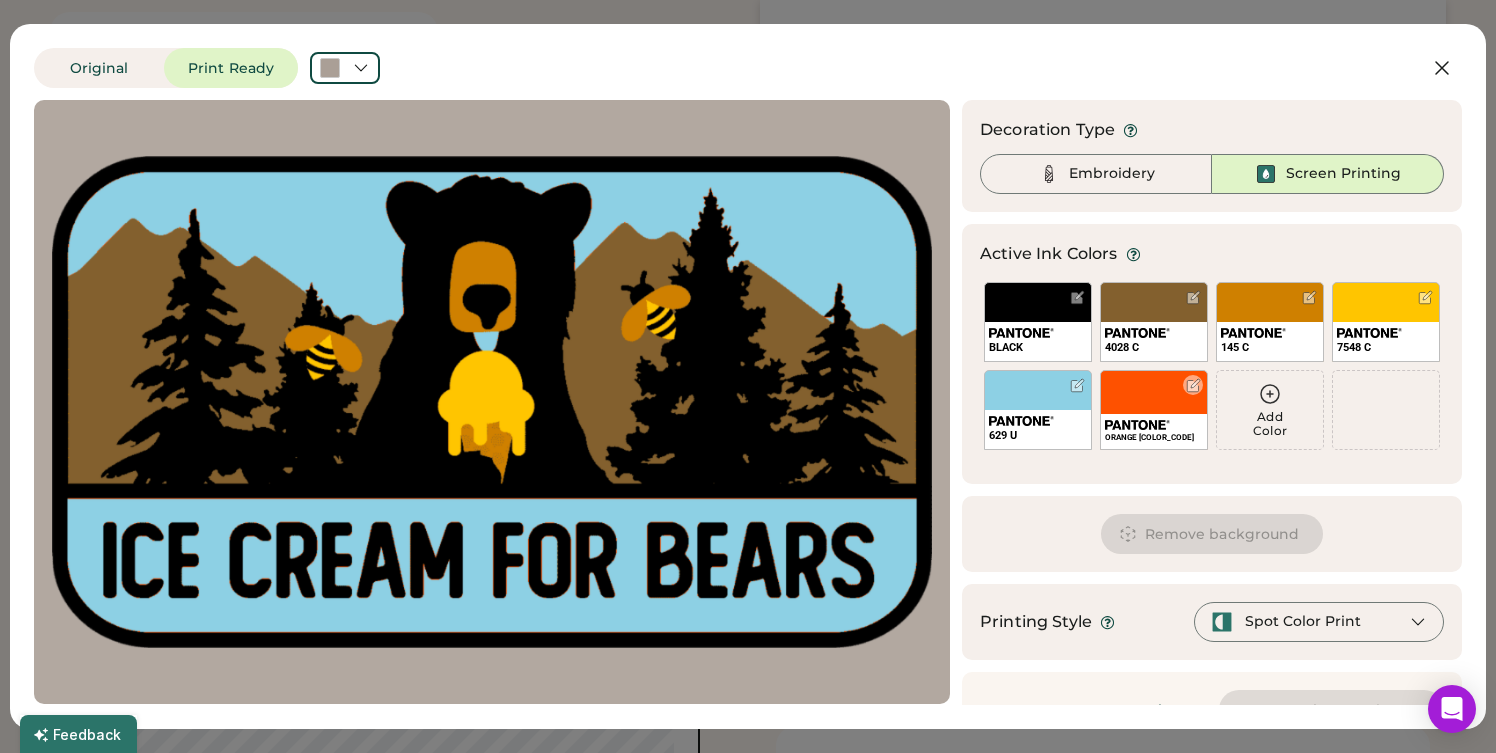 click on "ORANGE 021 C" at bounding box center [1154, 410] 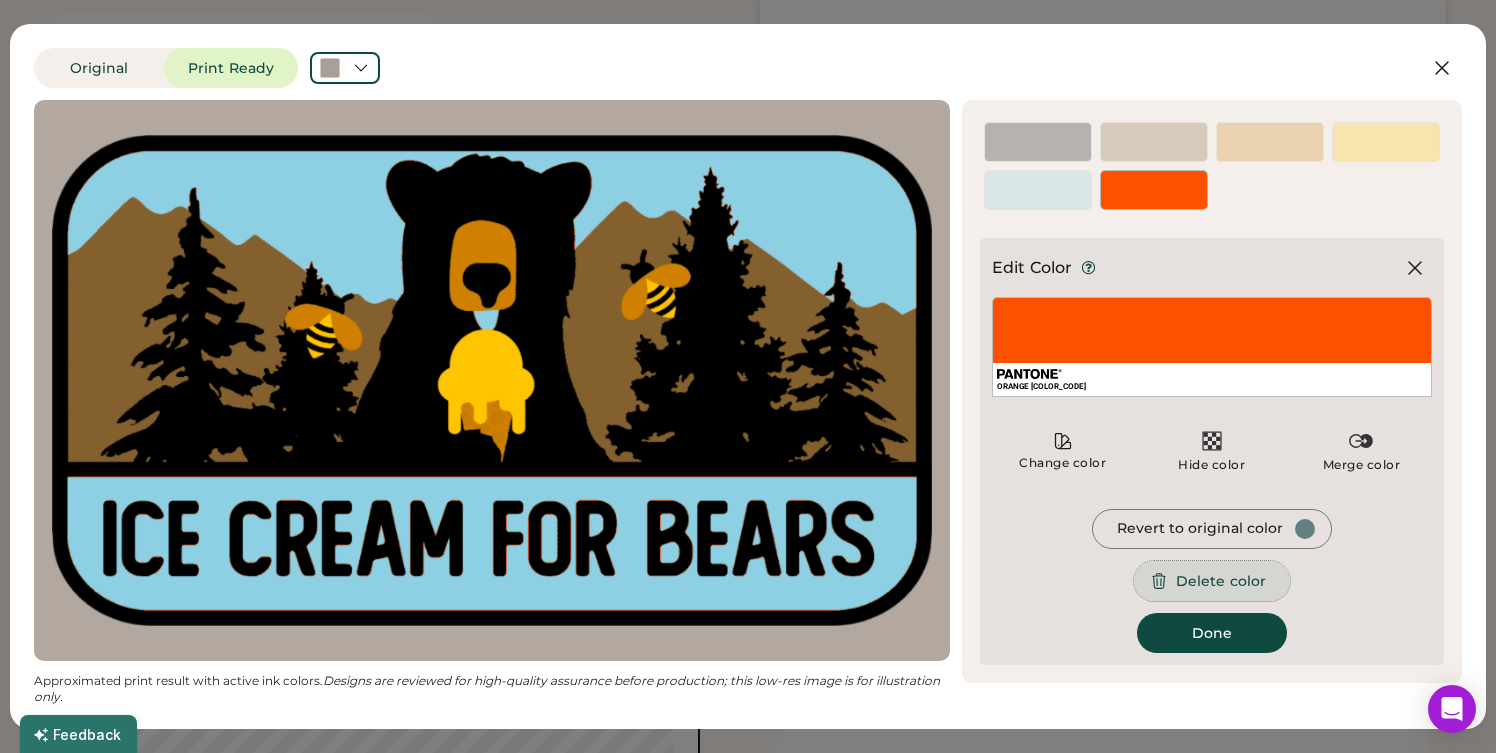 click on "Delete color" at bounding box center (1212, 581) 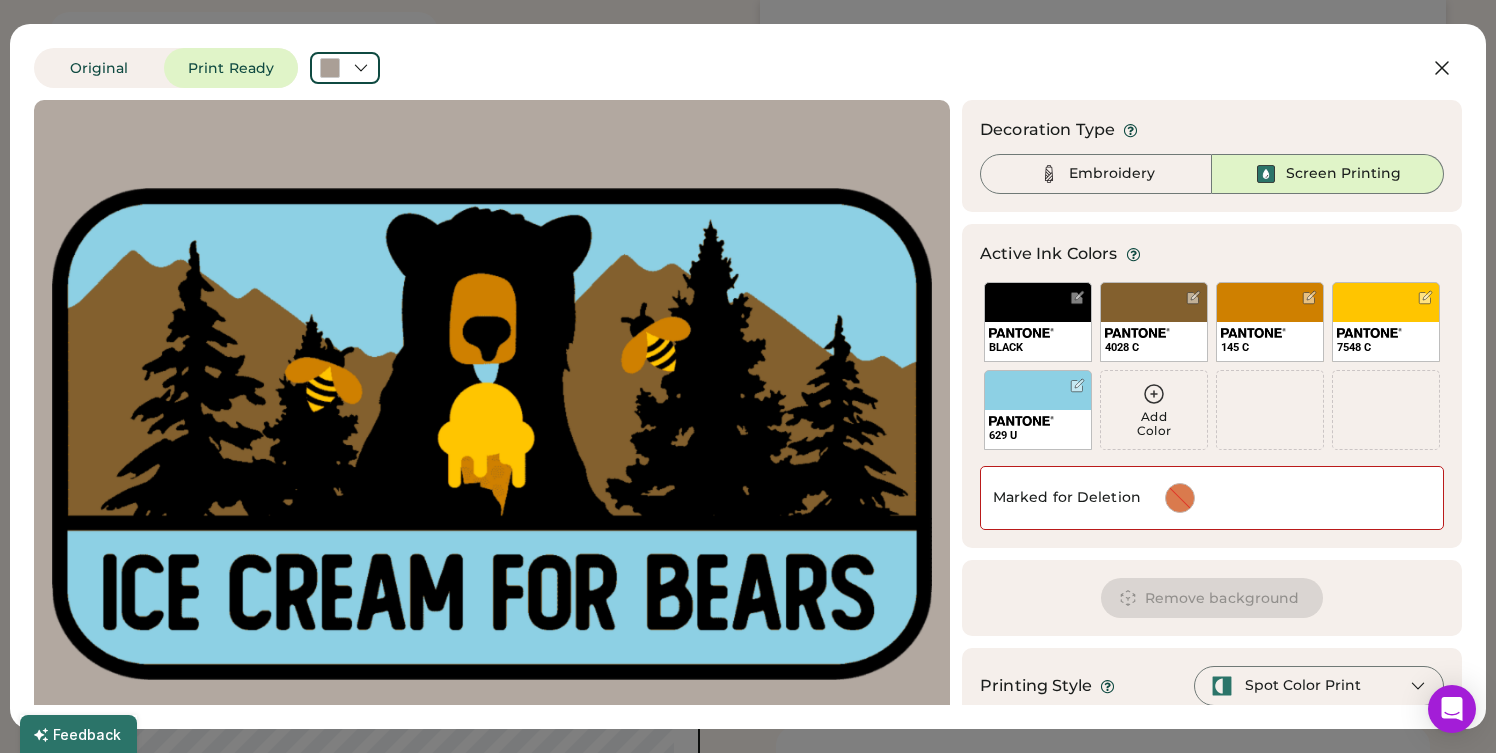 click on "Add
Color" at bounding box center [1154, 424] 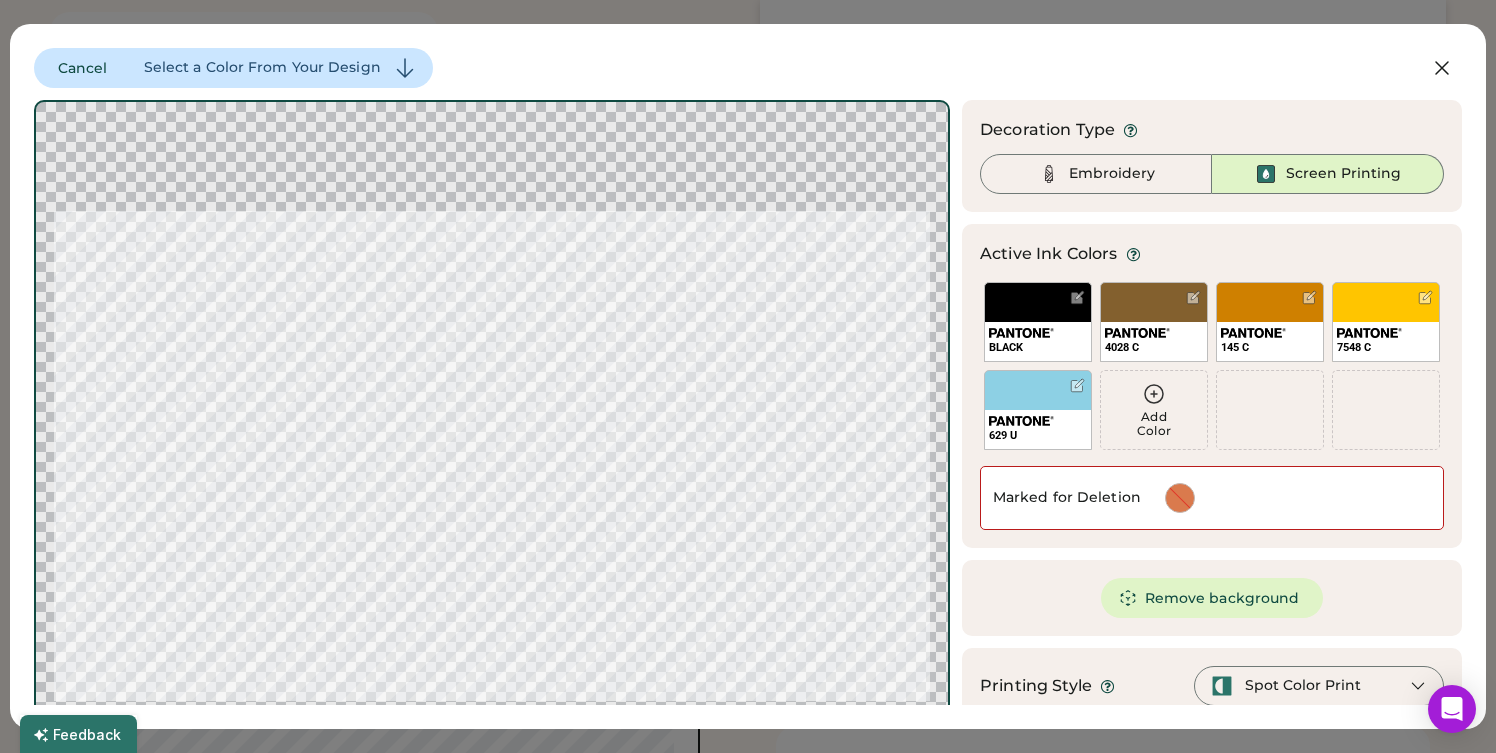 click 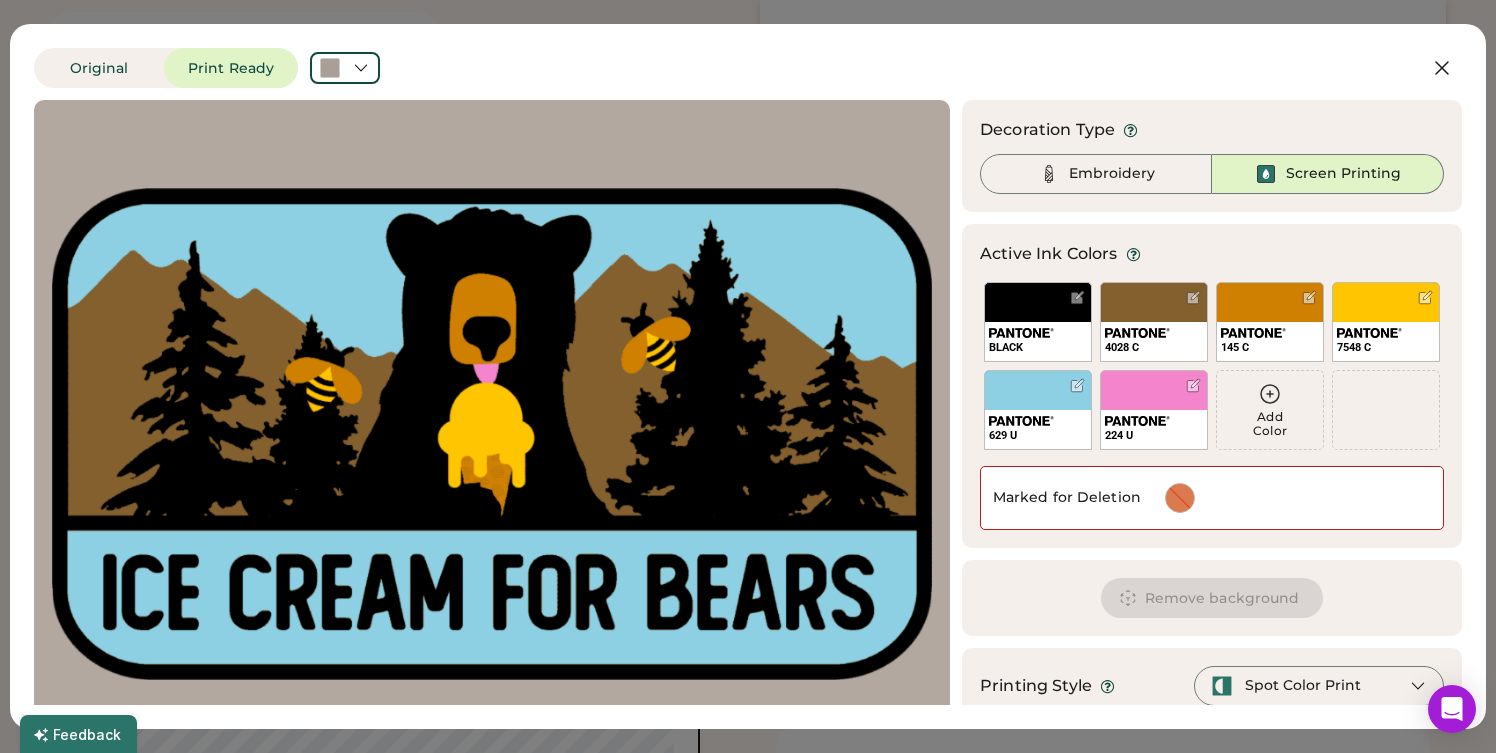 scroll, scrollTop: 107, scrollLeft: 0, axis: vertical 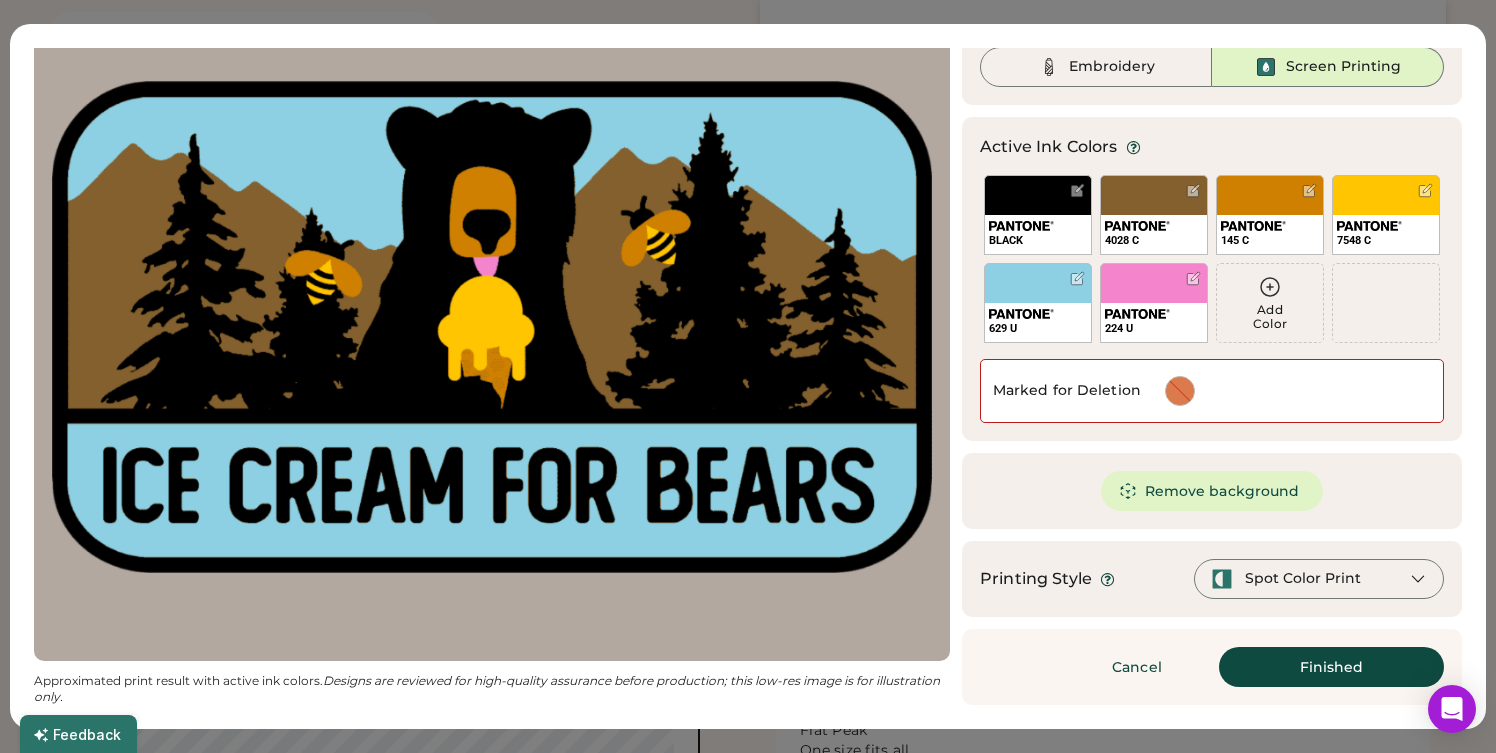 click on "Finished" at bounding box center [1331, 667] 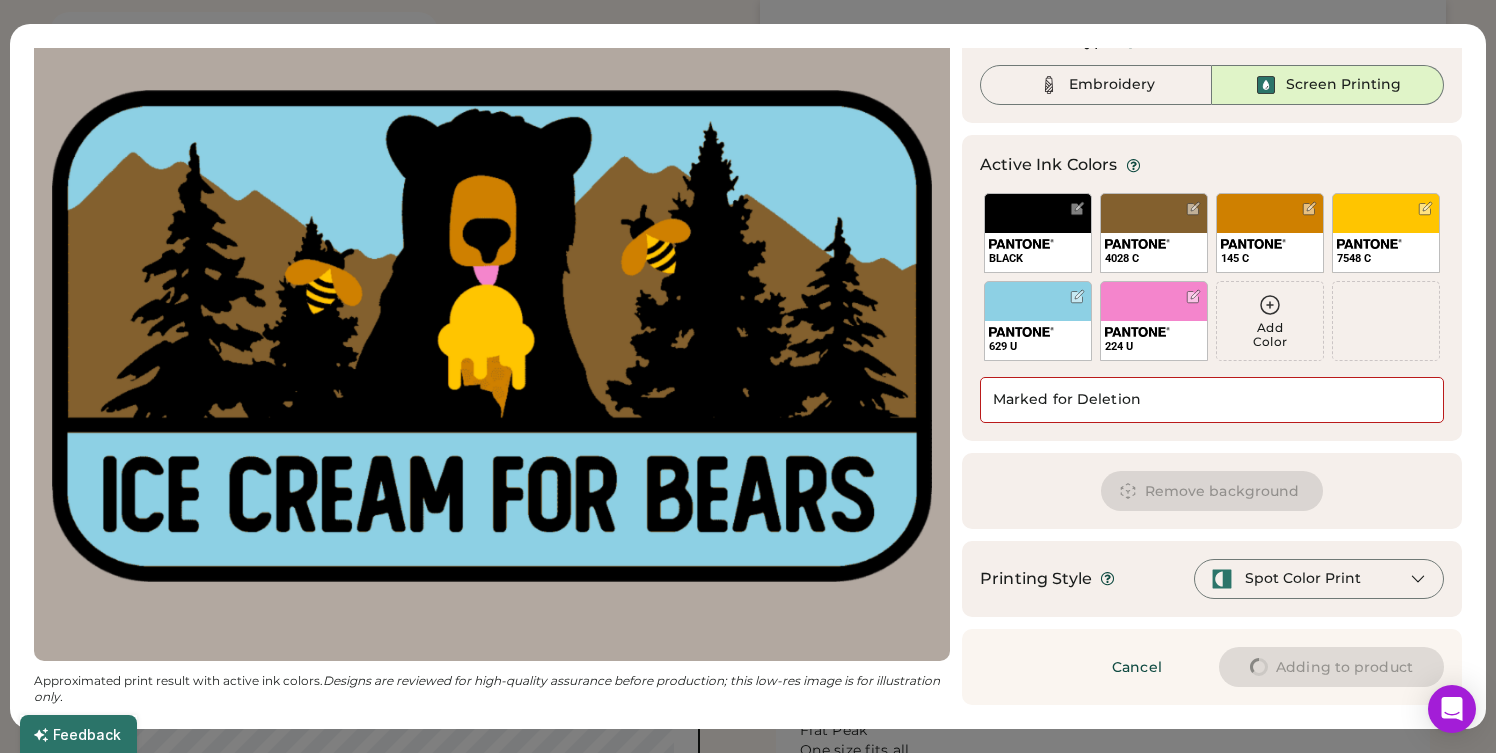 scroll, scrollTop: 43, scrollLeft: 0, axis: vertical 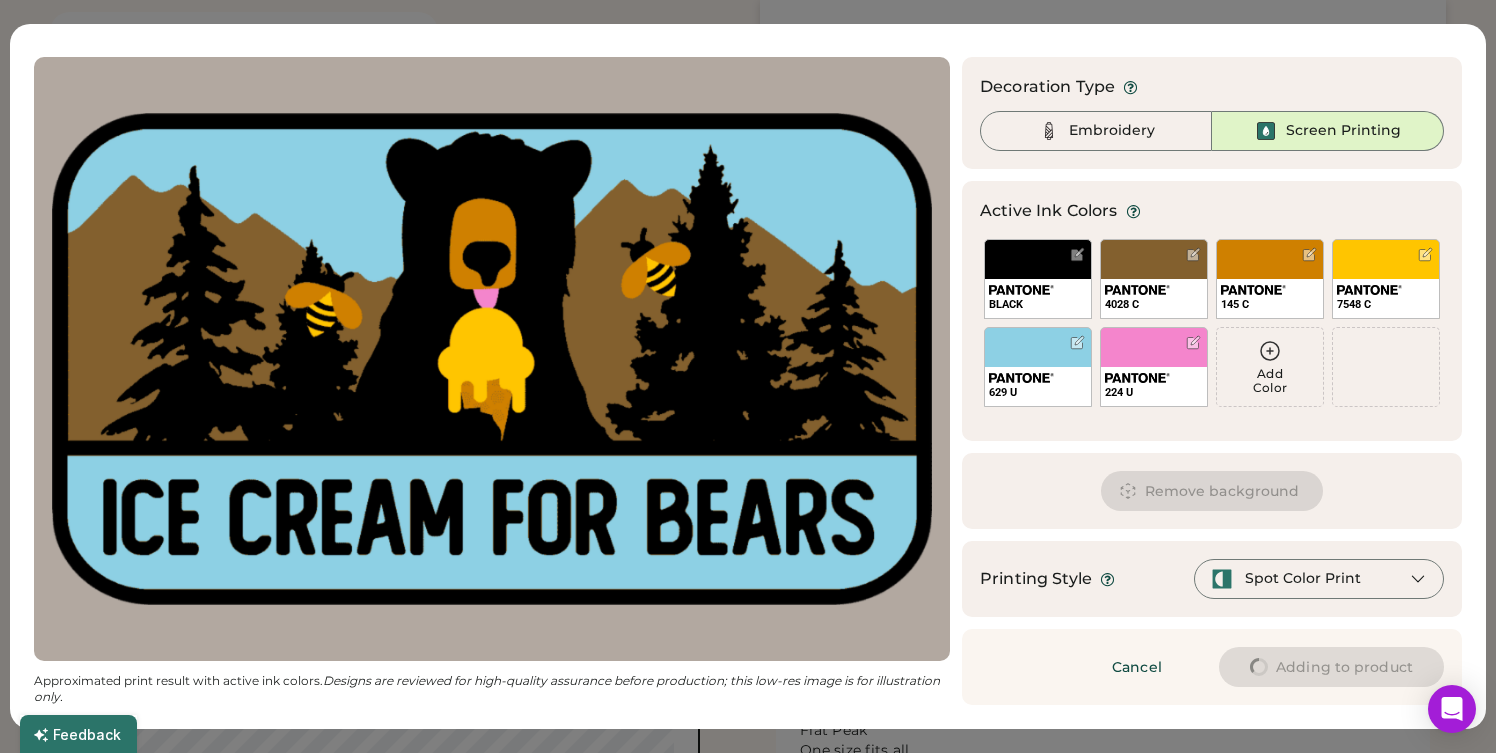 type on "****" 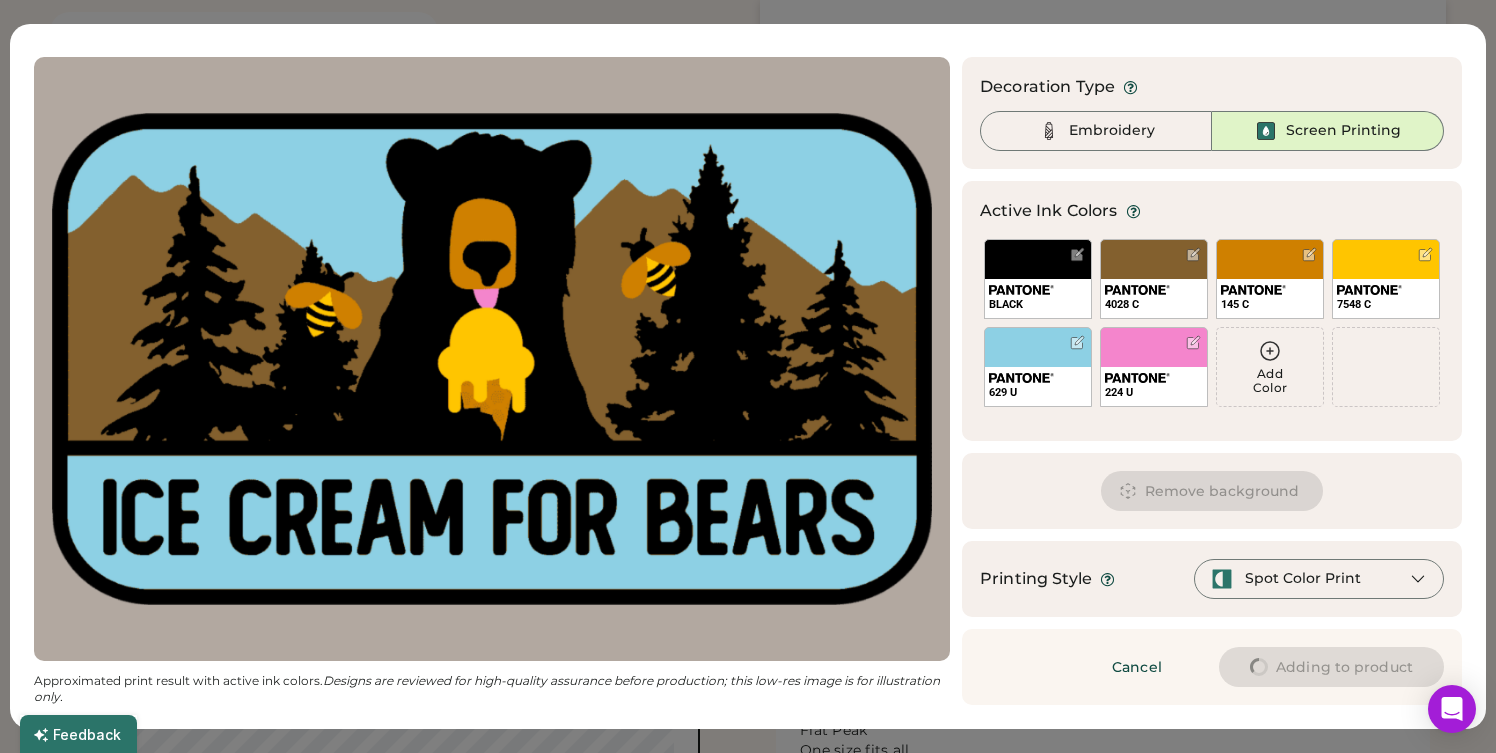 type on "****" 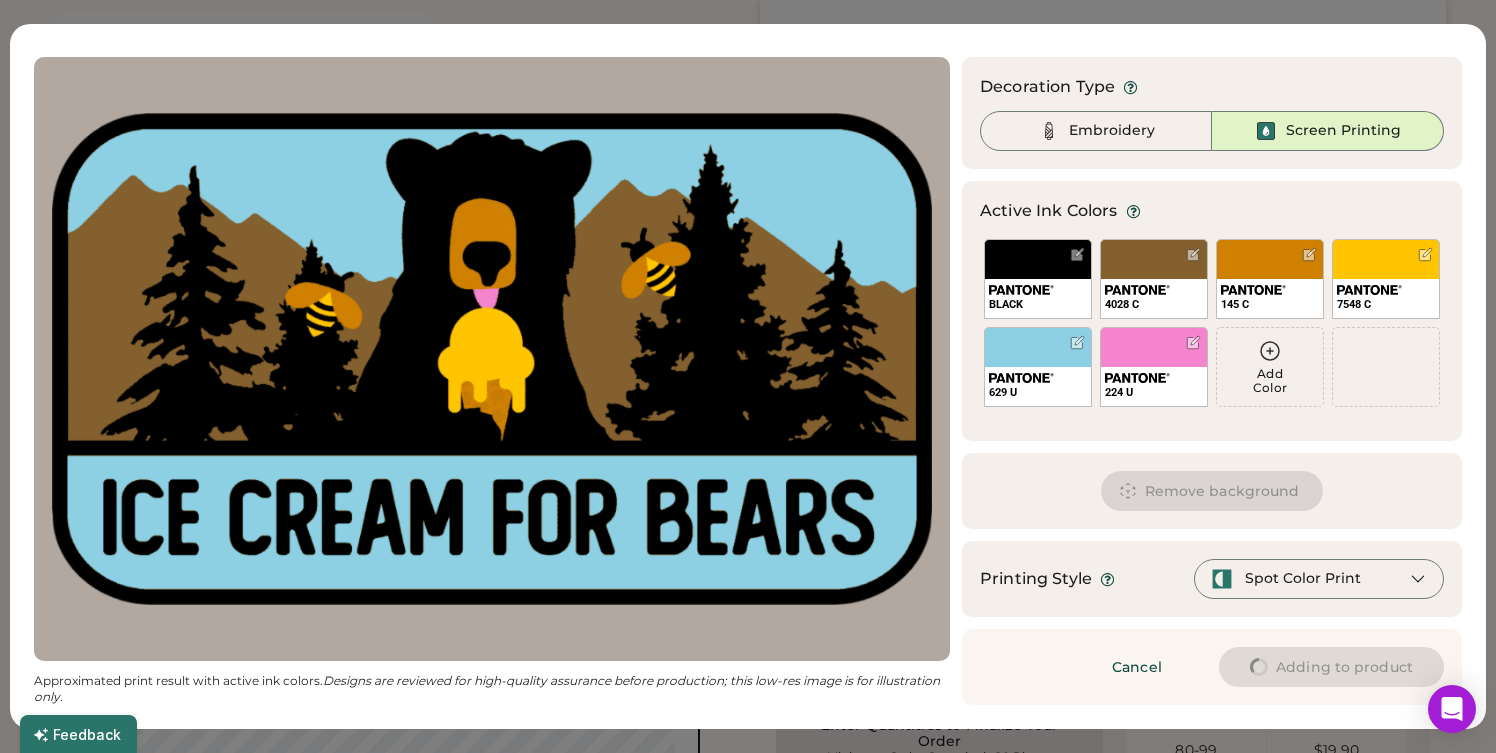 type on "****" 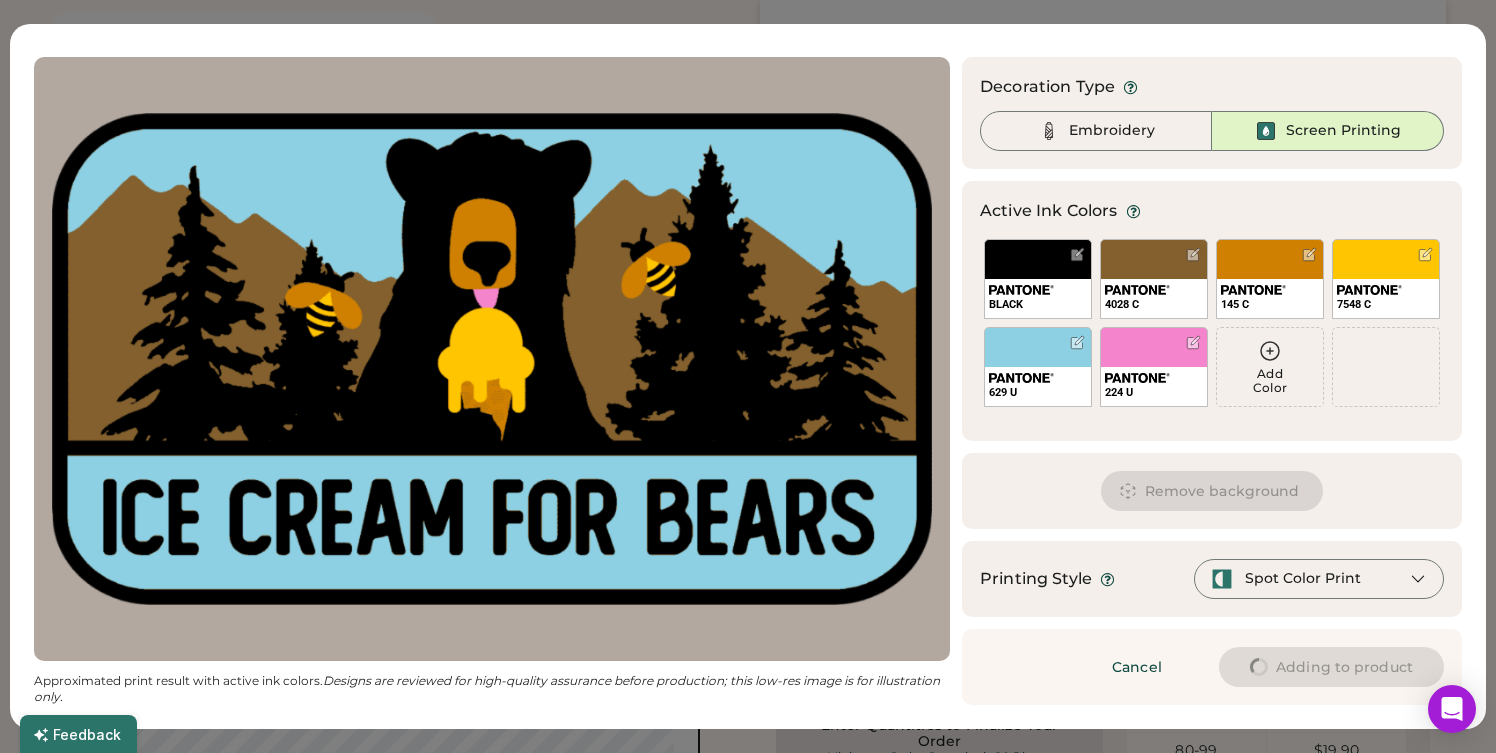 type on "****" 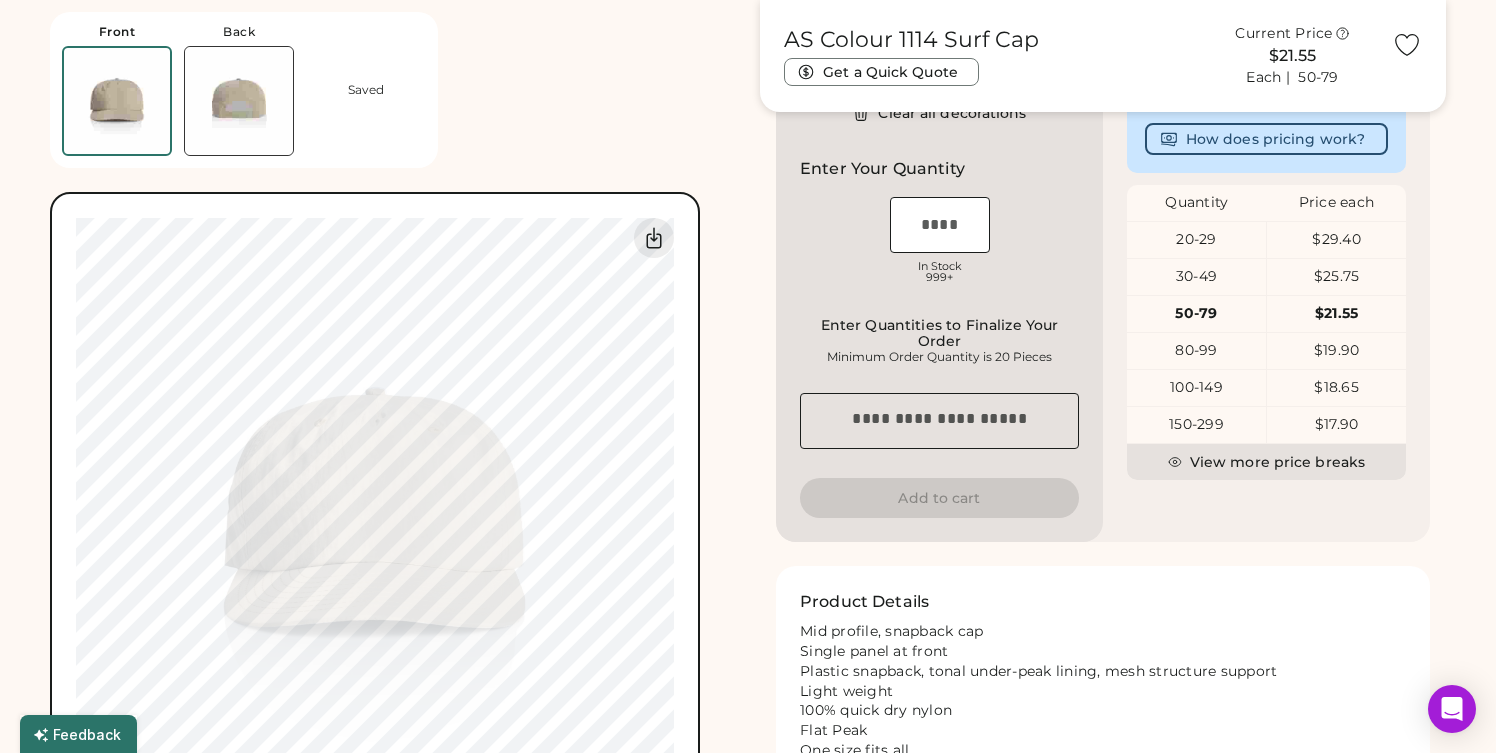 type on "****" 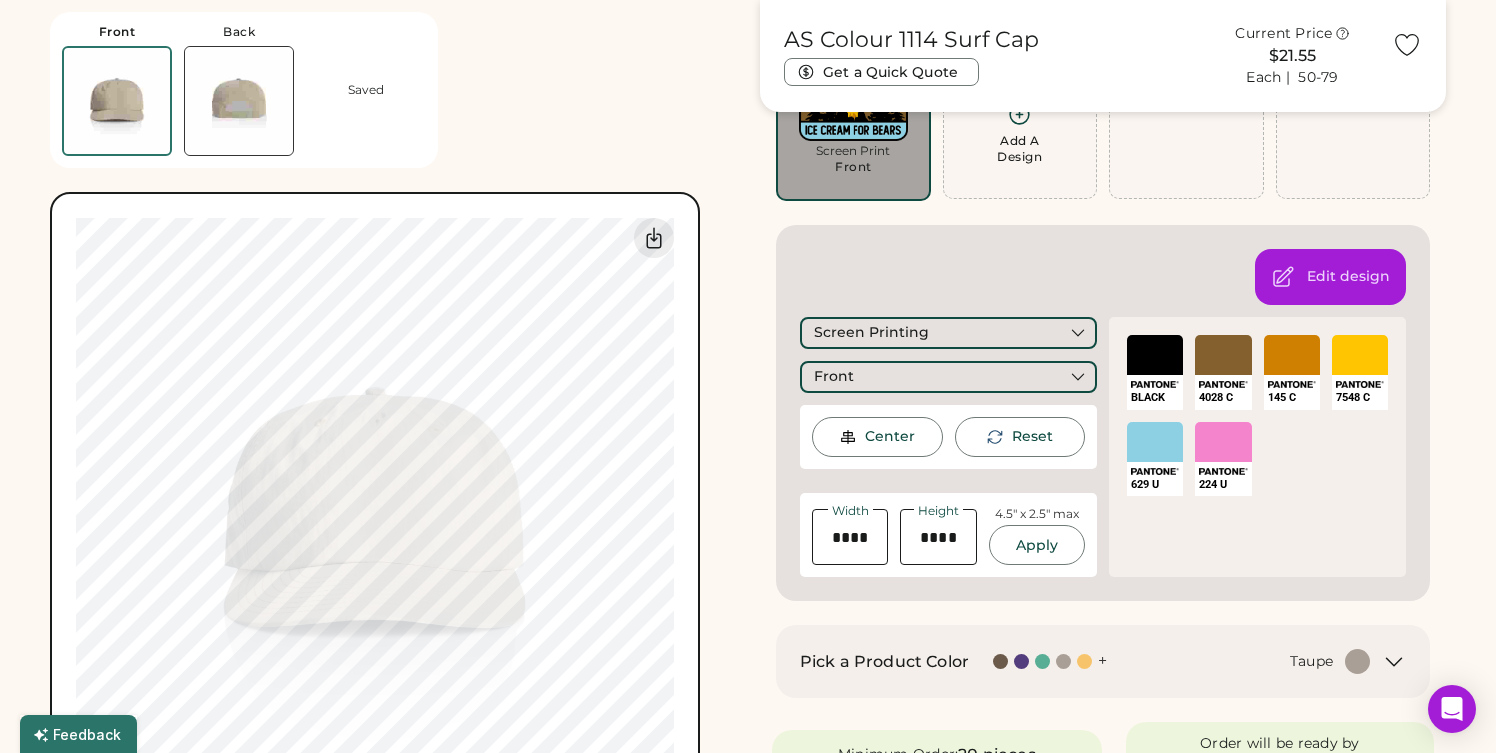 scroll, scrollTop: 192, scrollLeft: 0, axis: vertical 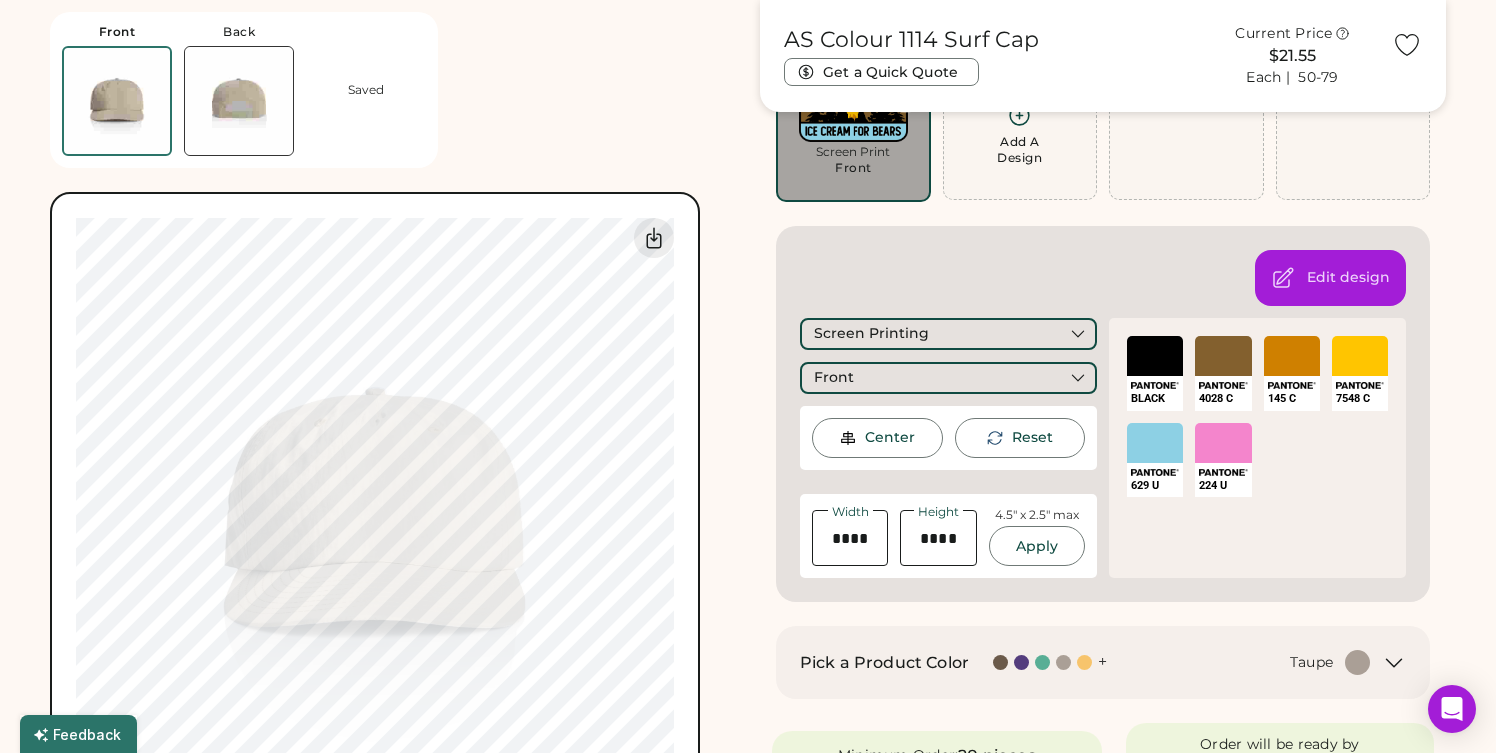 click on "Screen Printing    Front    Center    Reset Width Height 4.5" x 2.5" max Apply BLACK SELECT
A COLOR 4028 C SELECT
A COLOR 145 C SELECT
A COLOR 7548 C SELECT
A COLOR 629 U SELECT
A COLOR 224 U" at bounding box center [1103, 448] 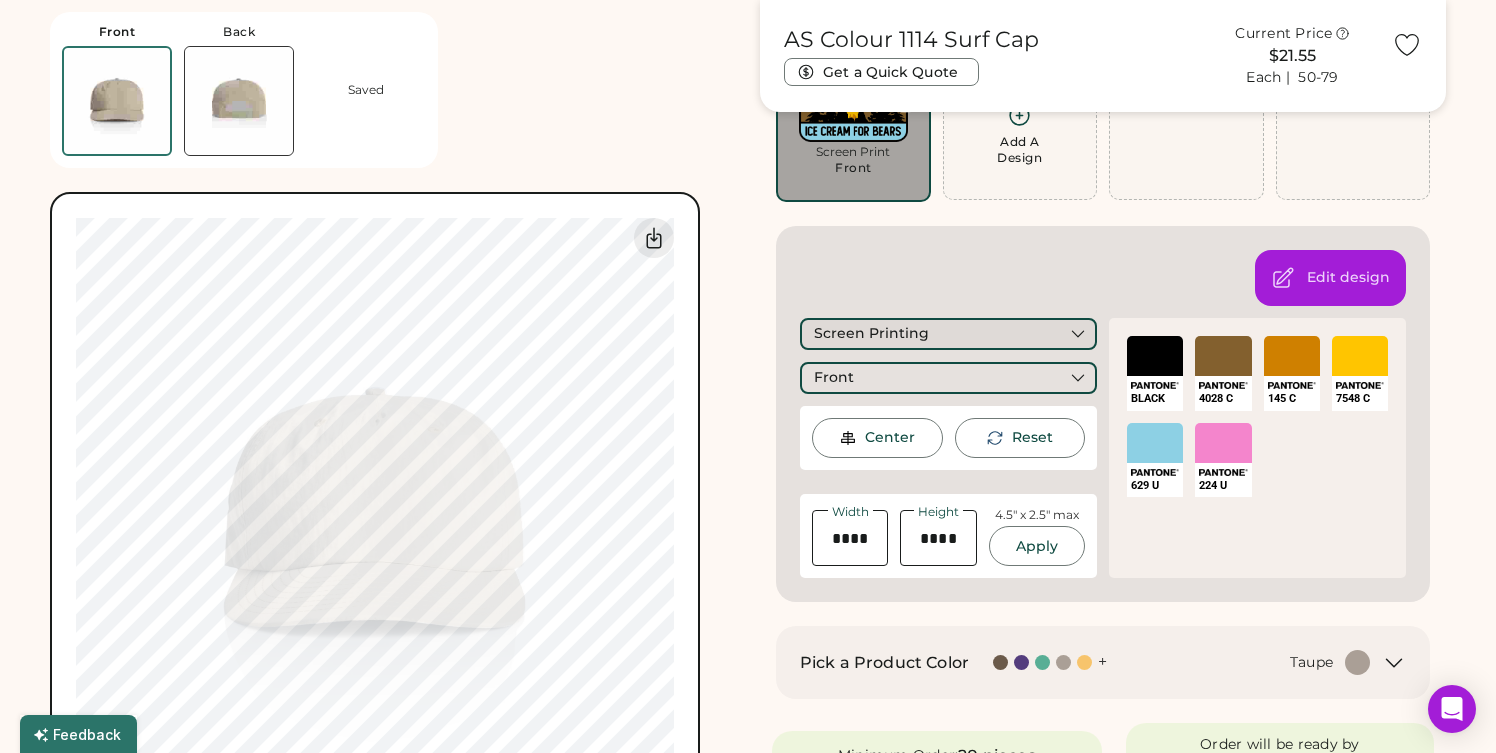 click 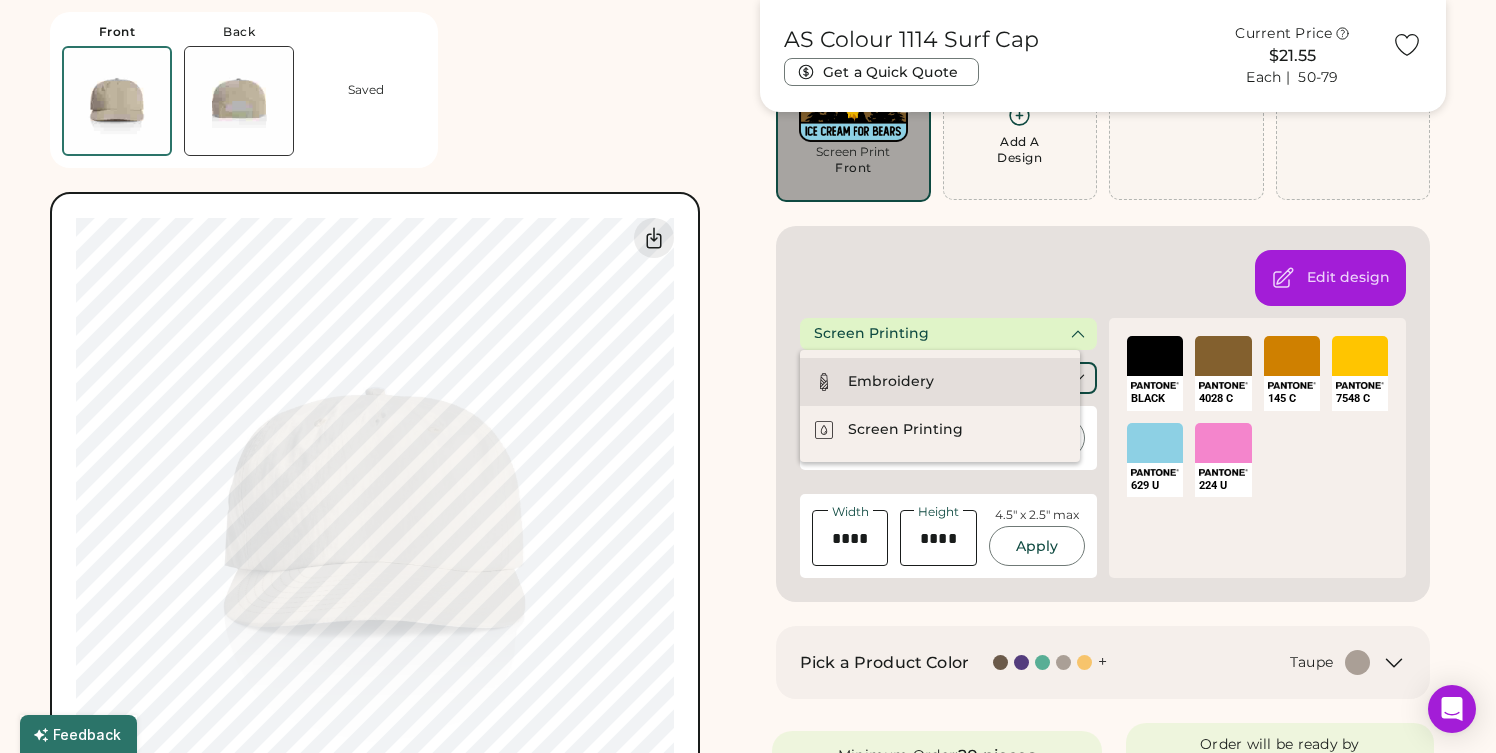 click on "Embroidery" at bounding box center [940, 382] 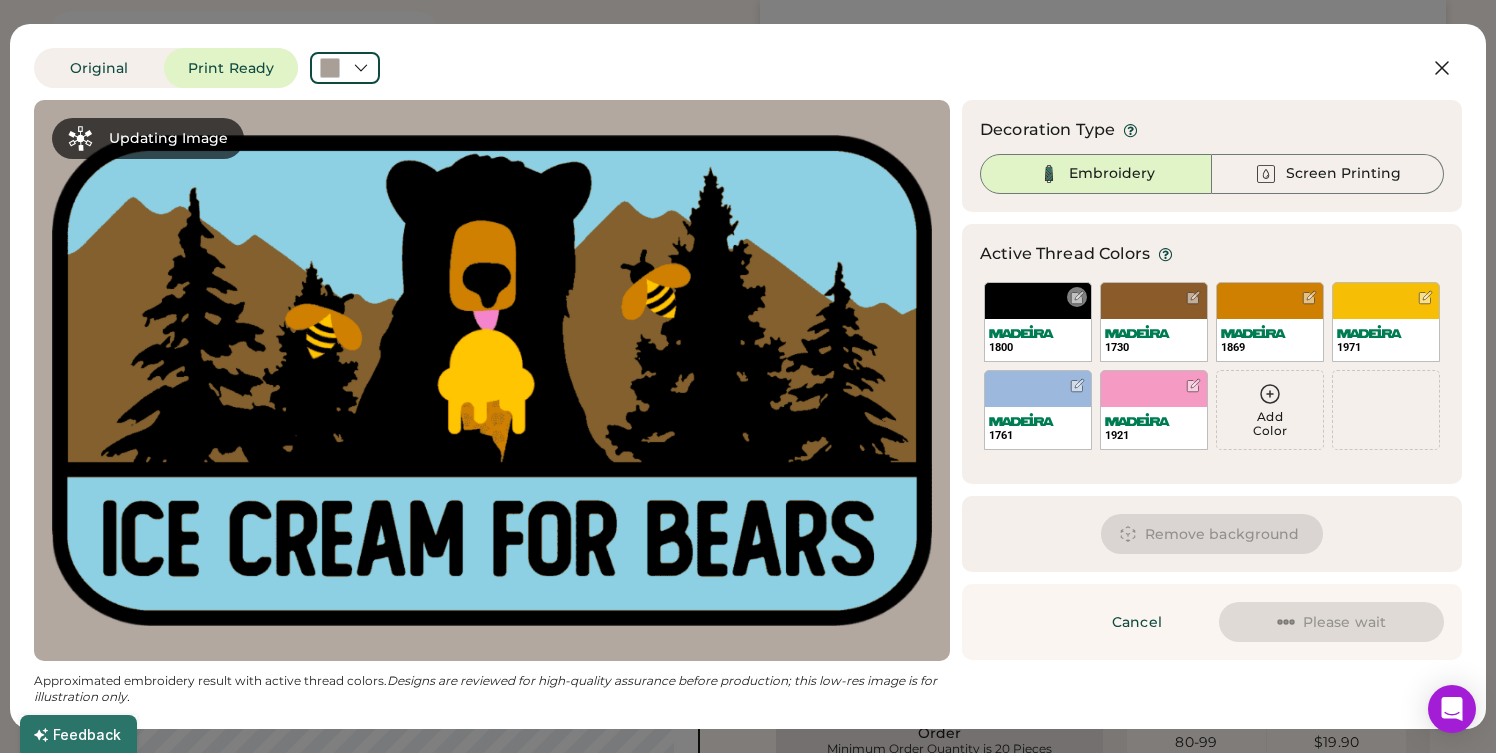 scroll, scrollTop: 0, scrollLeft: 0, axis: both 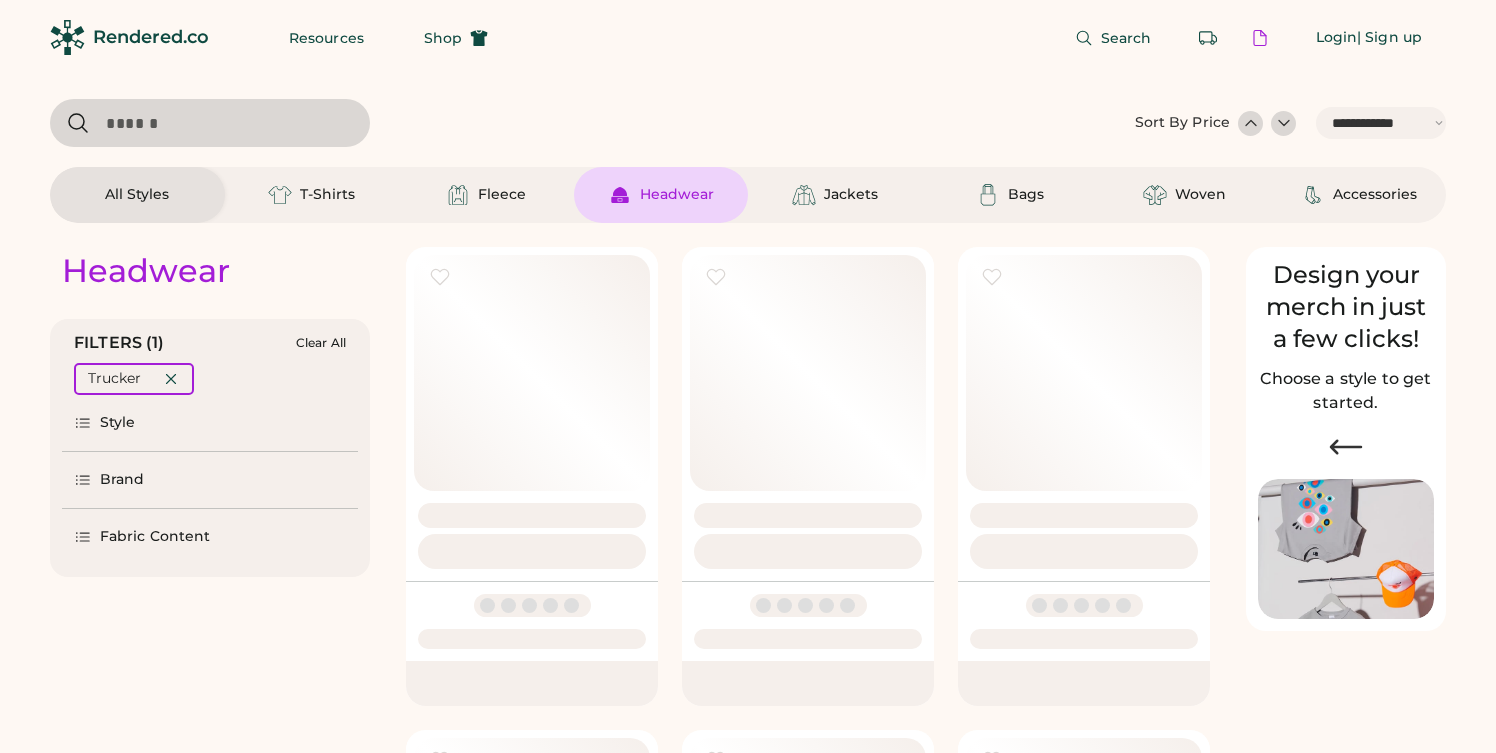 select on "*****" 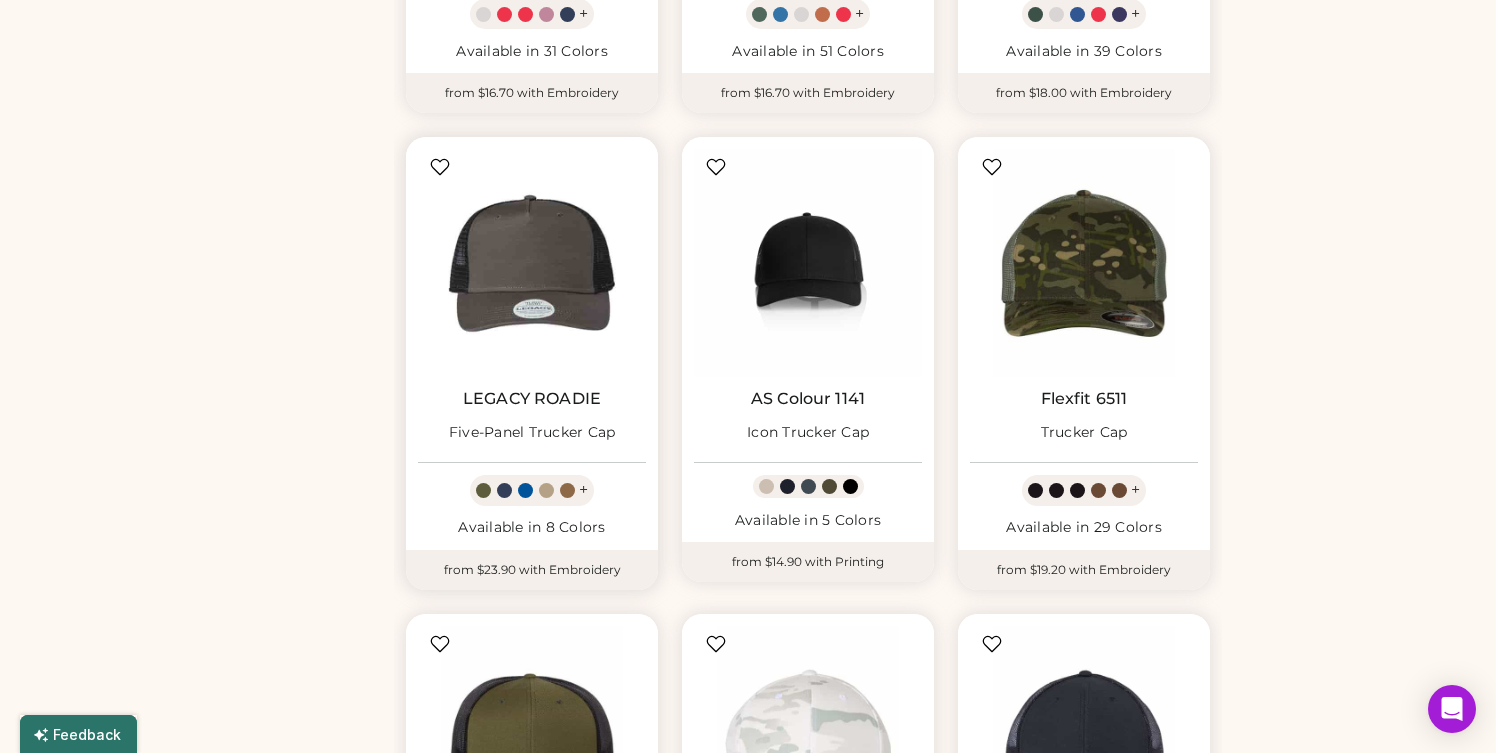 scroll, scrollTop: 1068, scrollLeft: 0, axis: vertical 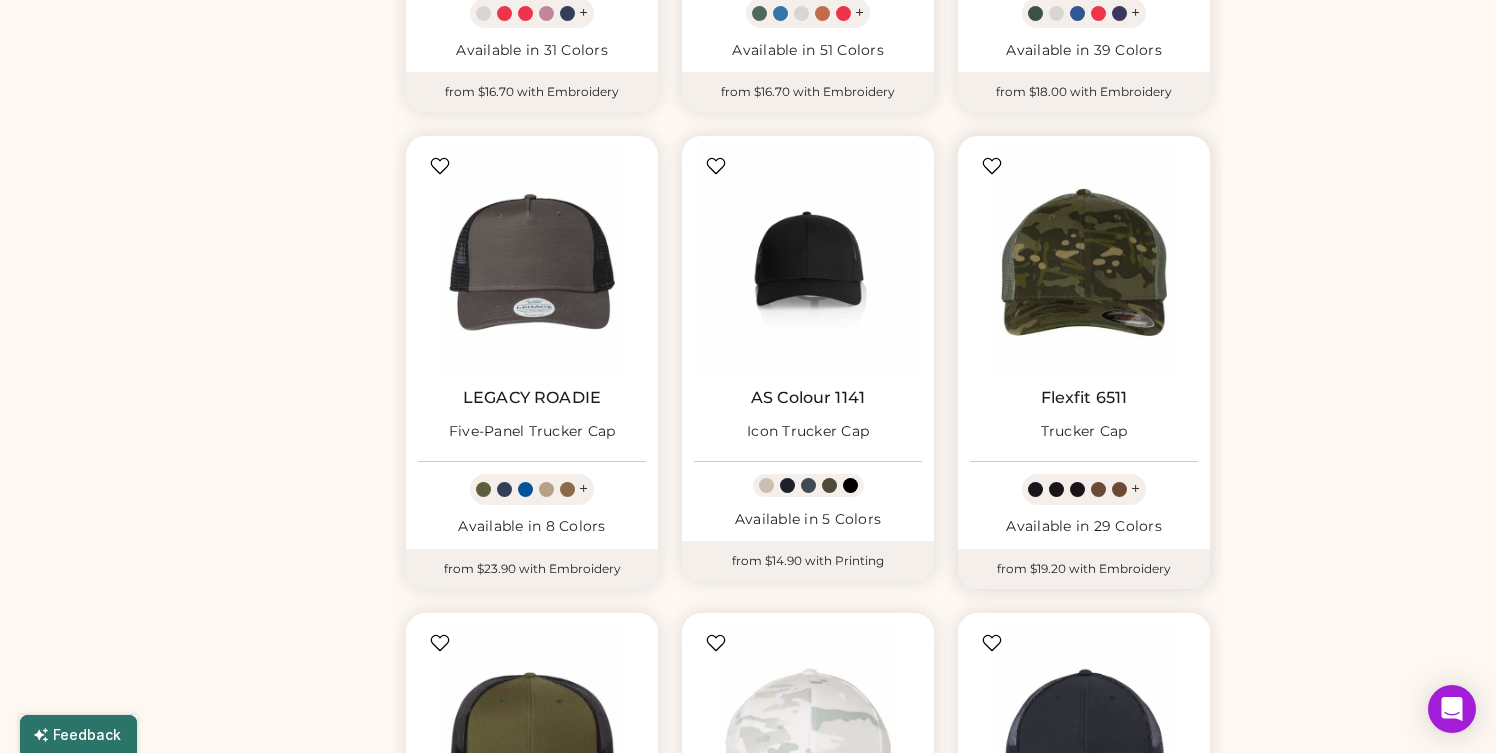 click at bounding box center (1084, 262) 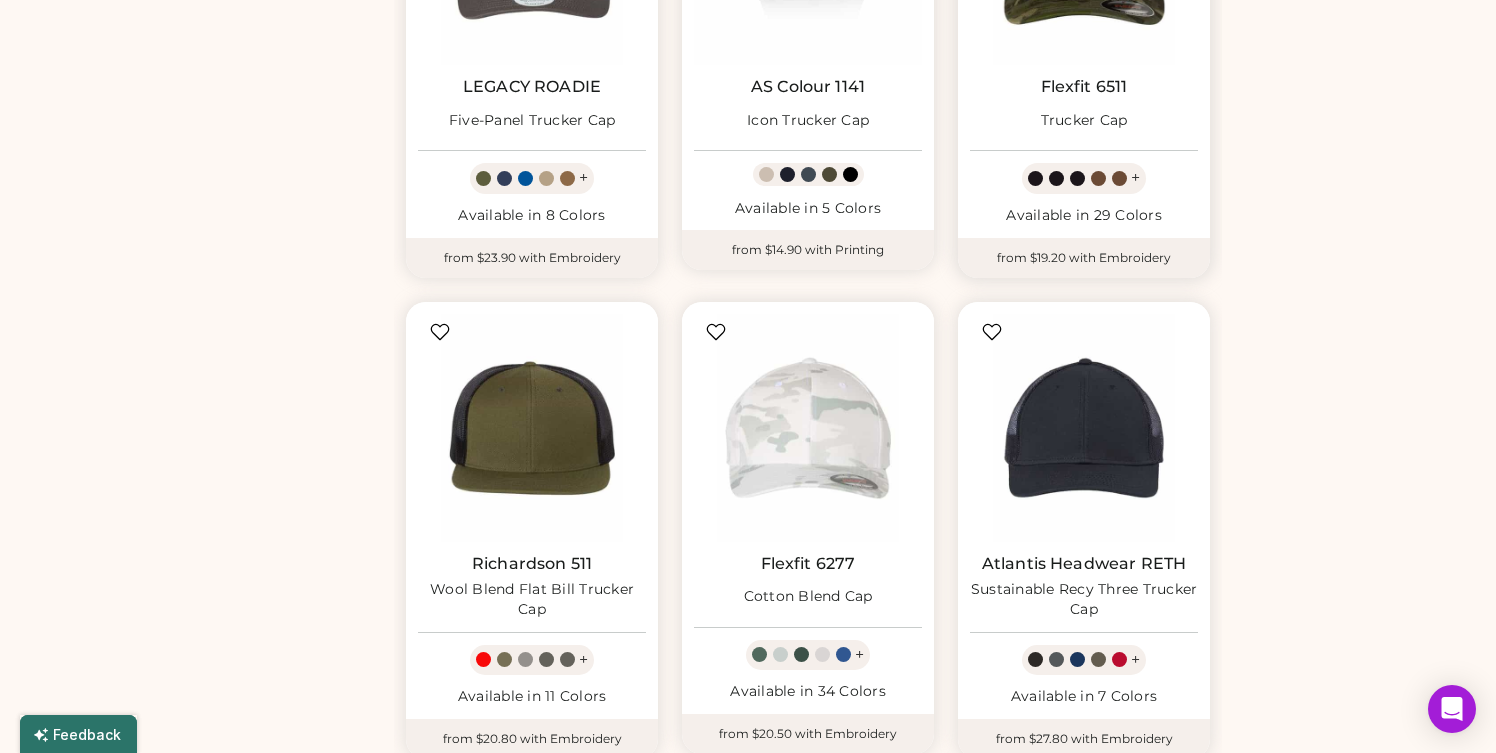 scroll, scrollTop: 1395, scrollLeft: 0, axis: vertical 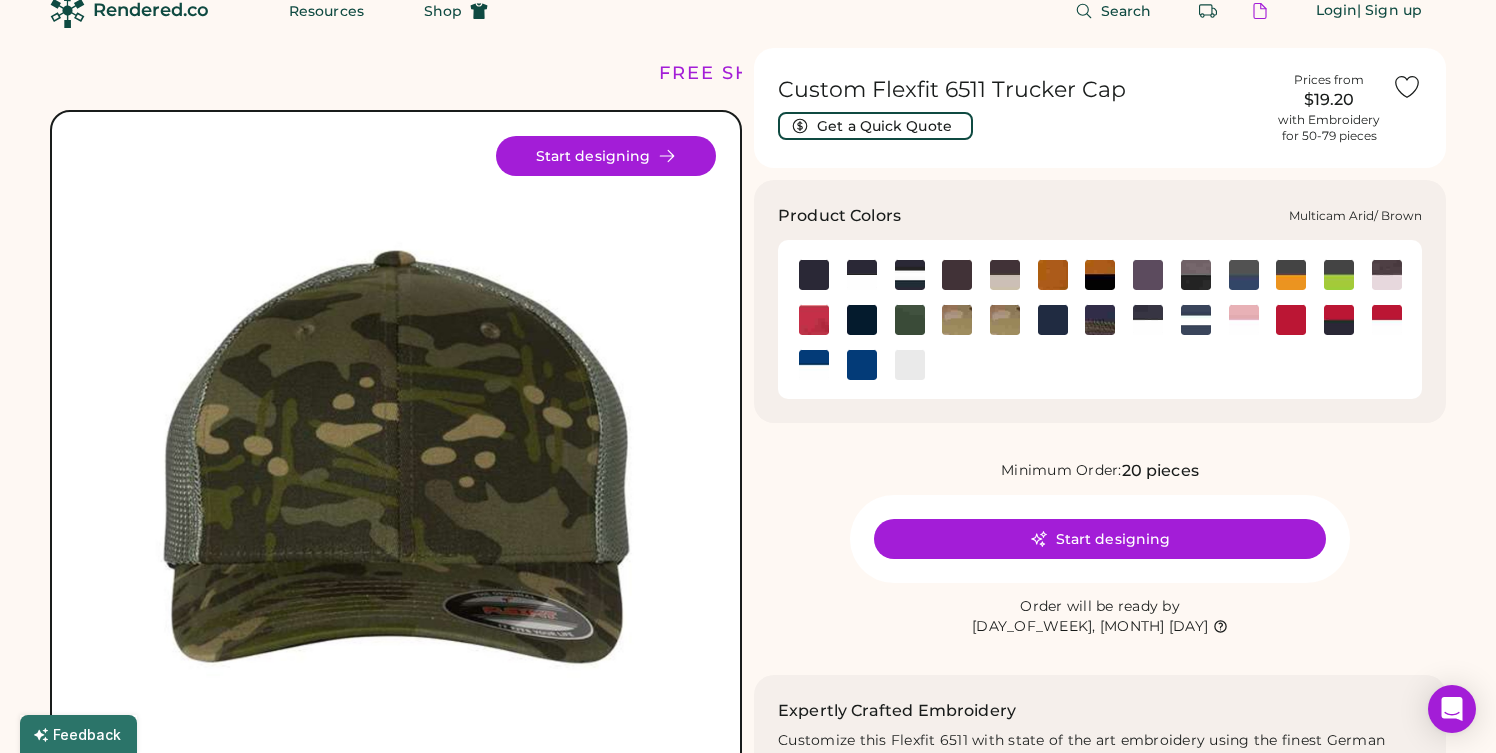 click 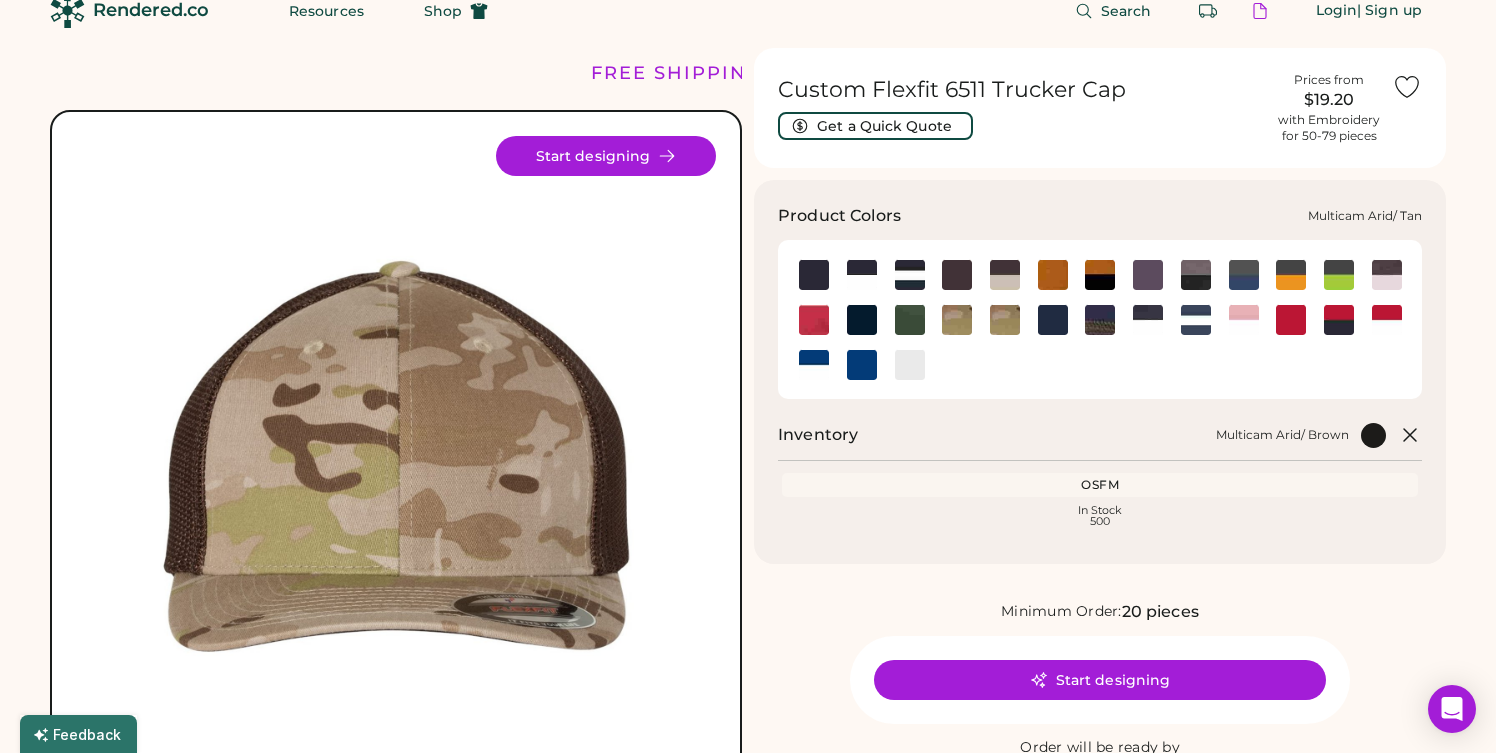click 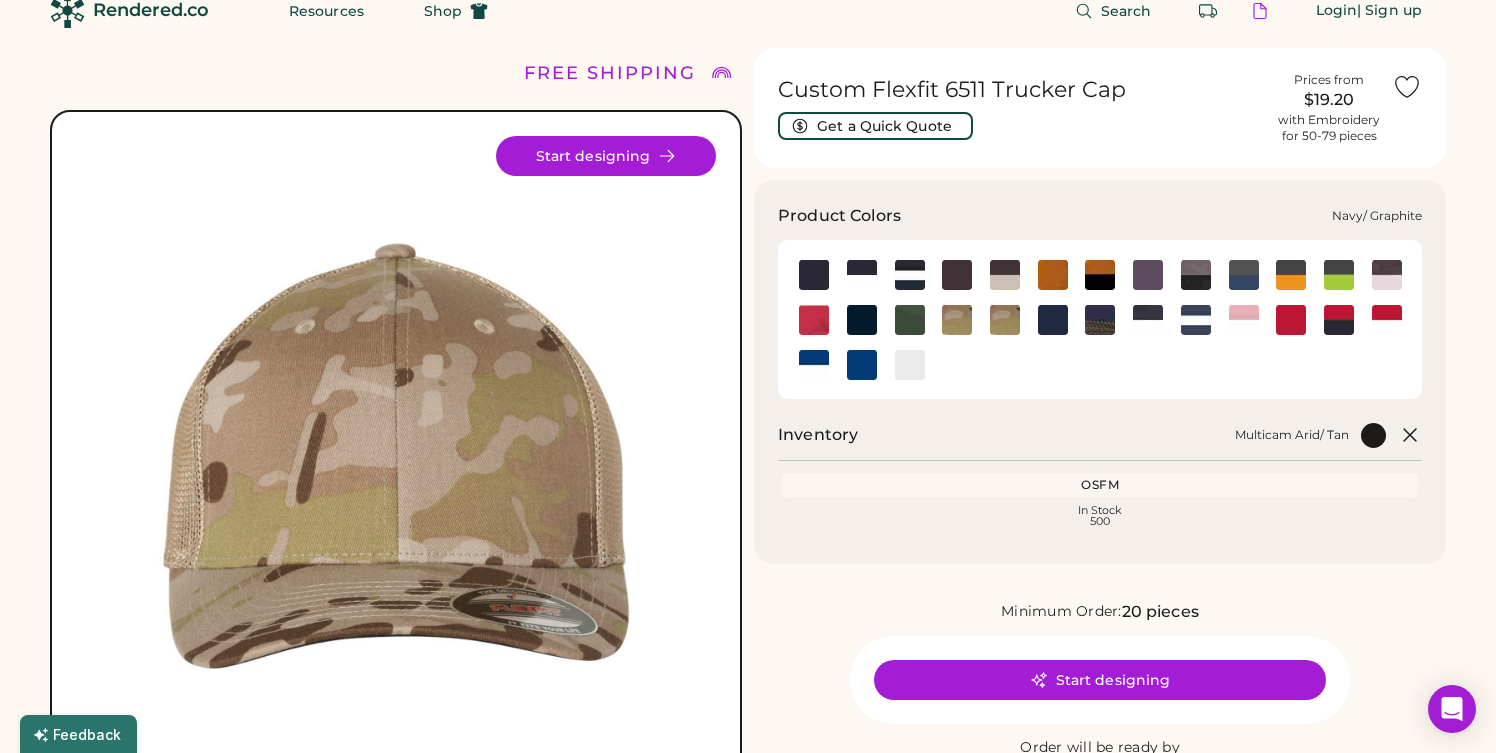 click 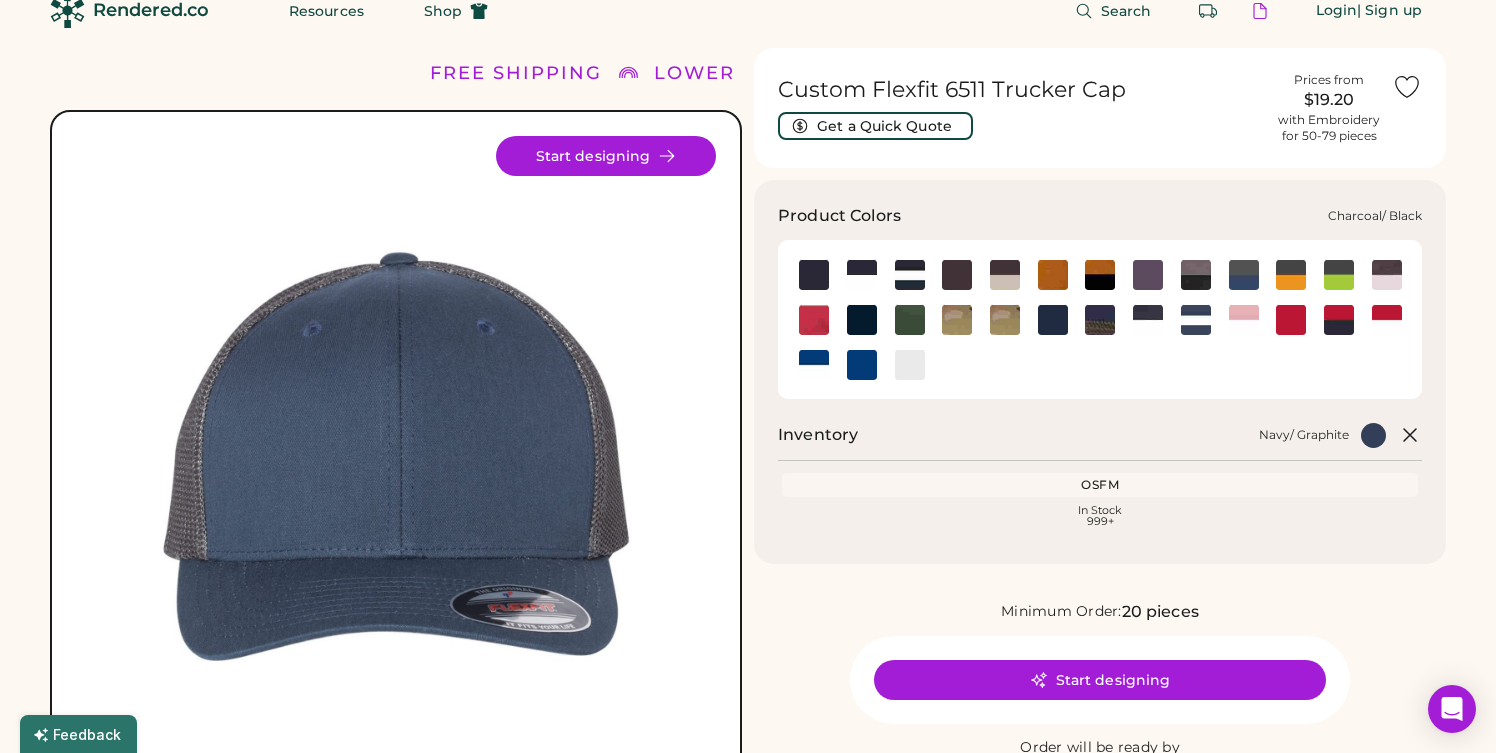 click 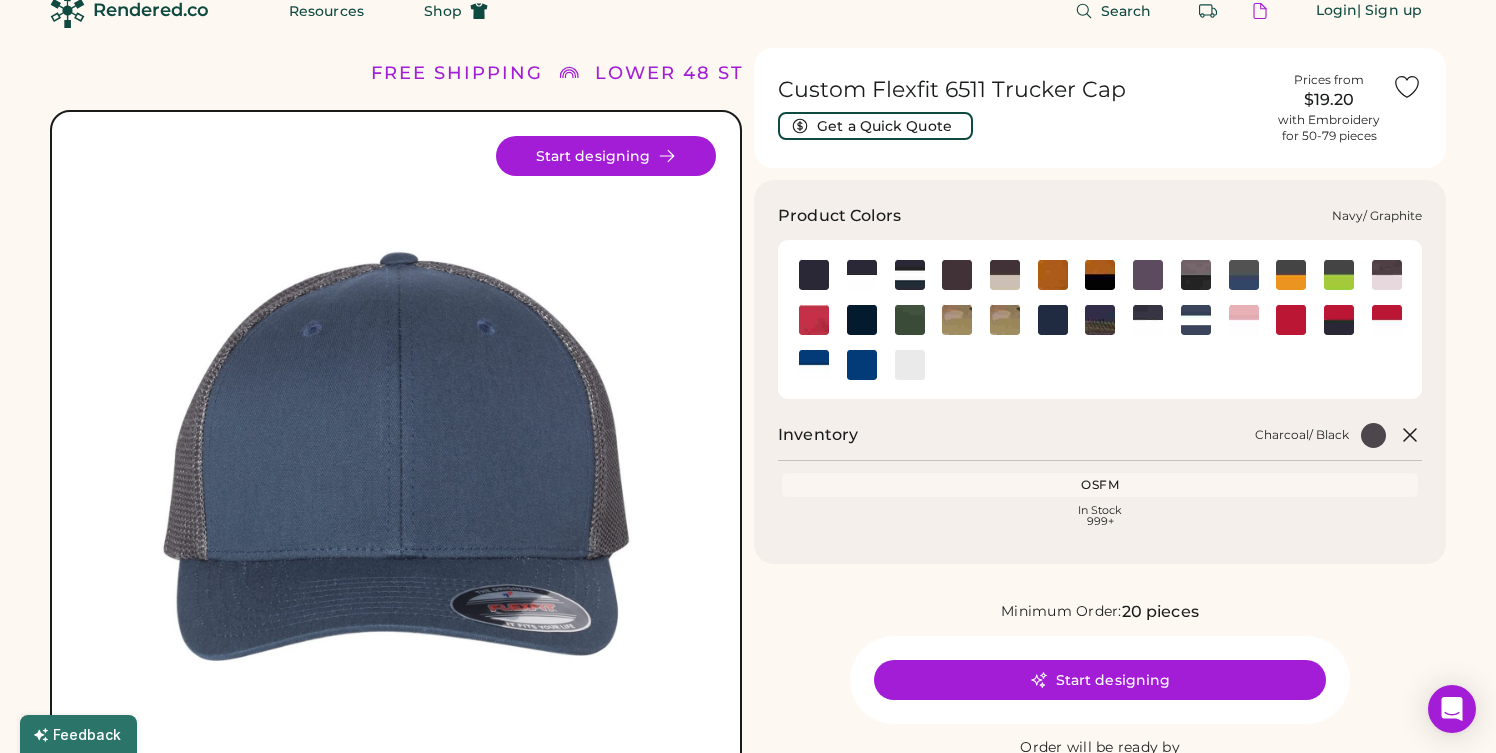 click 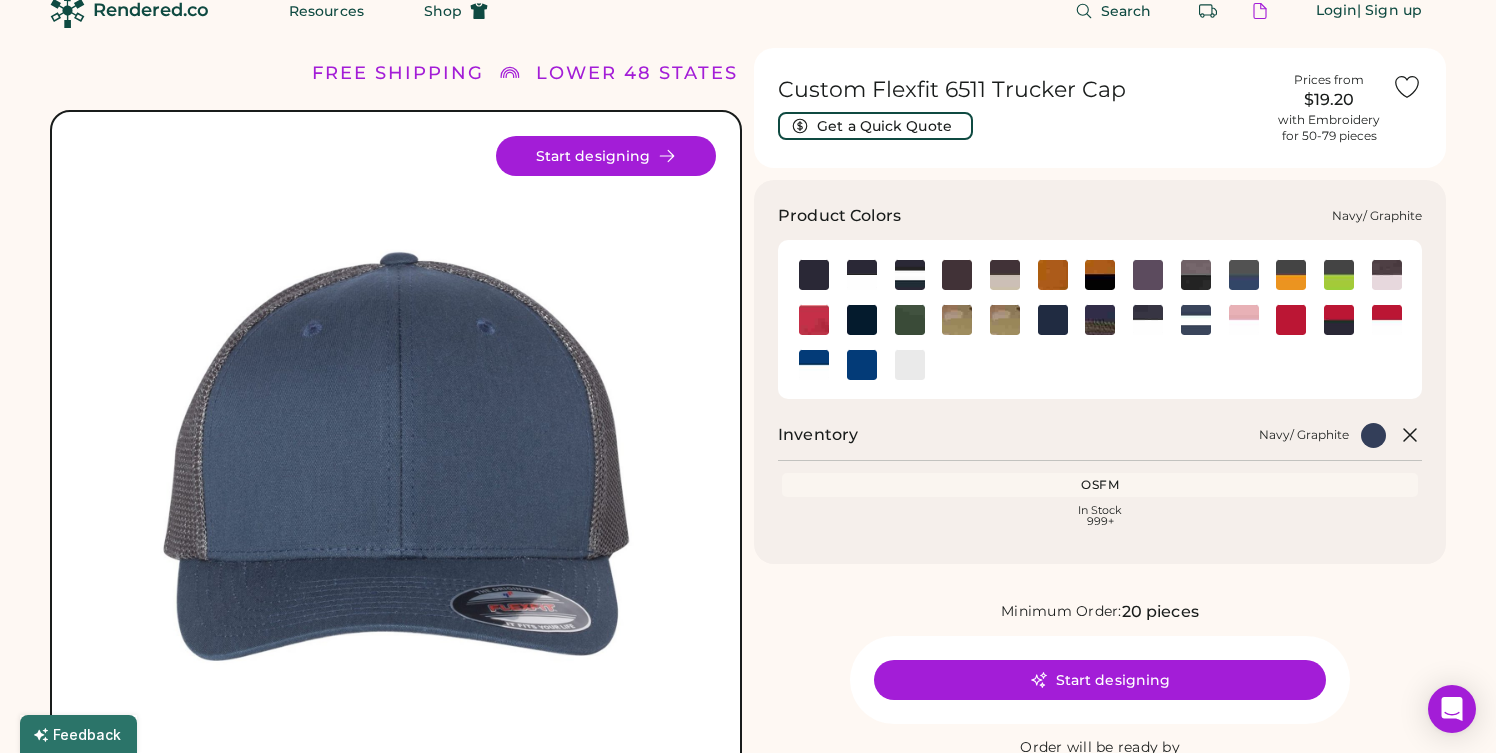 click 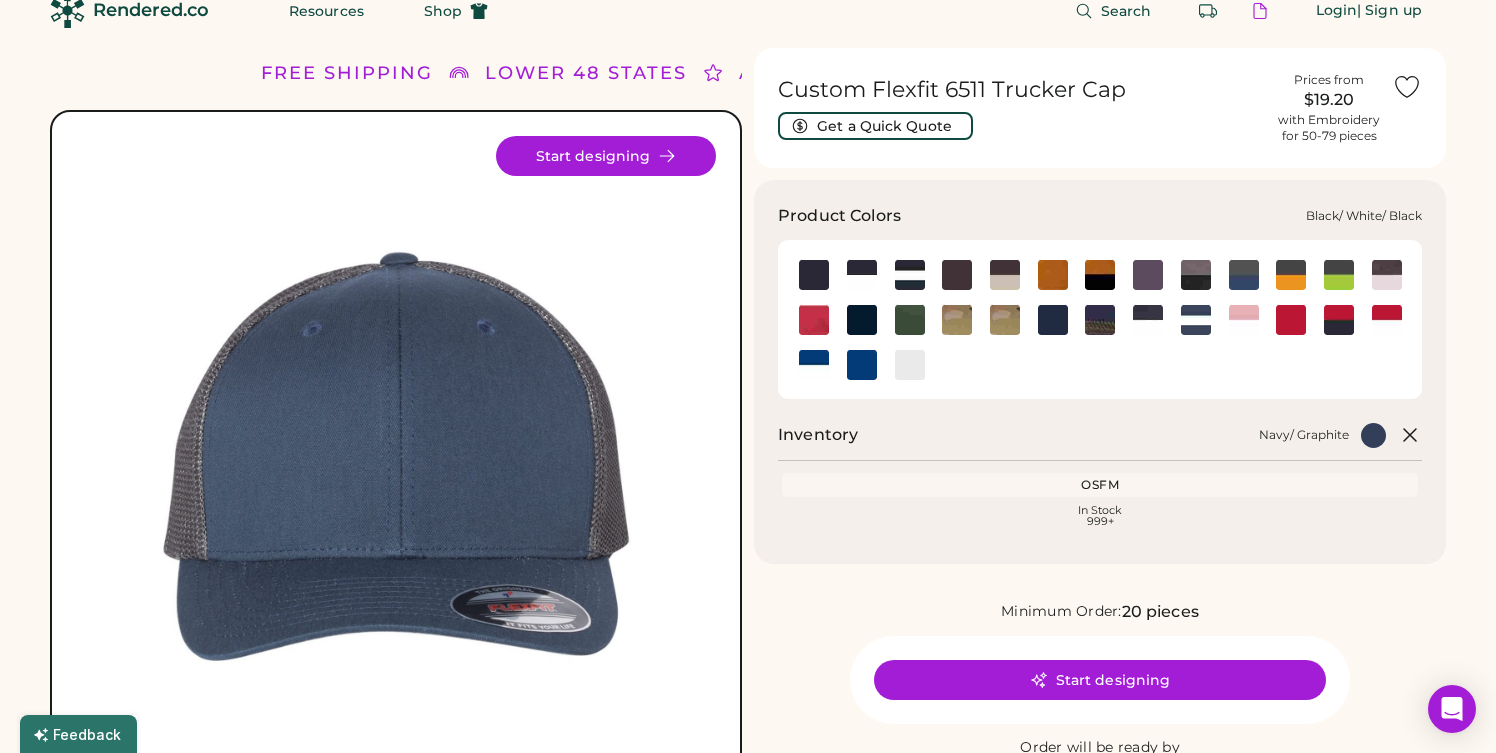 click 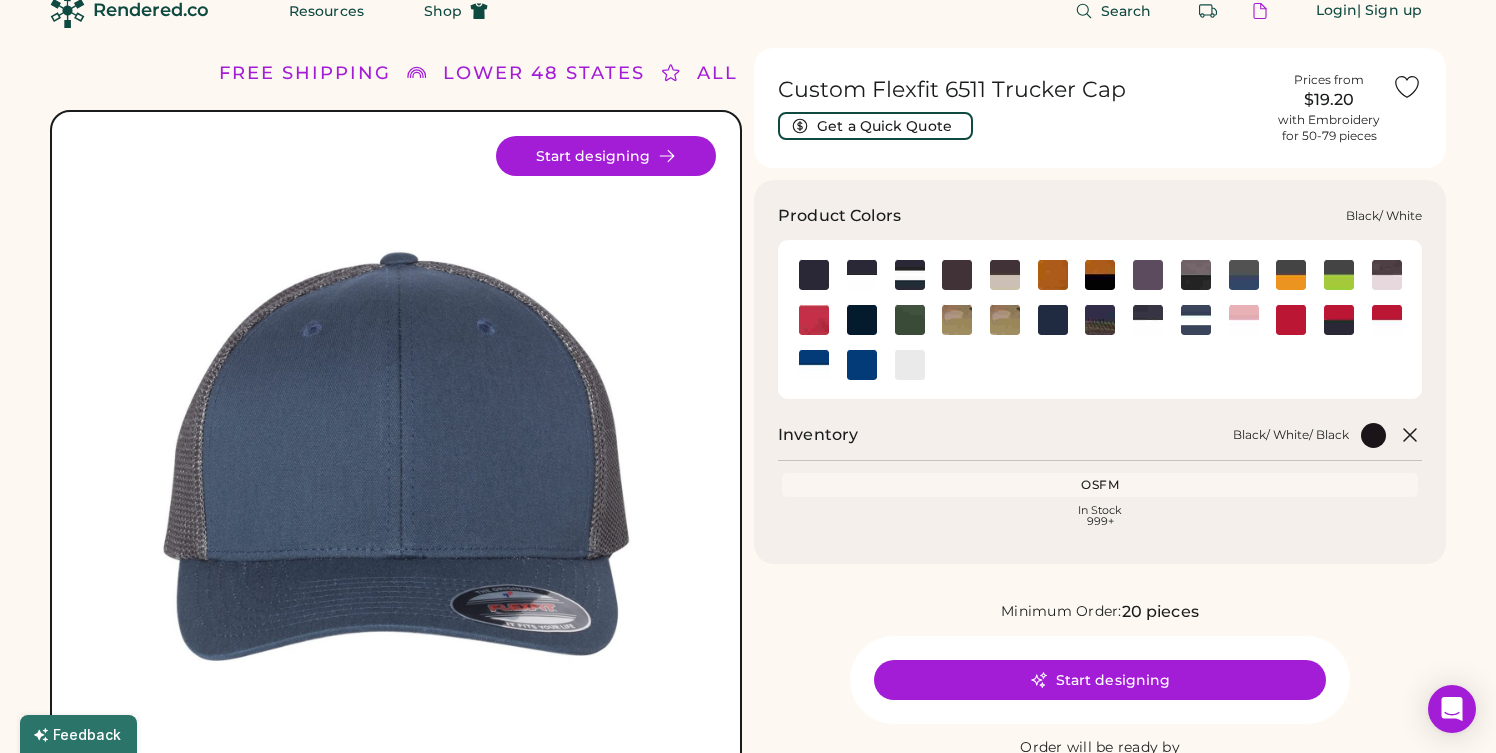 click 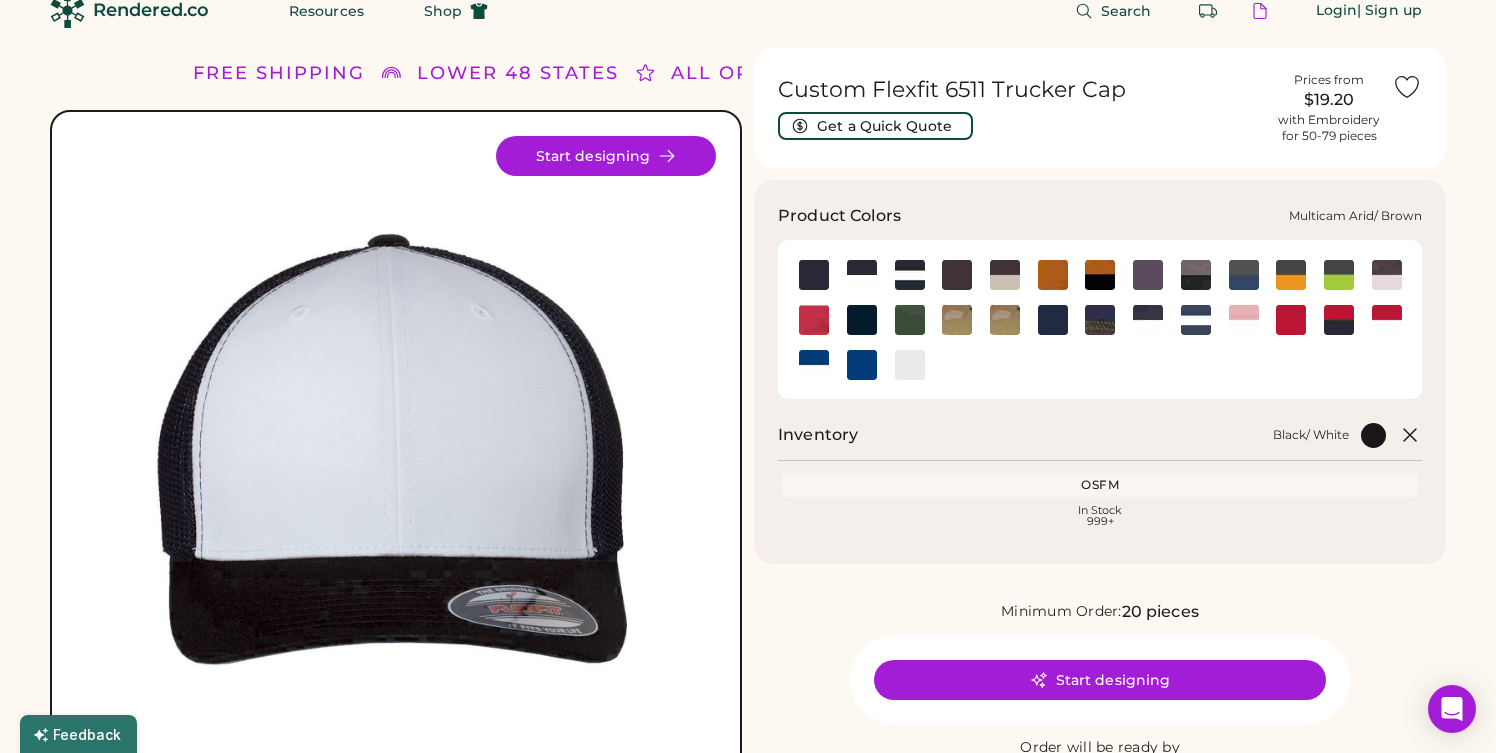 click 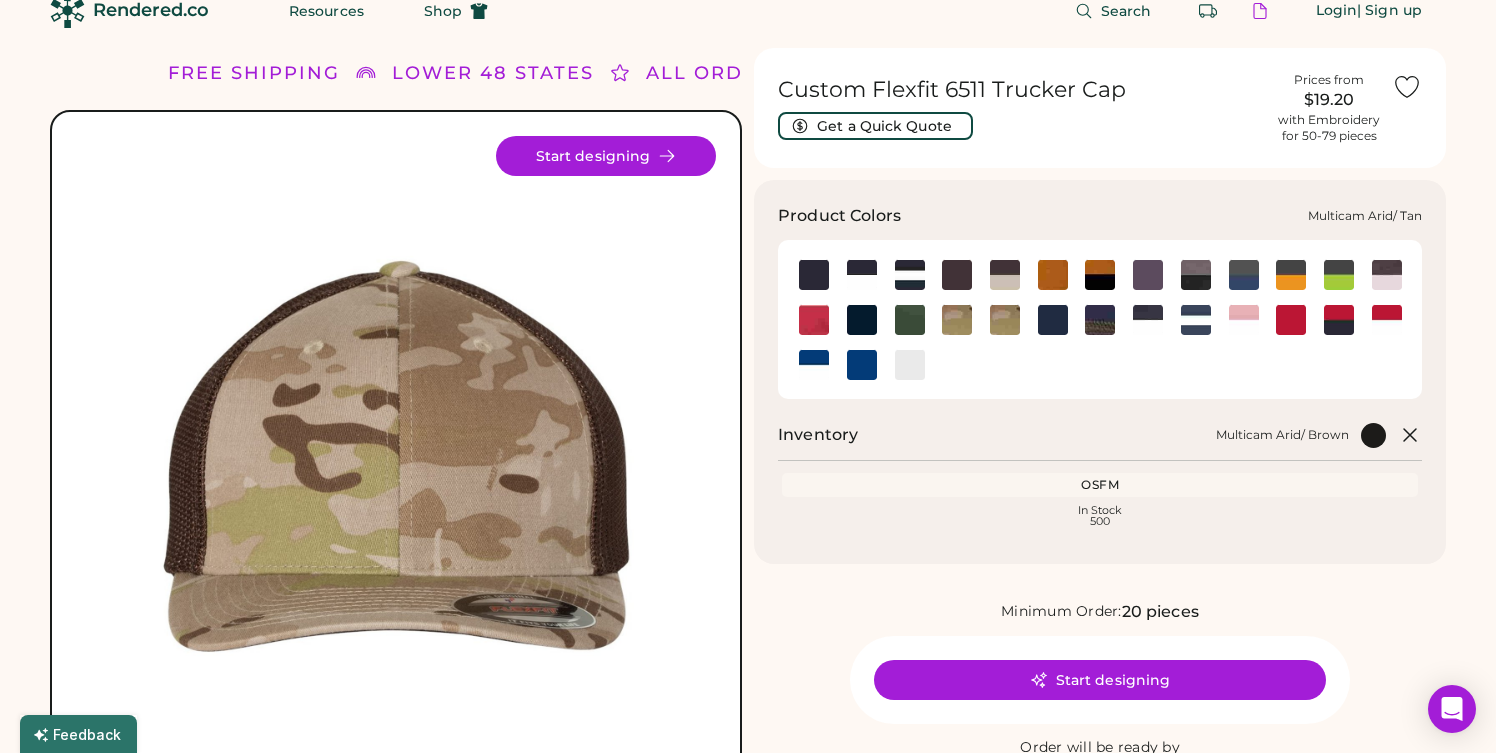 click 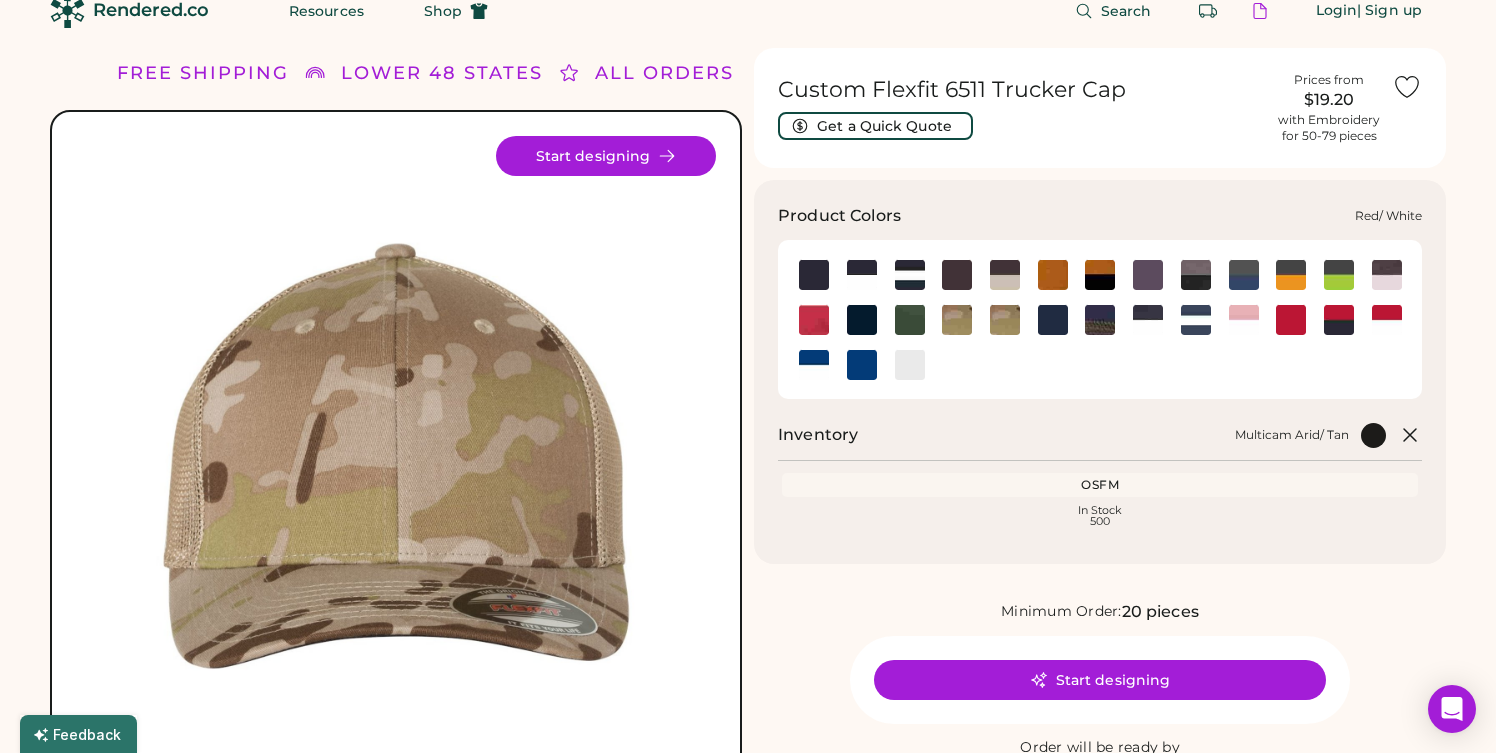 click 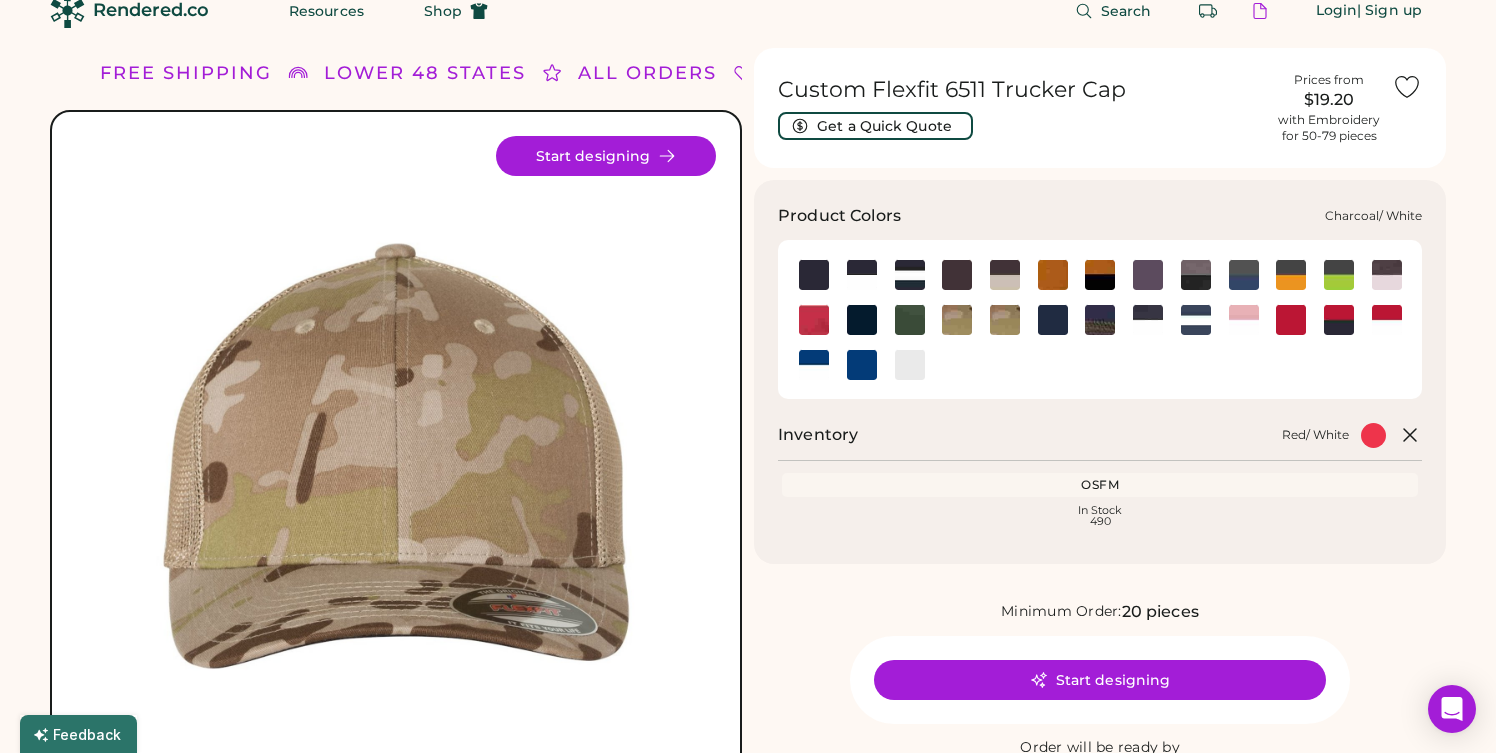 click 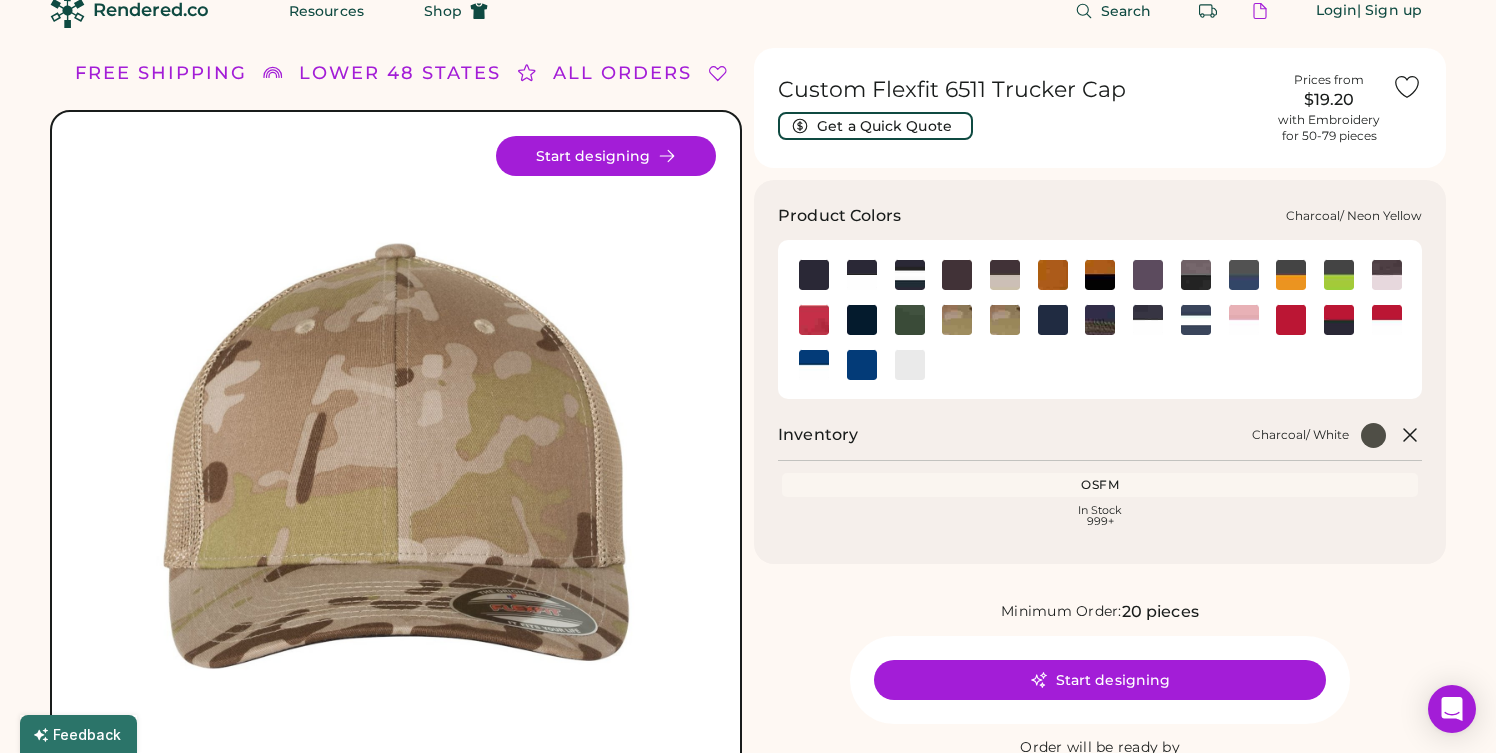 click 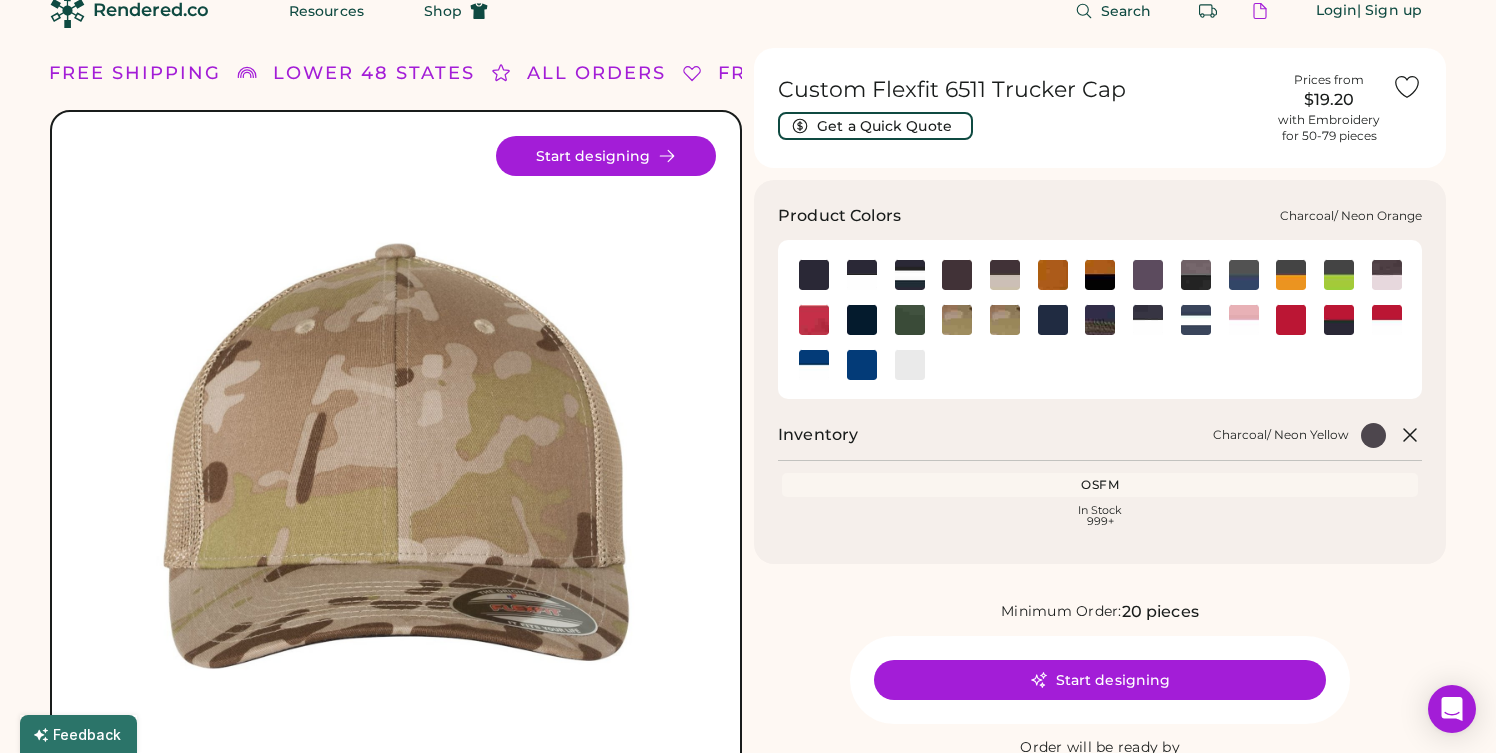 click 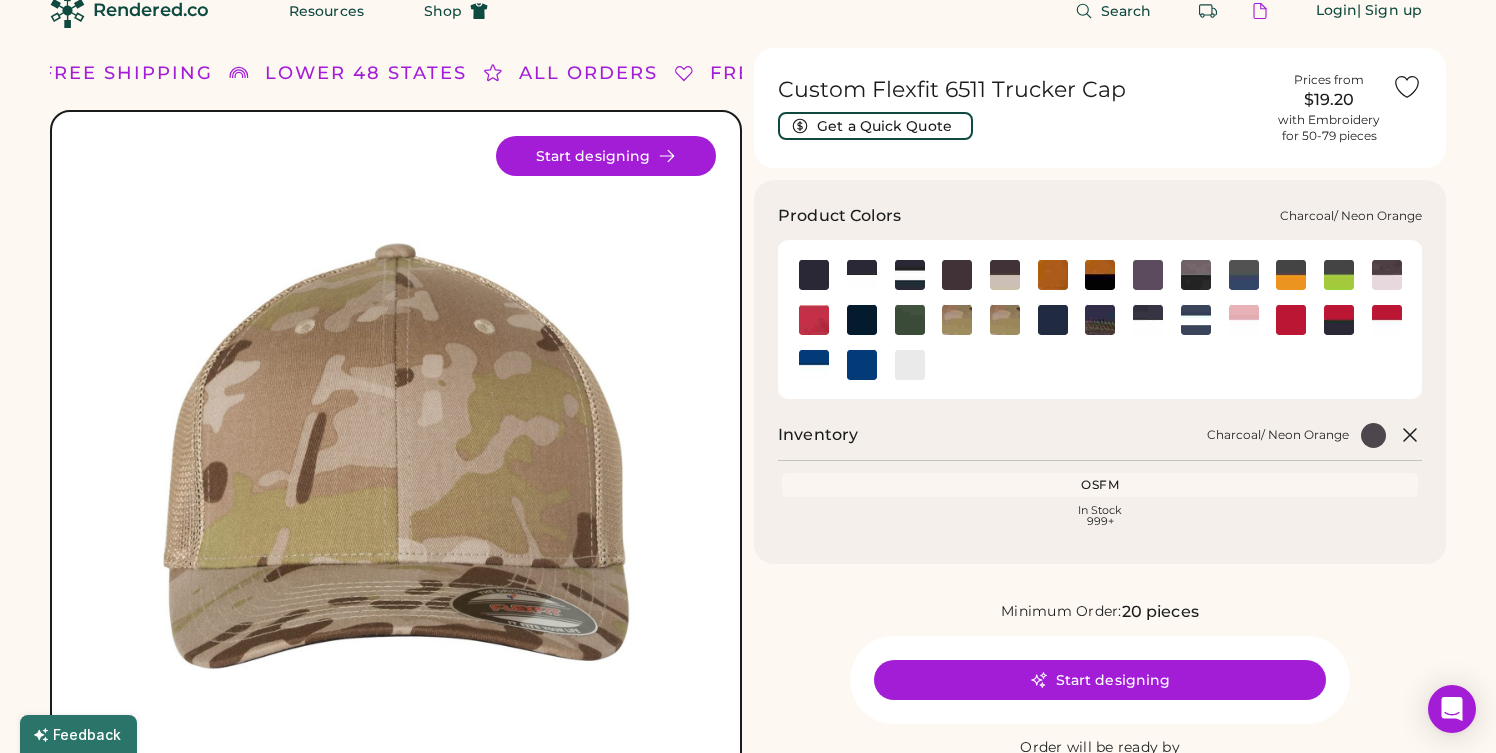 click 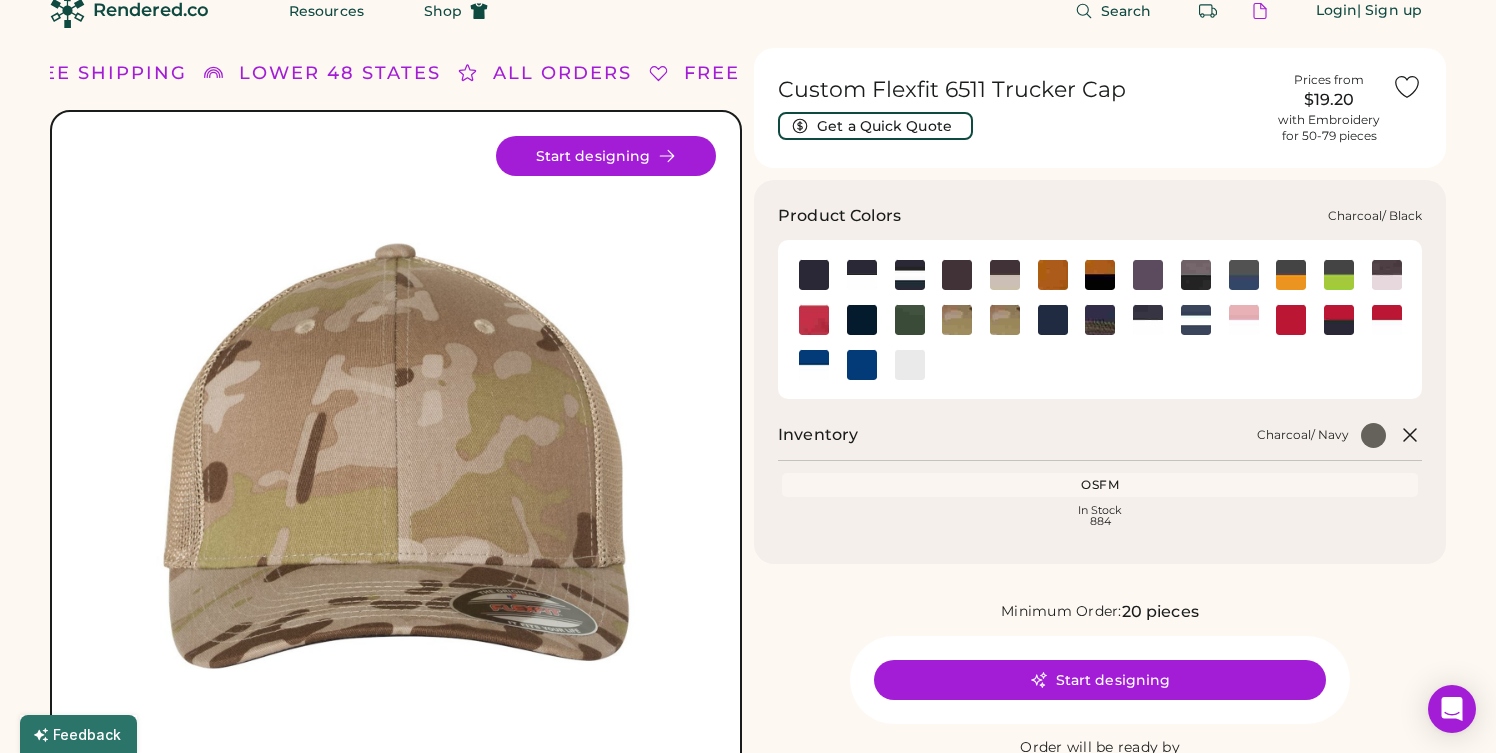 click 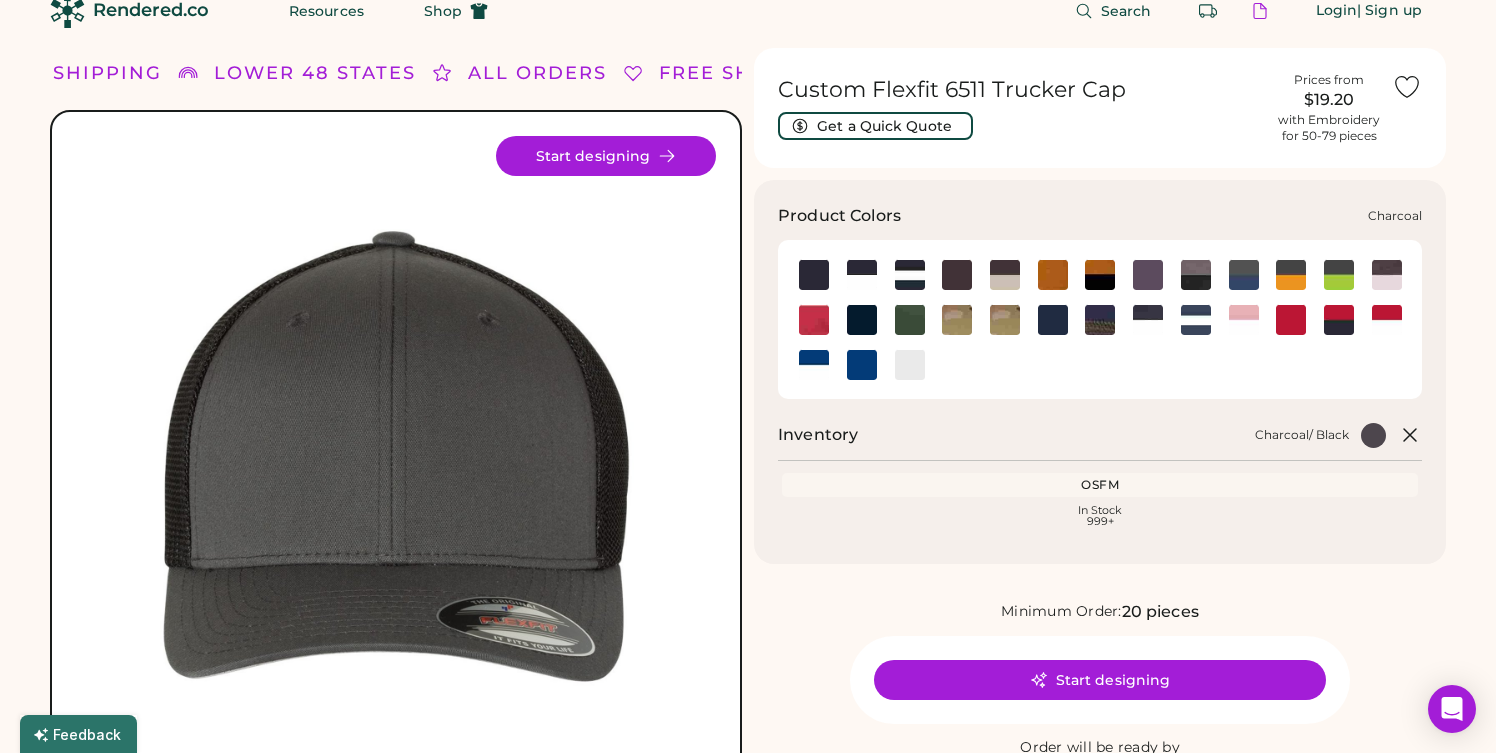 click 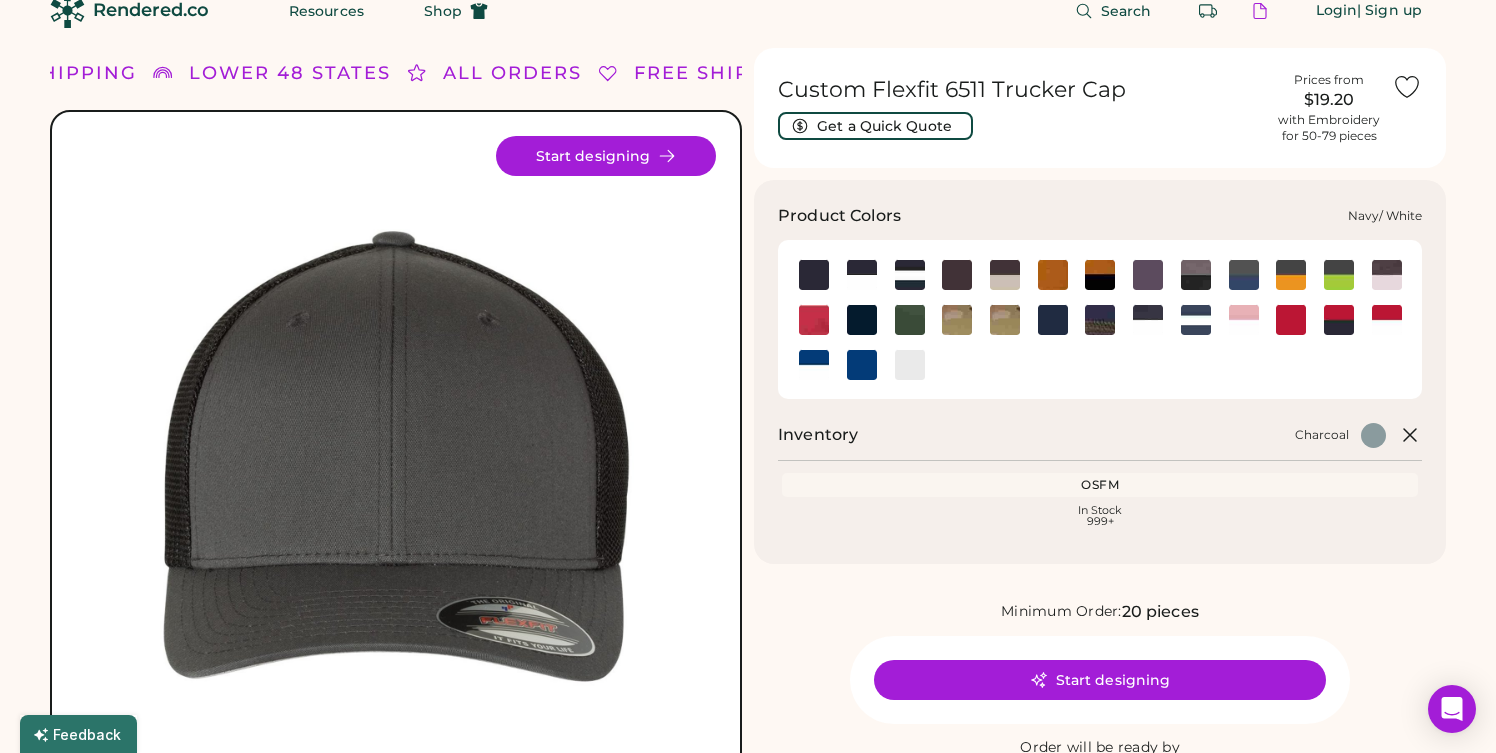click 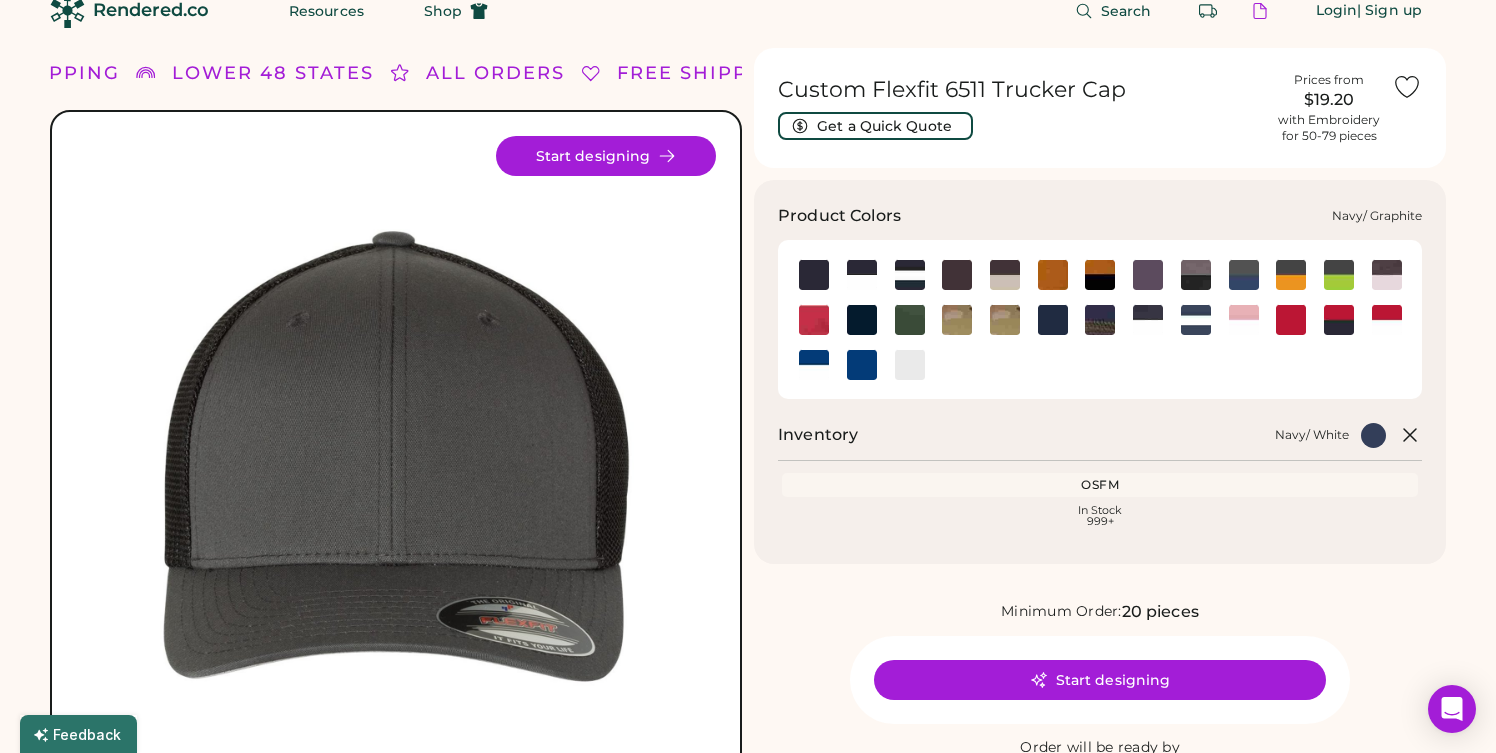 click 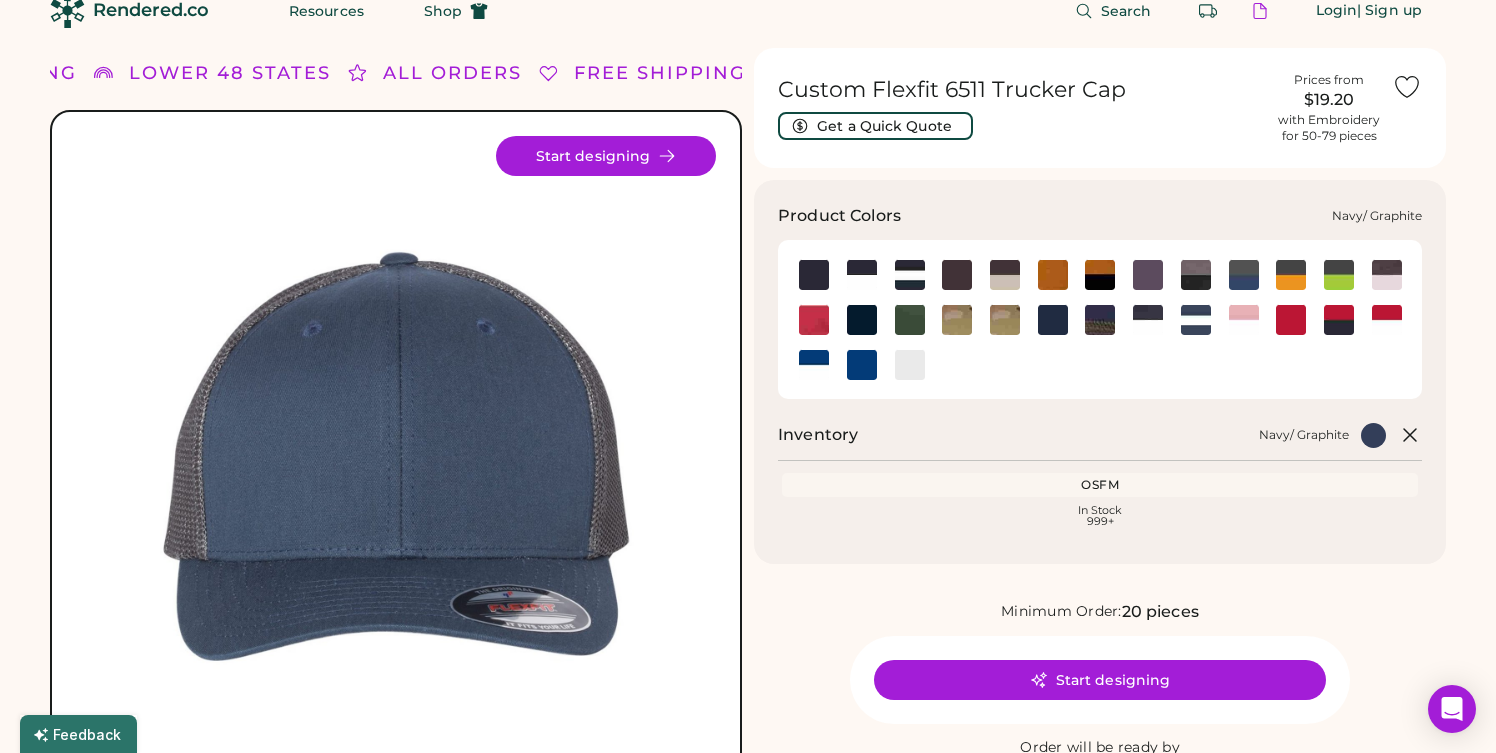 click 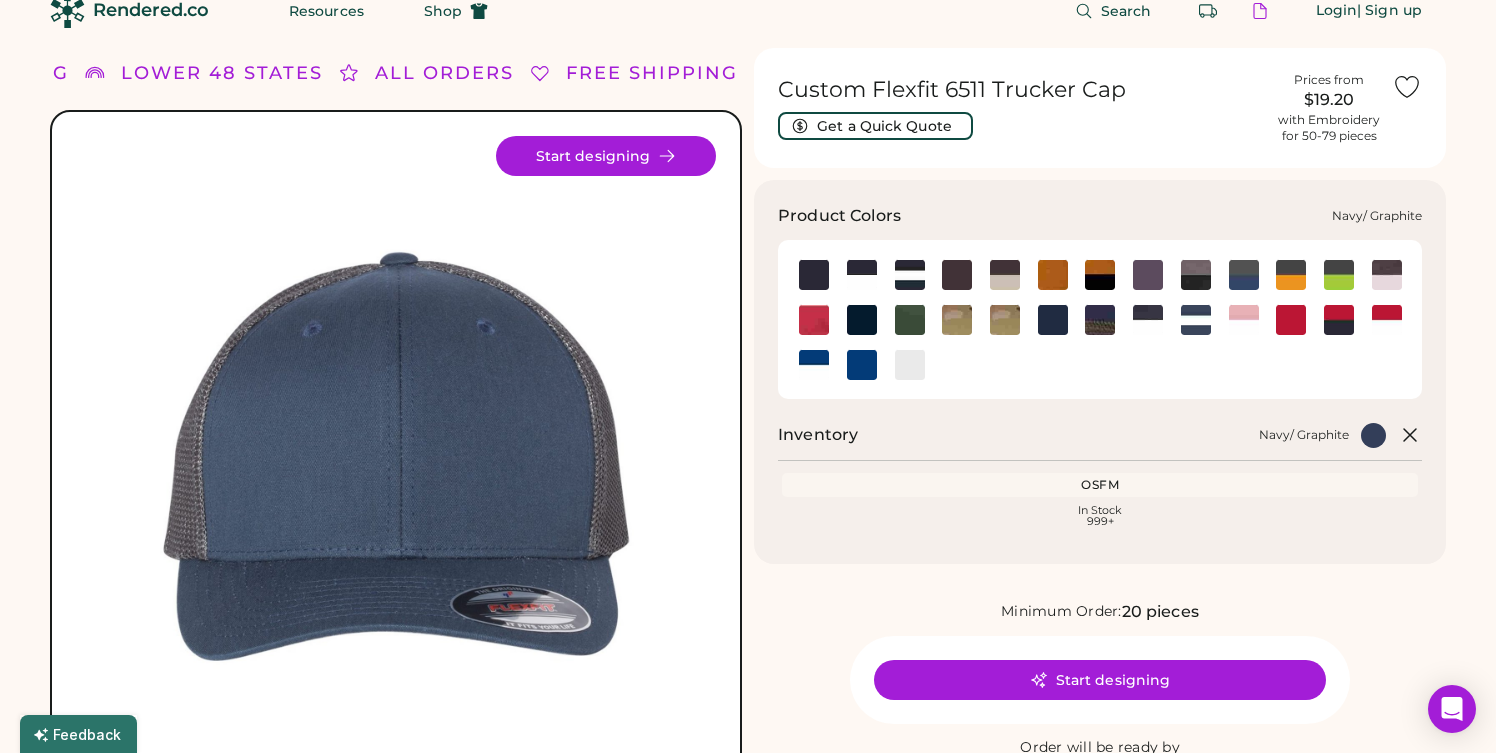 click 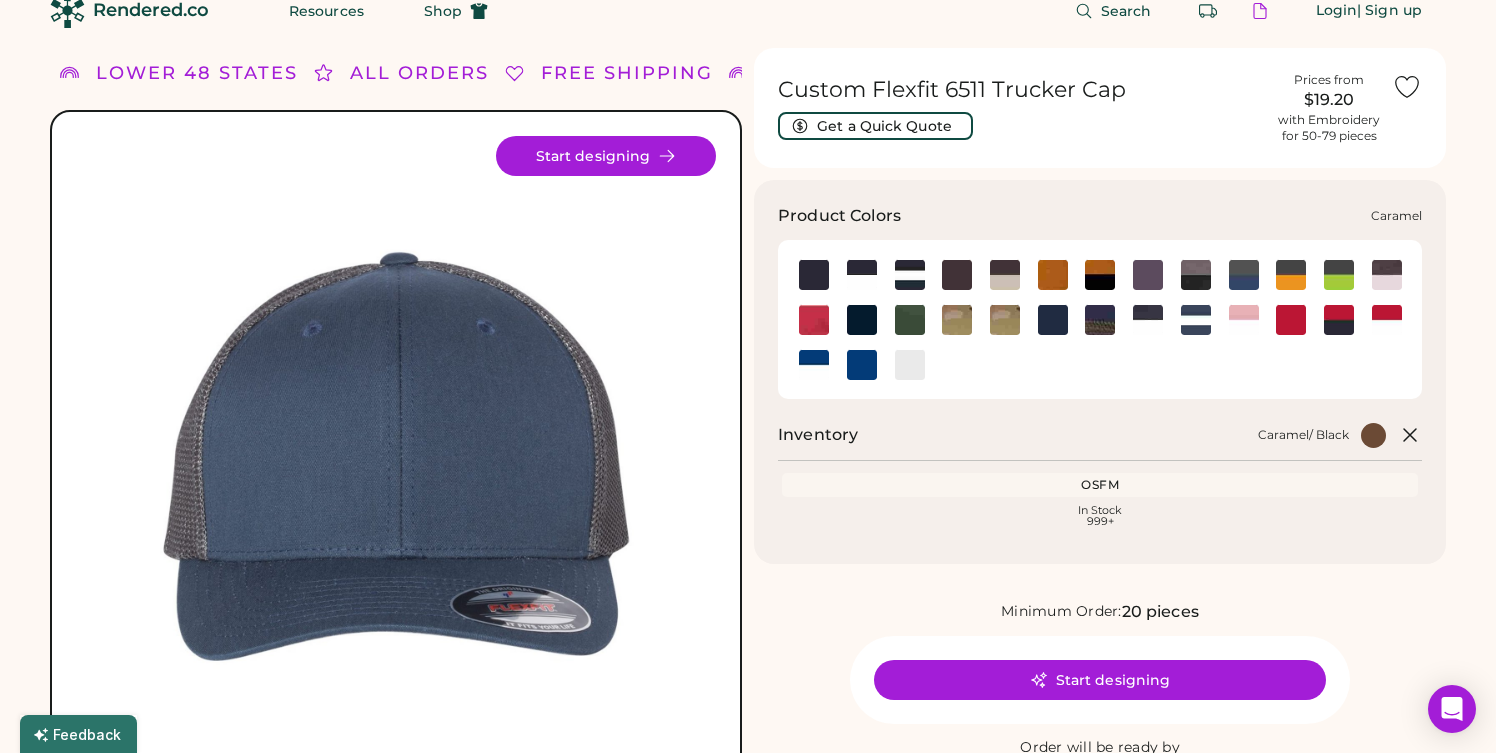 click 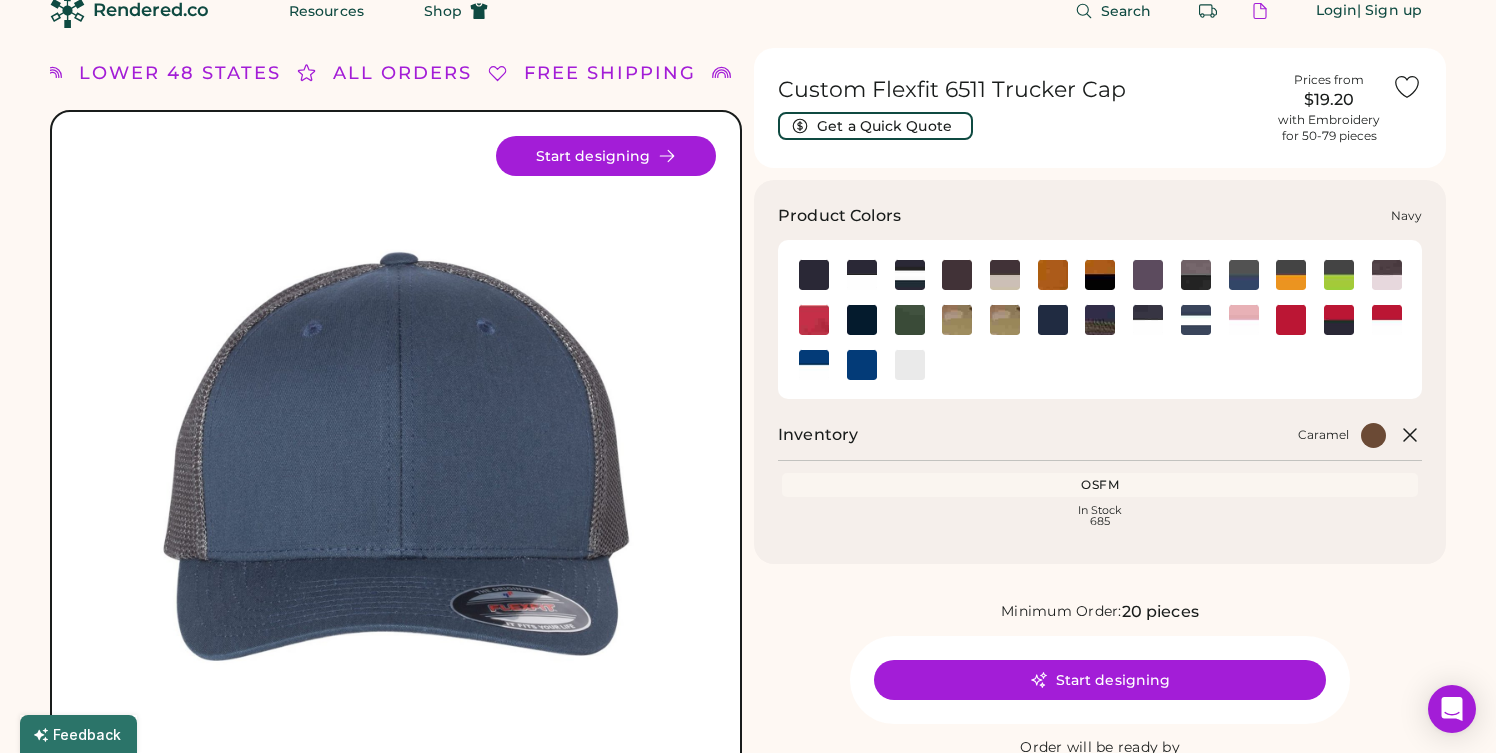 click 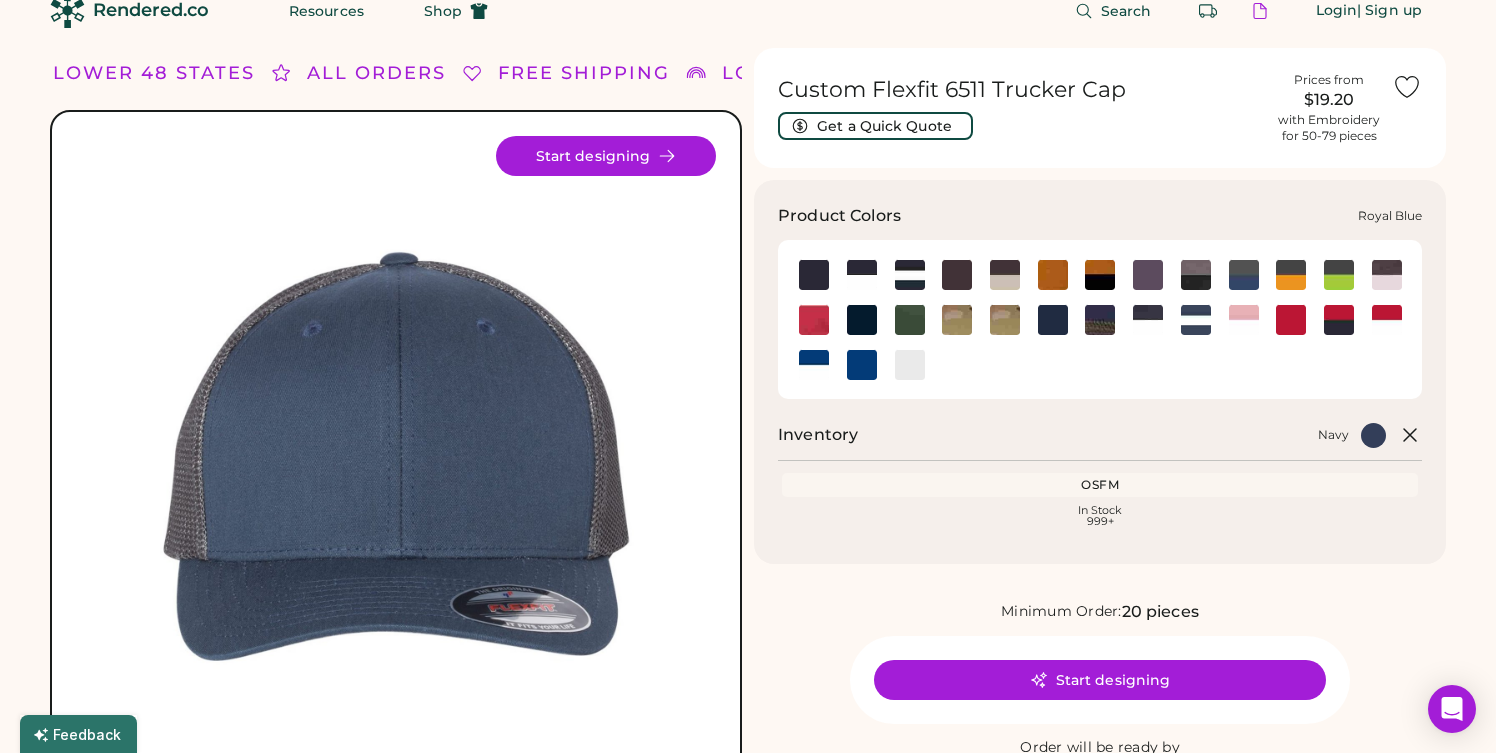 click 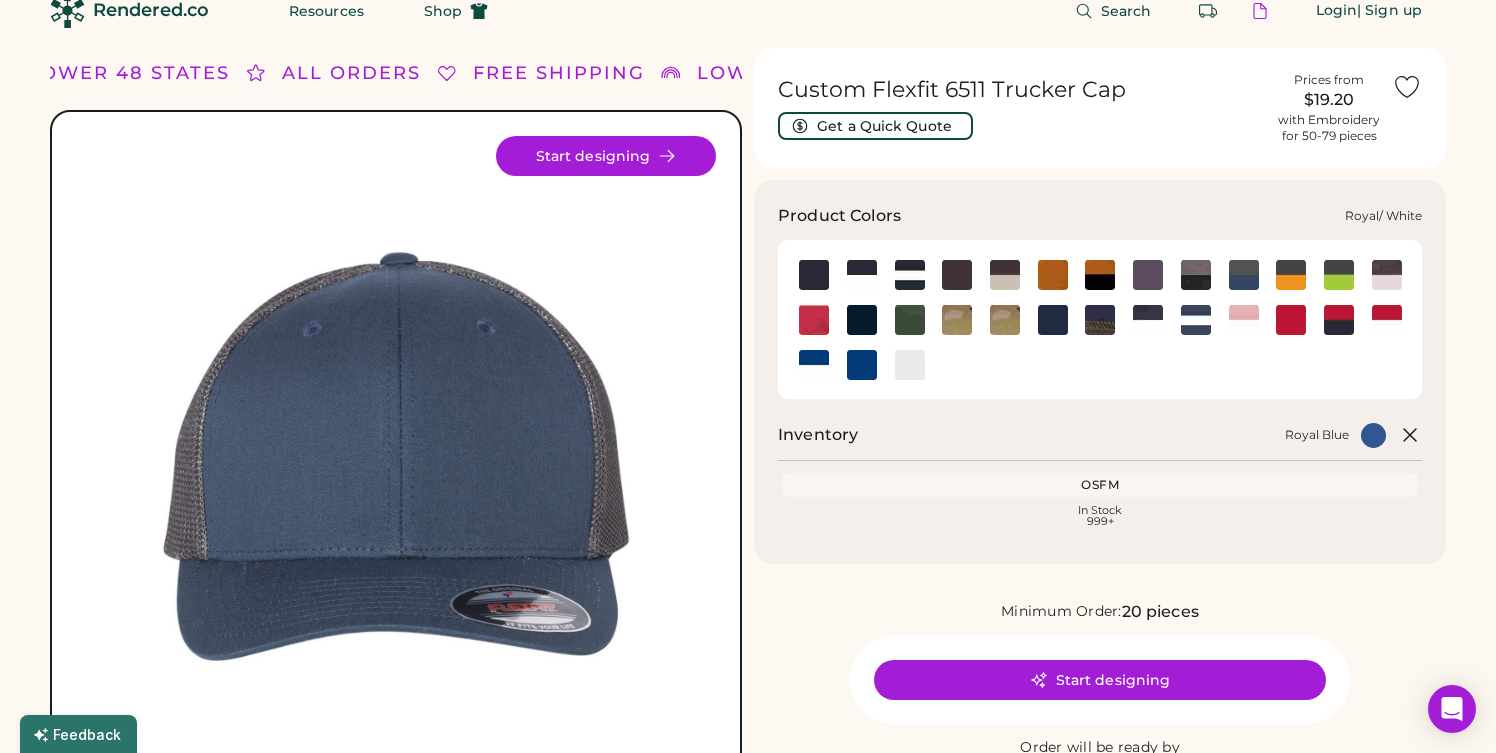click 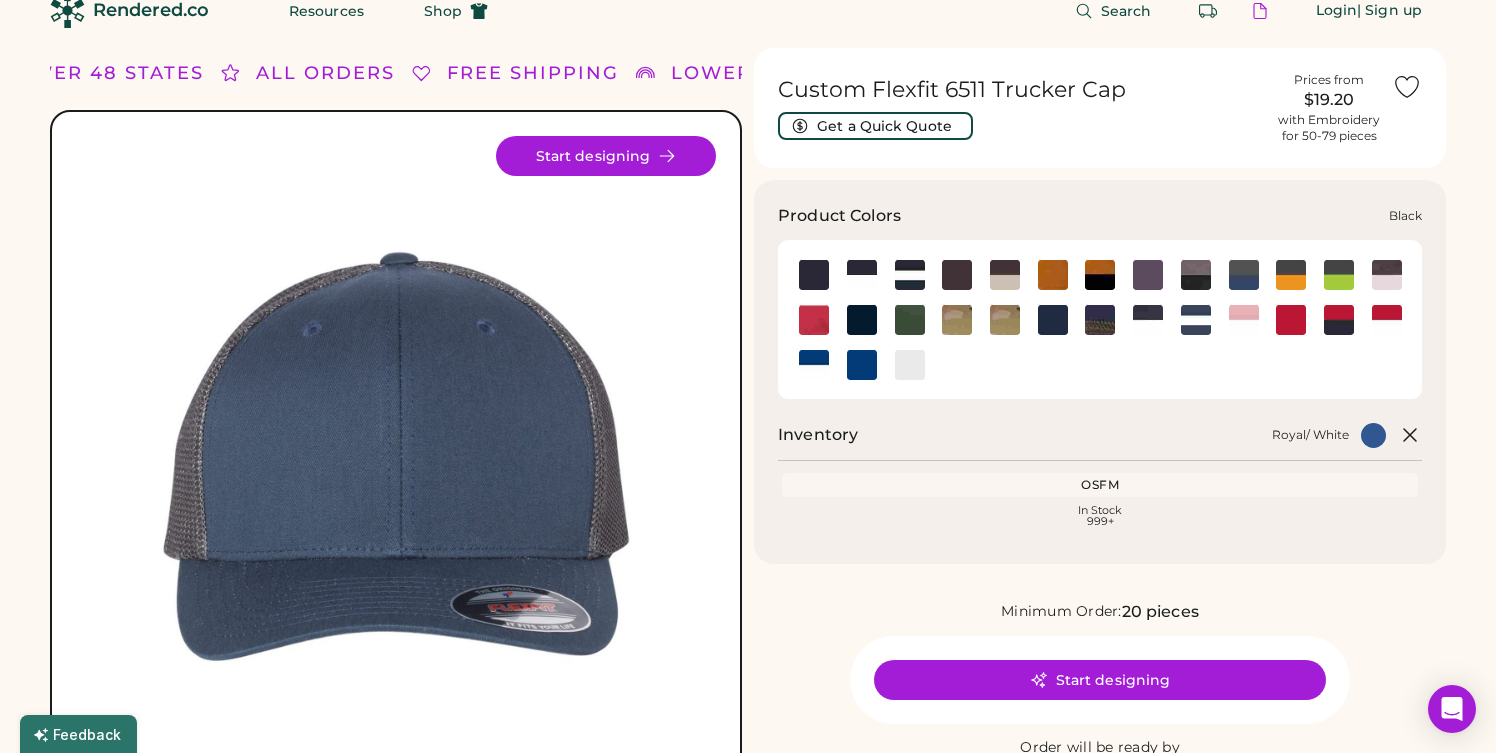 click 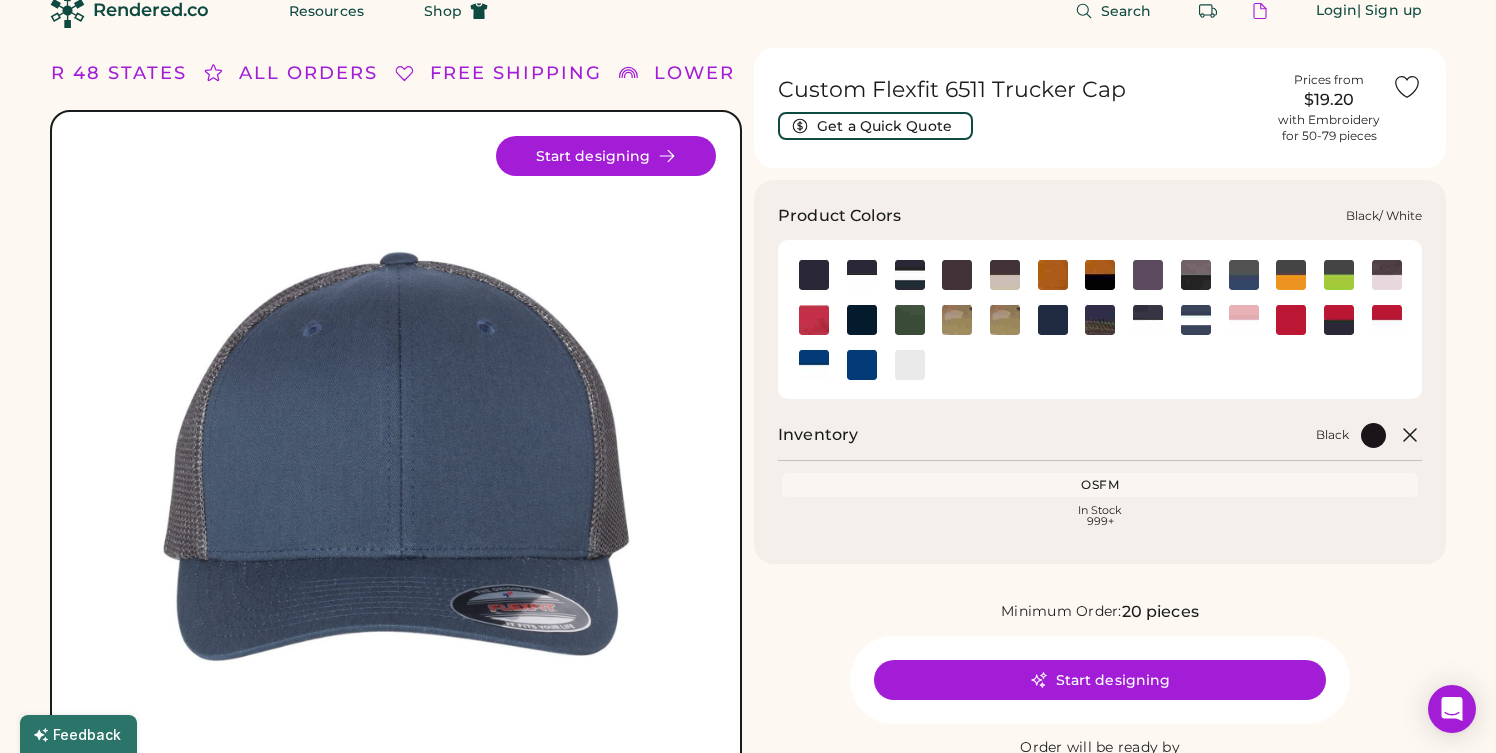 click 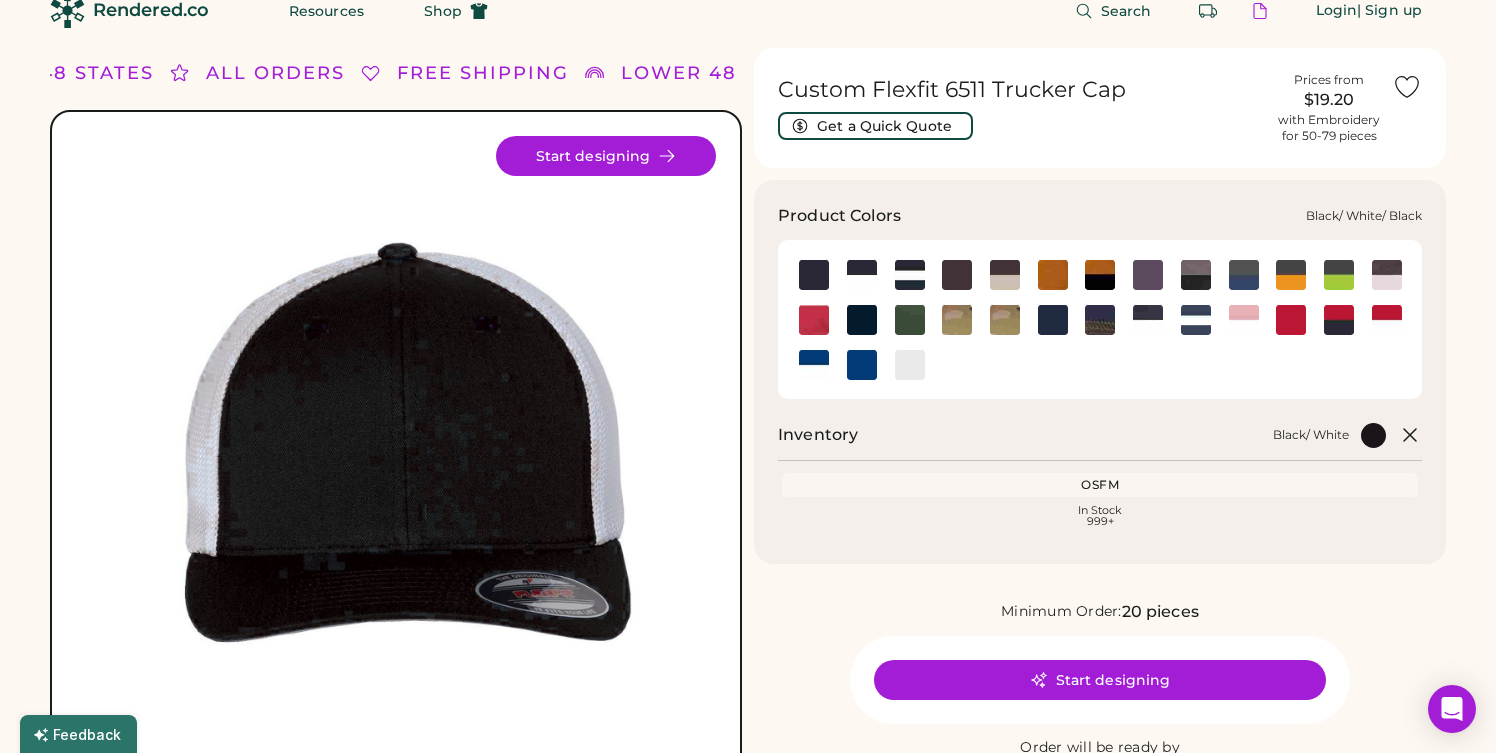 click 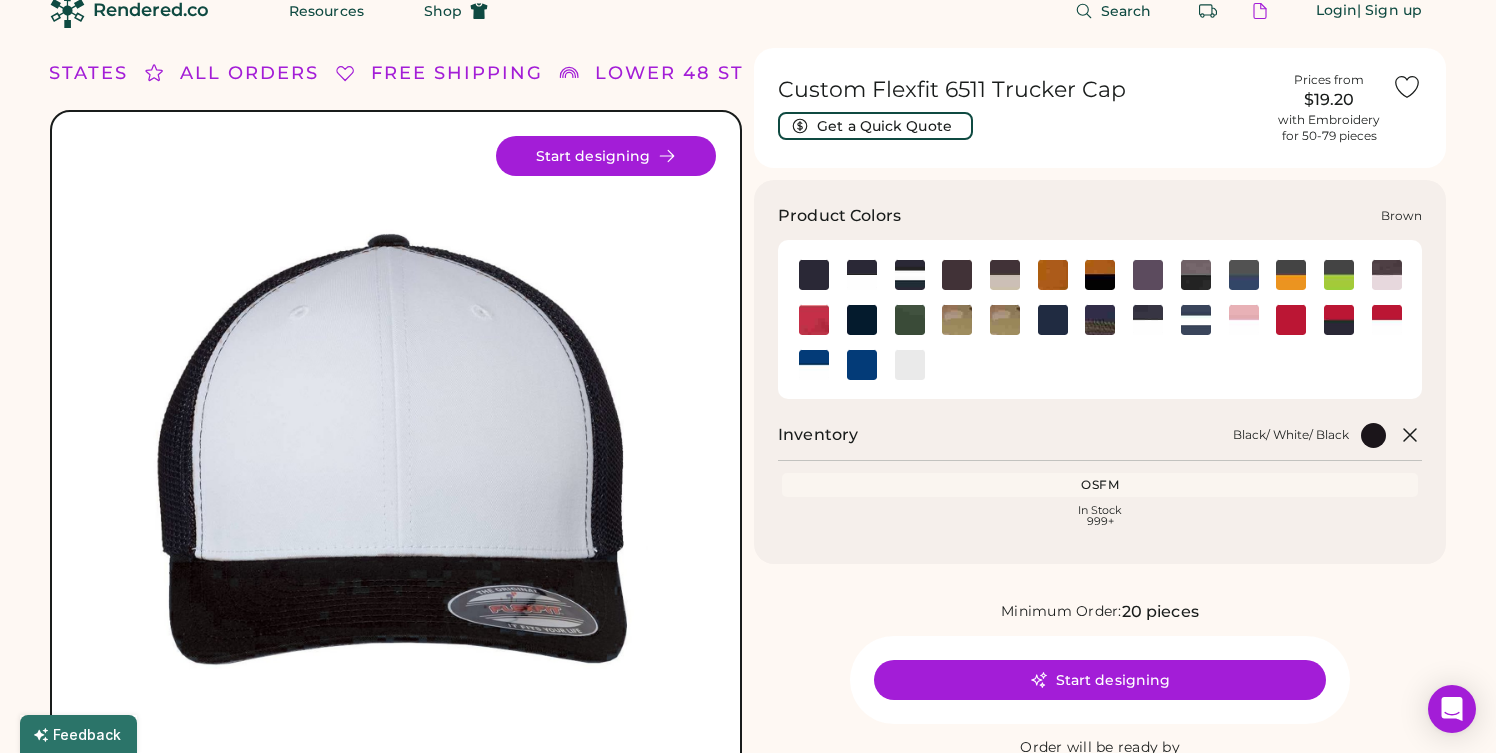 click 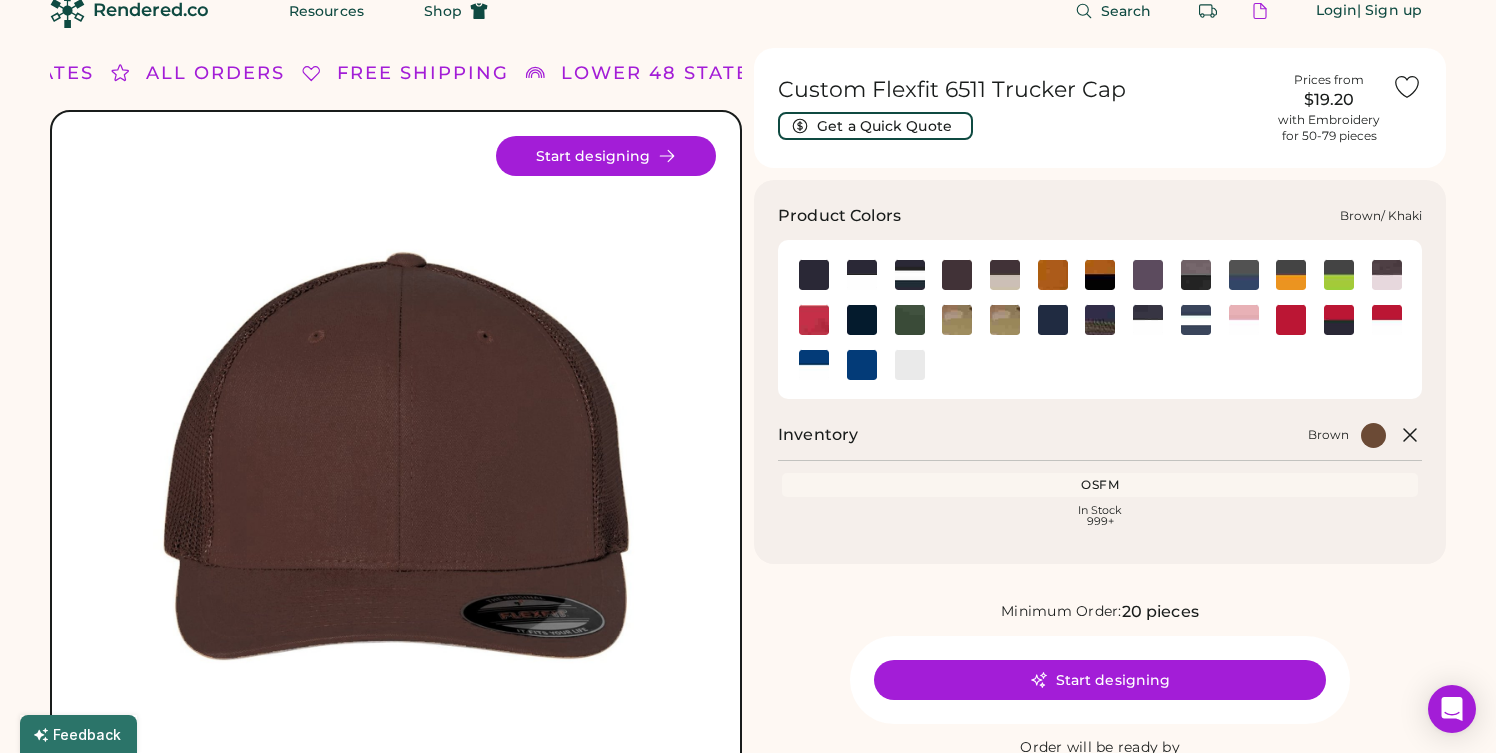 click 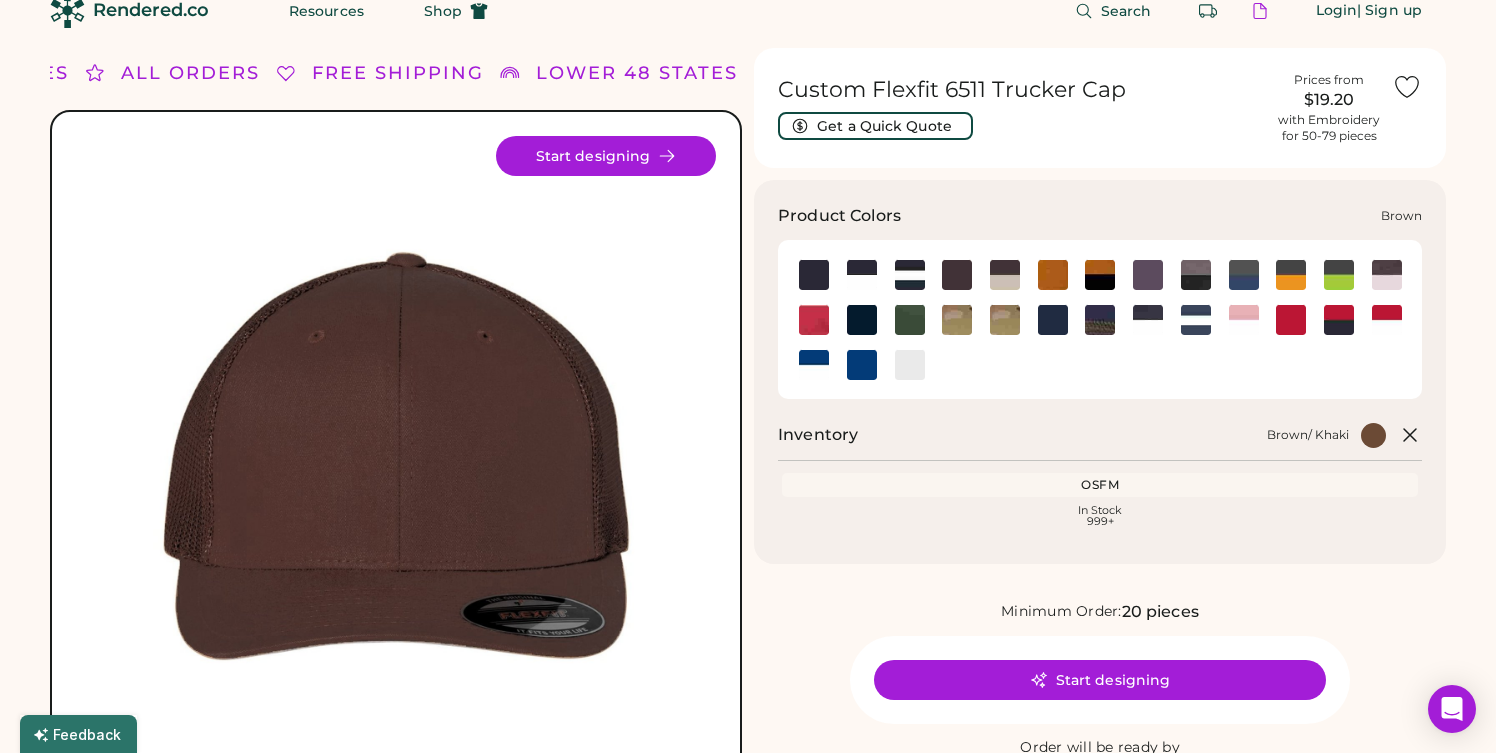 click 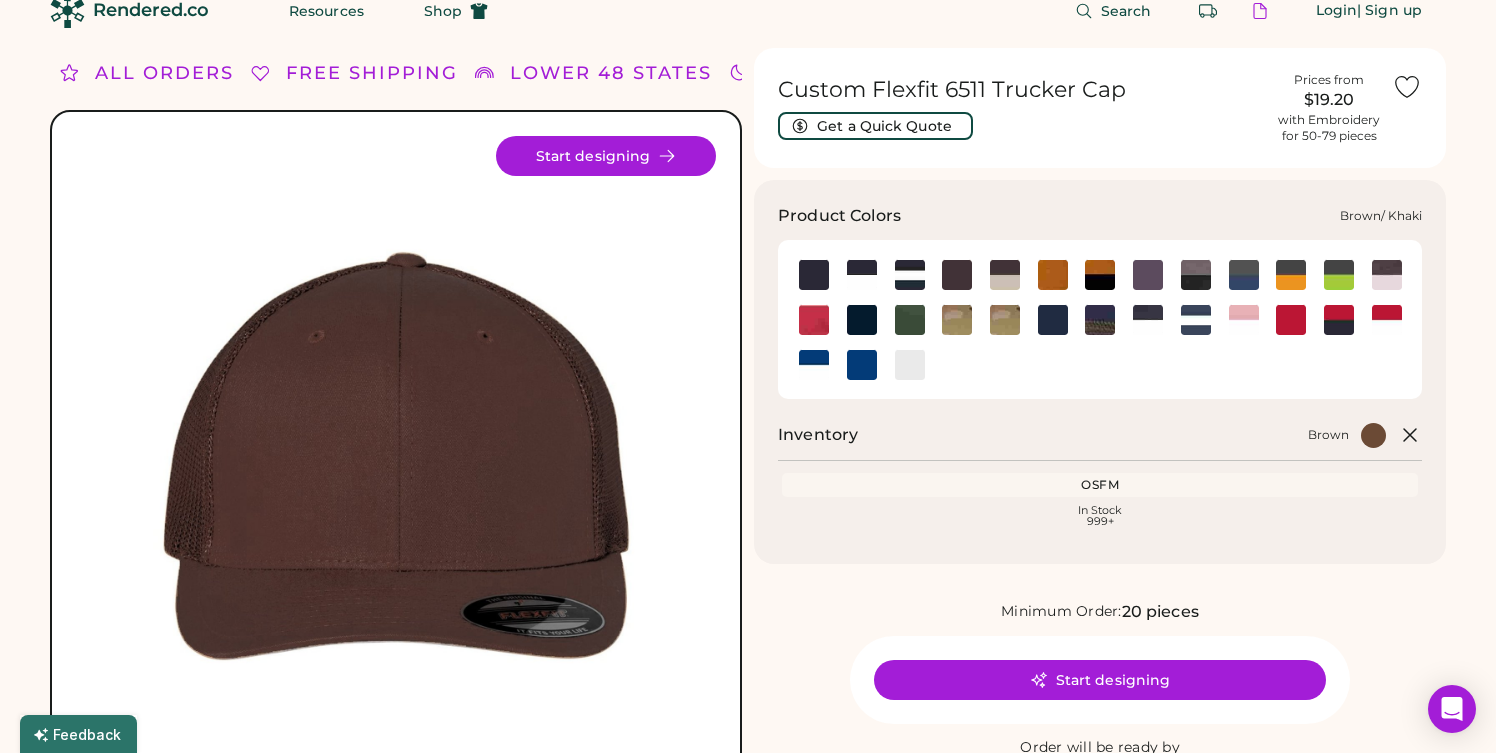 click 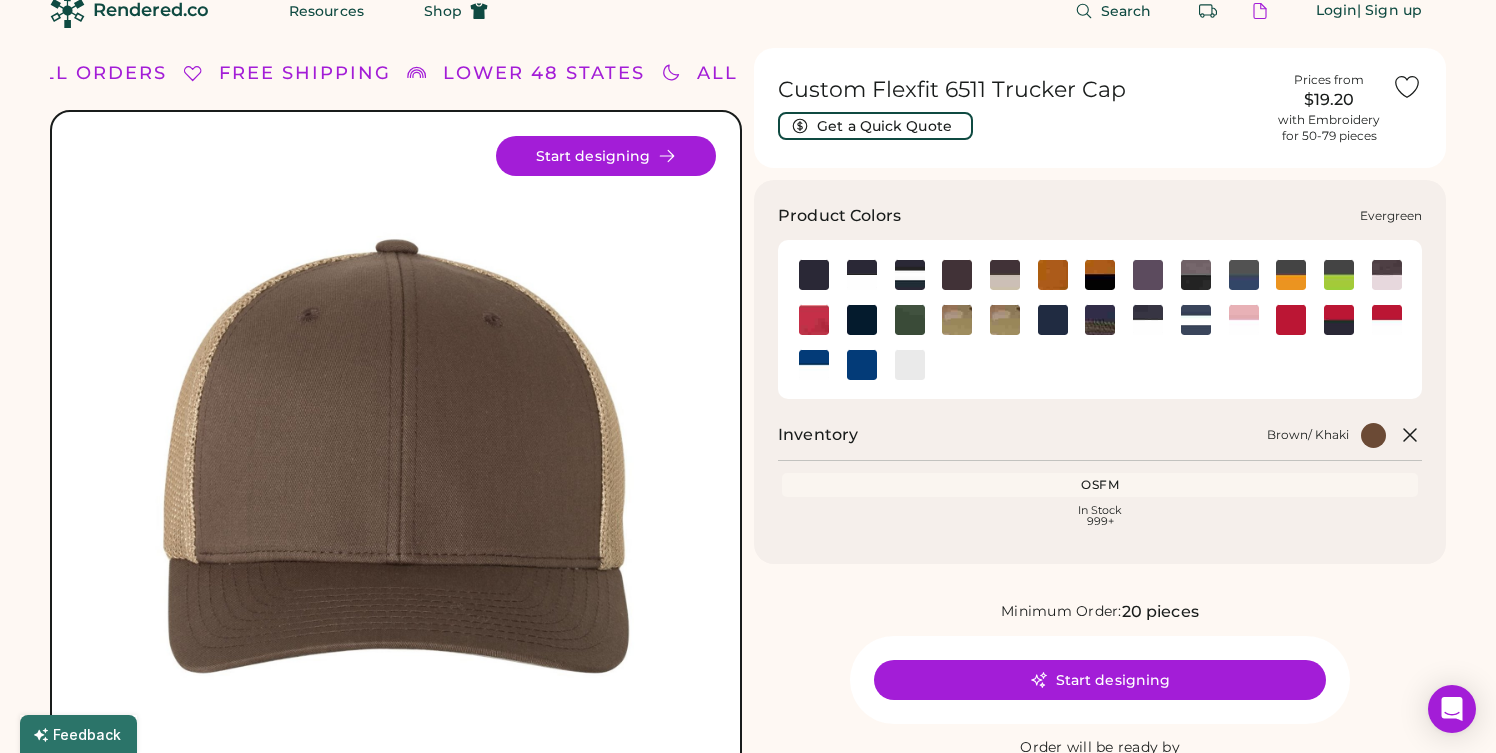 click at bounding box center [909, 319] 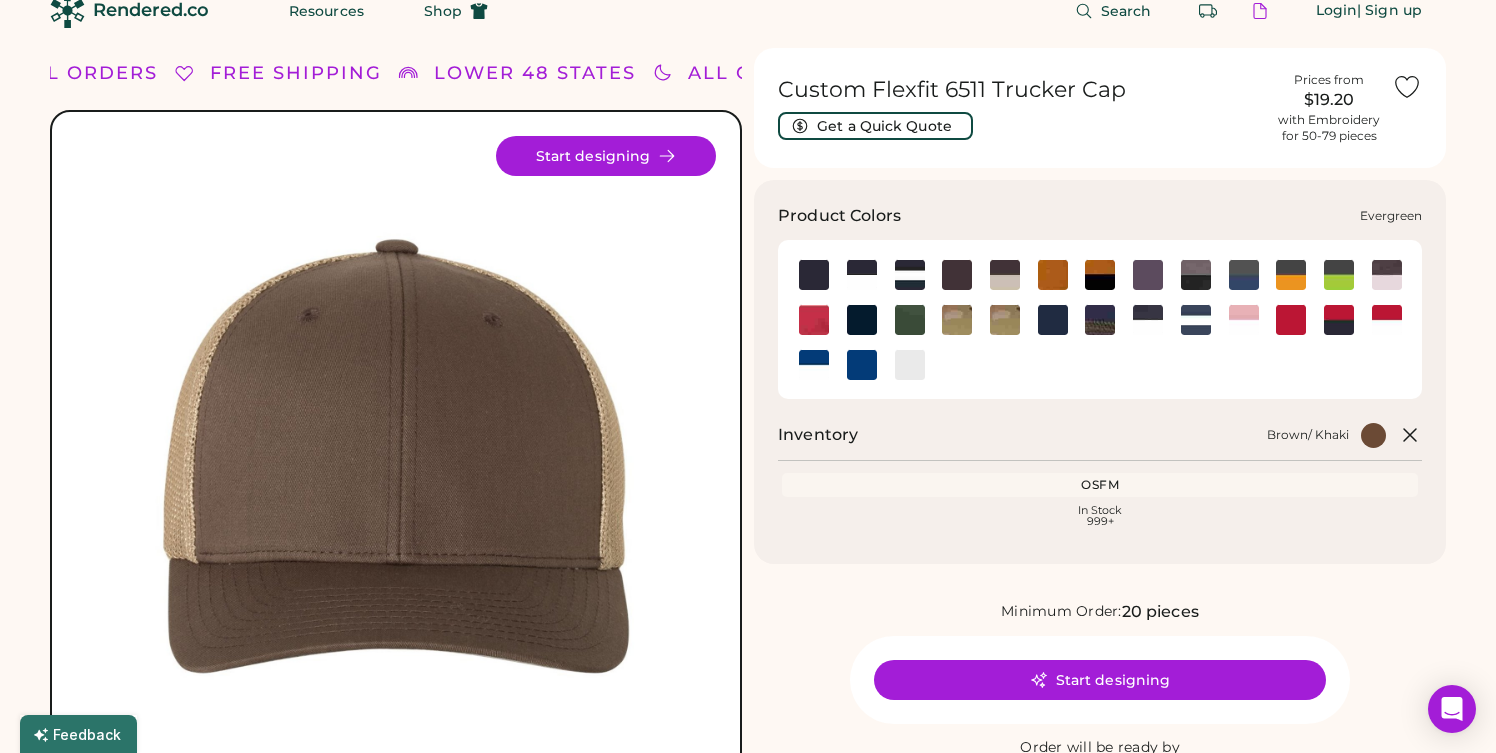 click 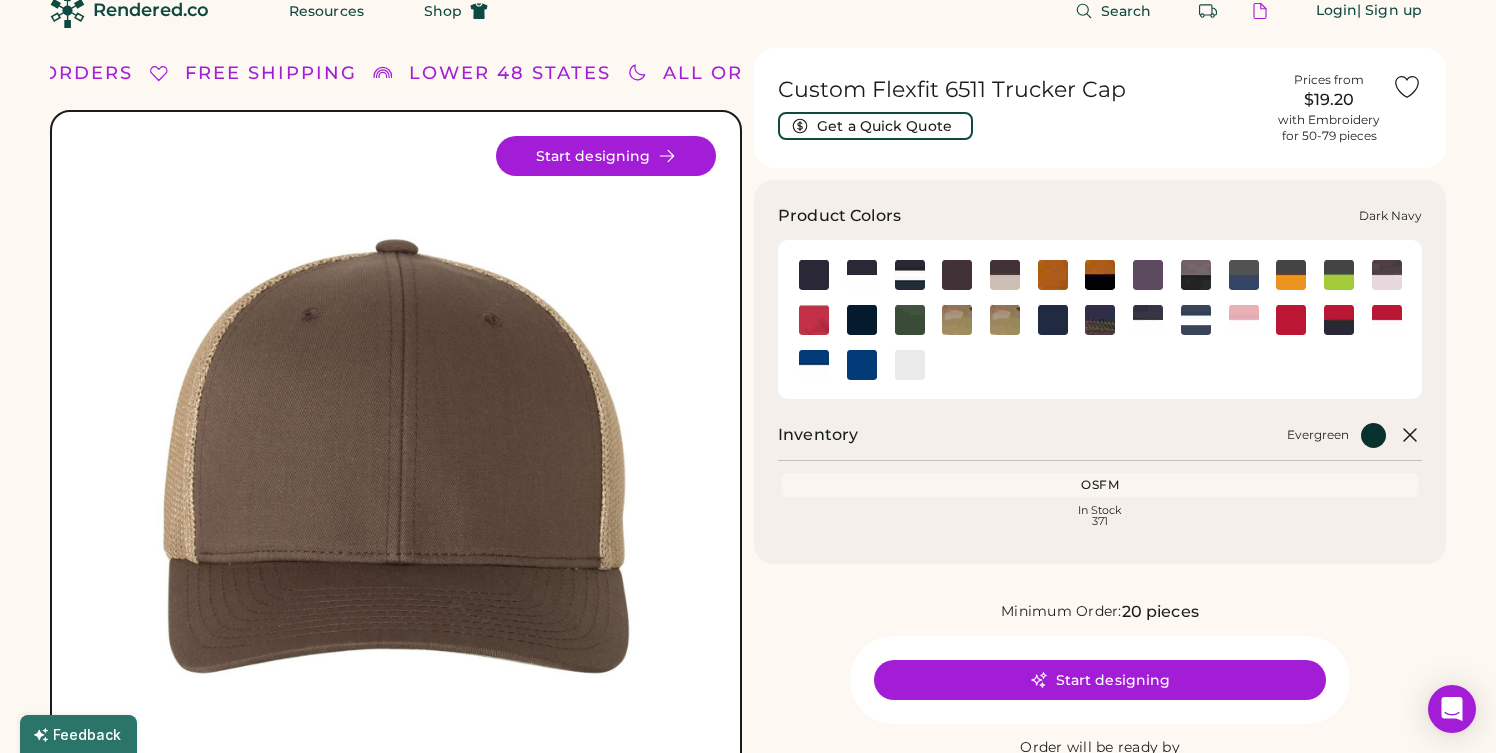 click 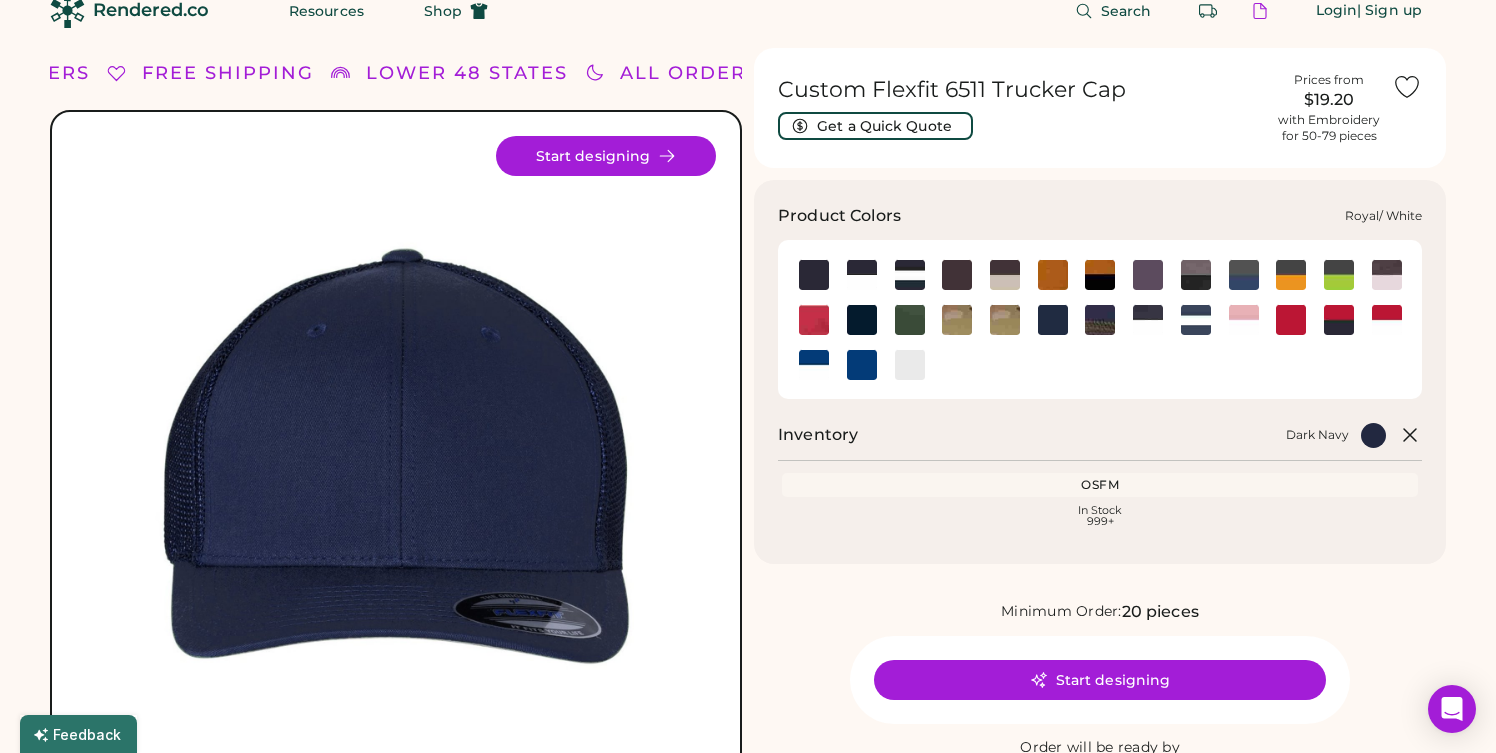 click 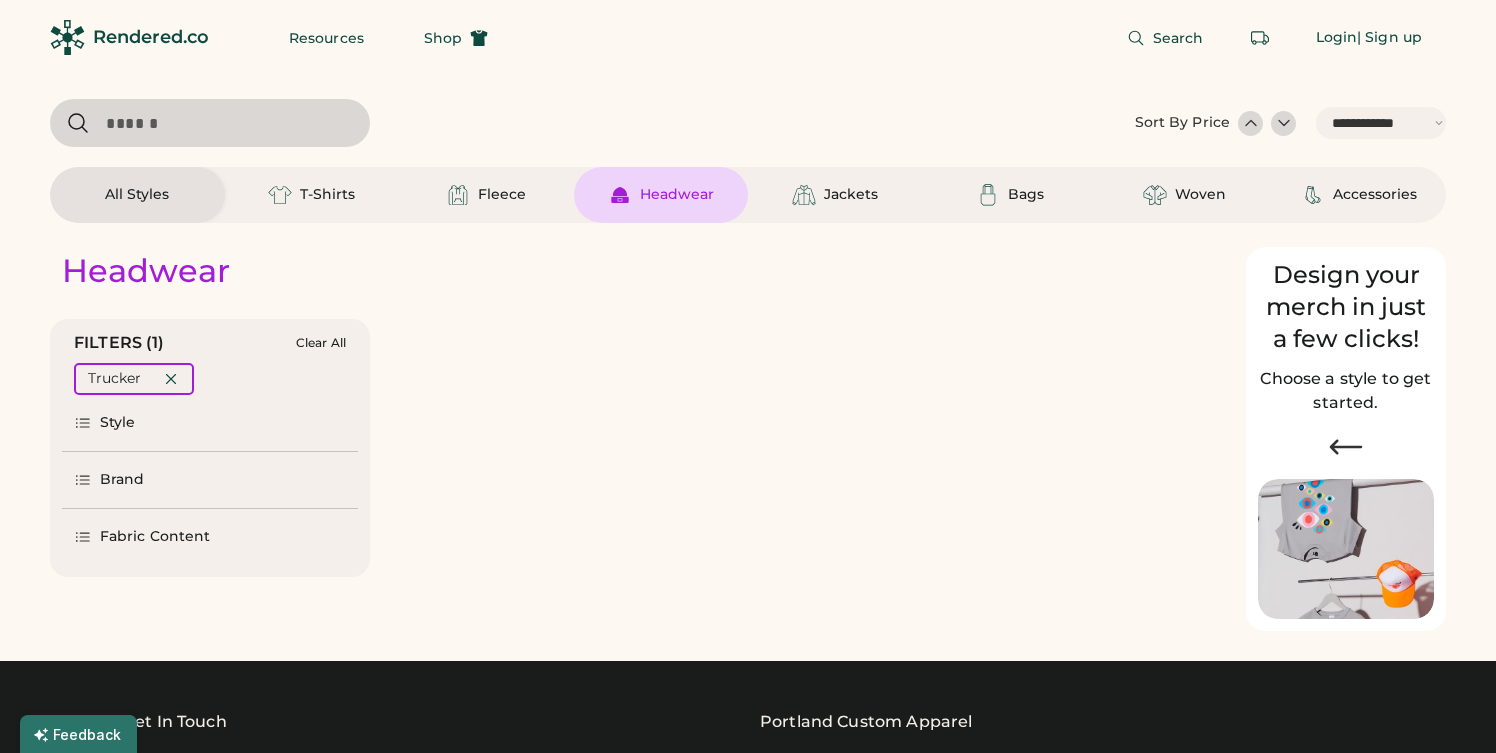 select on "*****" 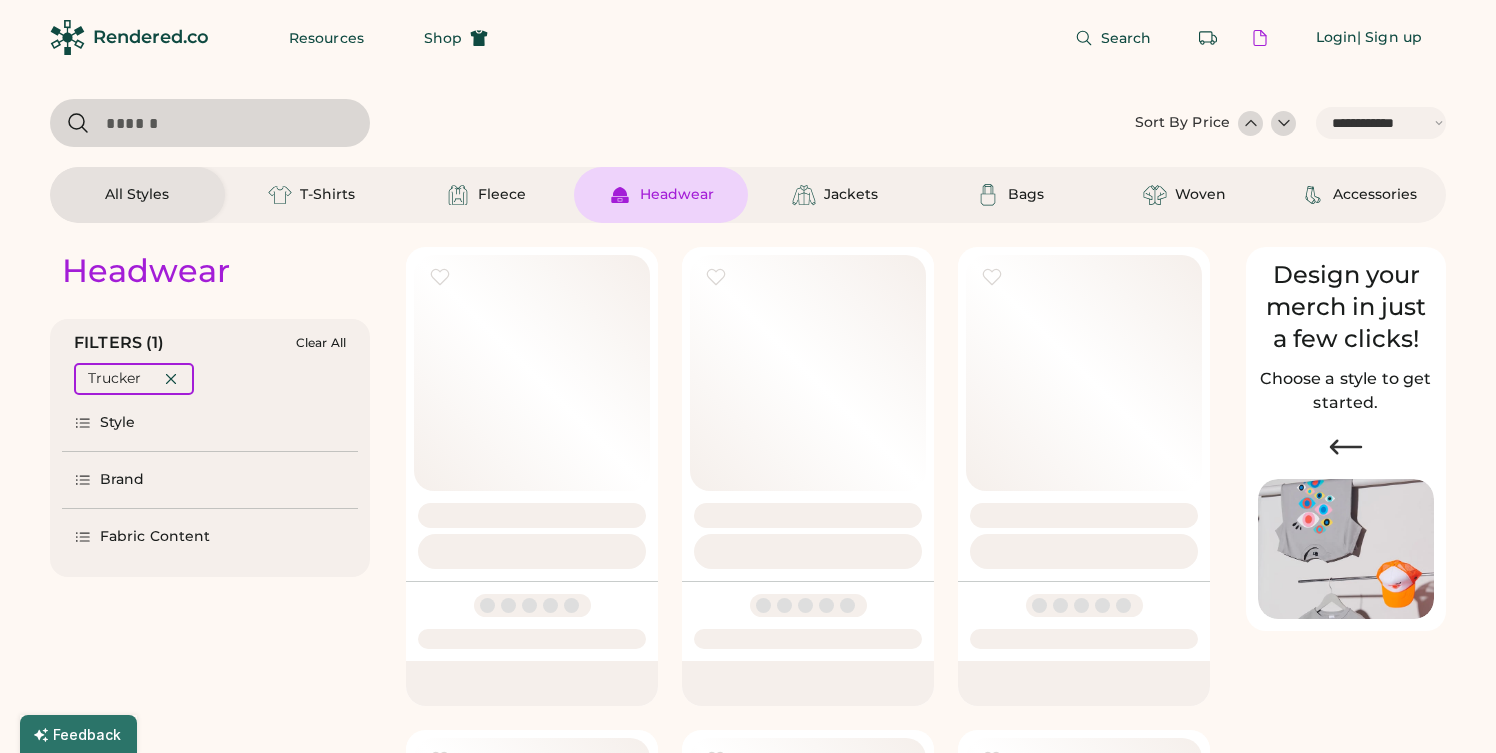 scroll, scrollTop: 1395, scrollLeft: 0, axis: vertical 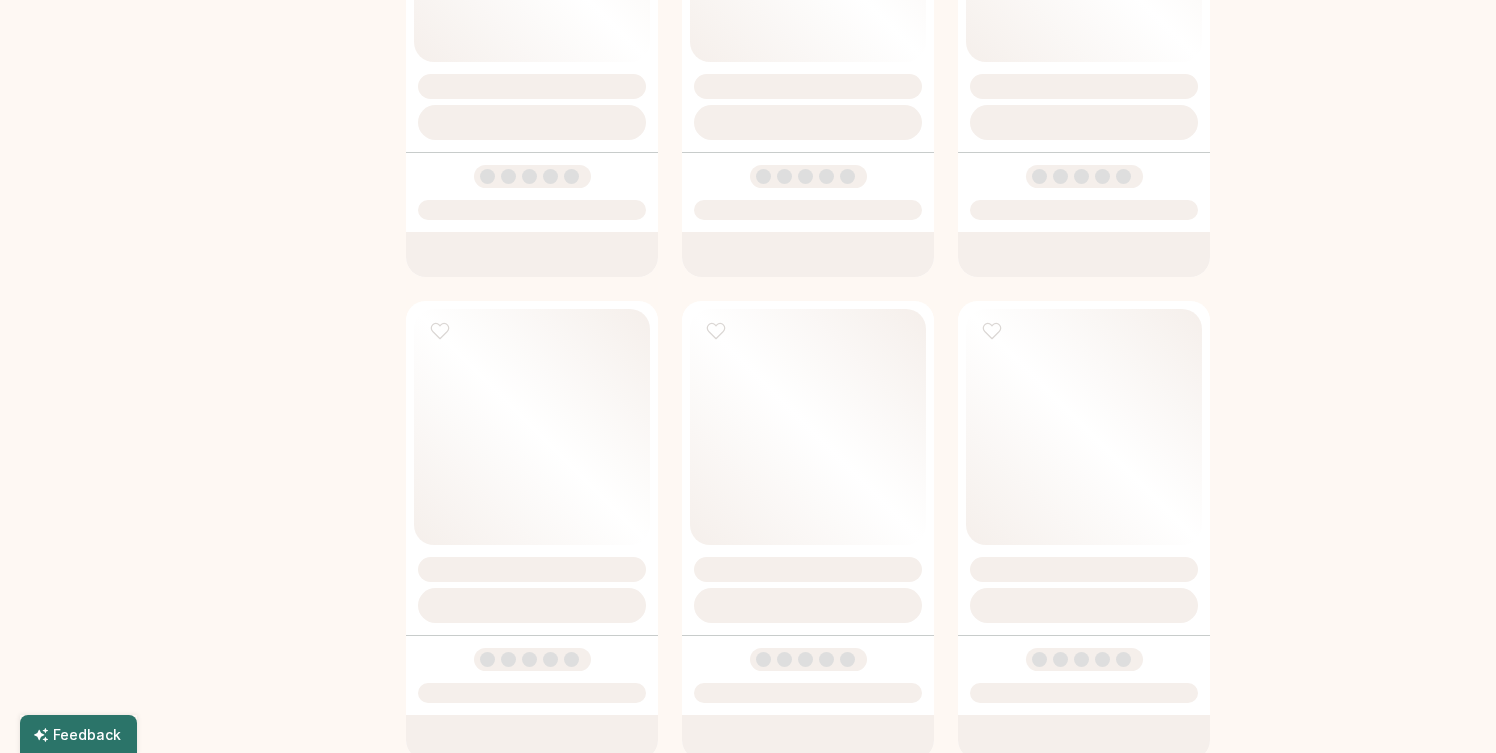 select on "*****" 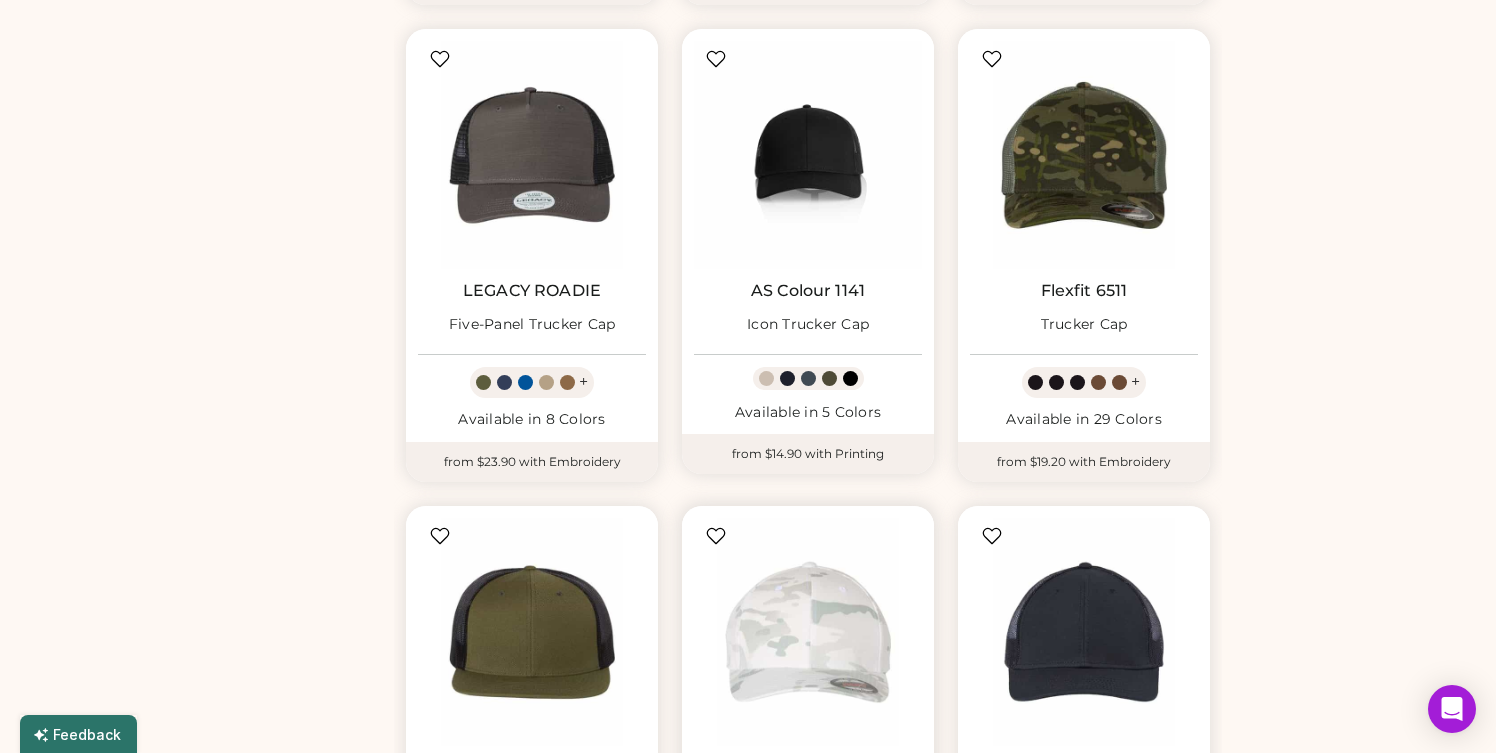 scroll, scrollTop: 1155, scrollLeft: 0, axis: vertical 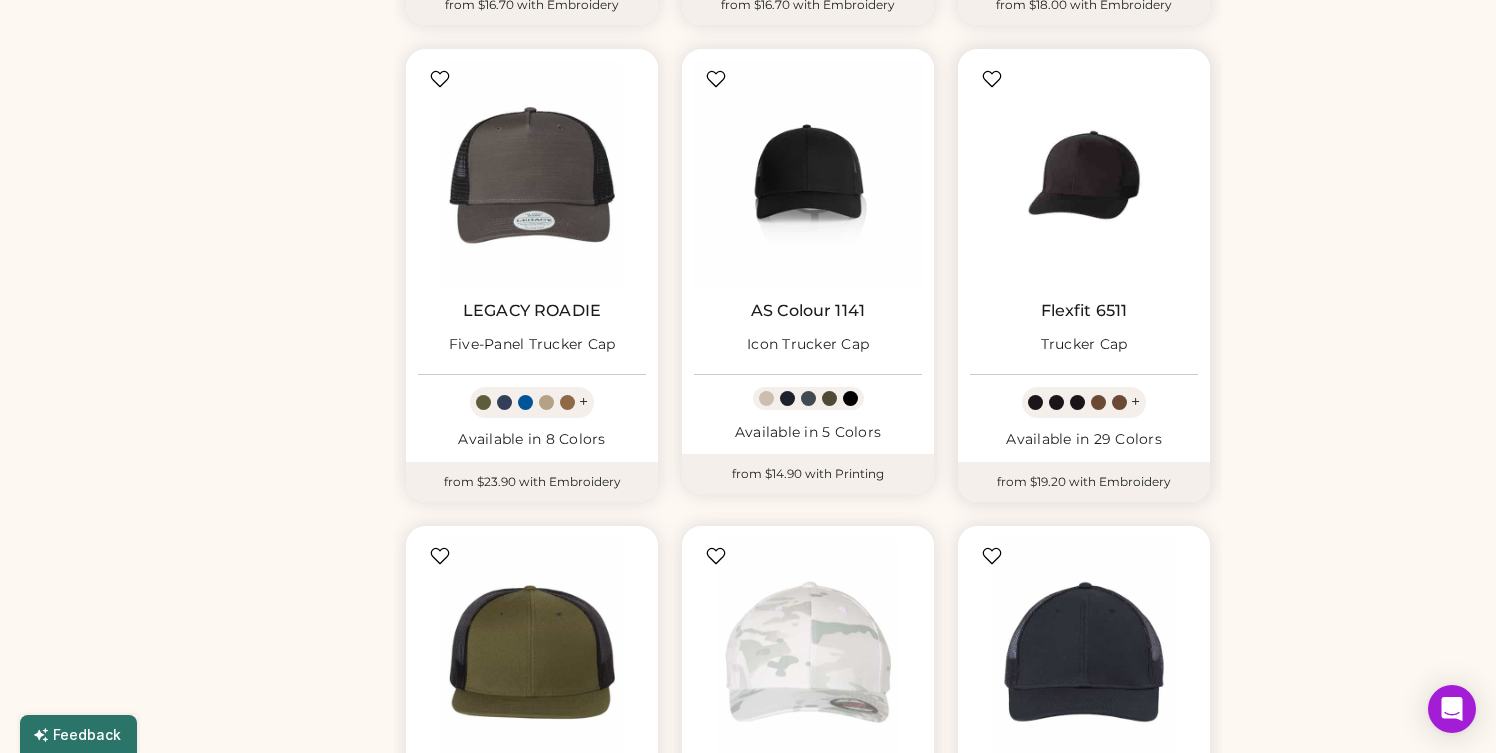 click at bounding box center [1084, 175] 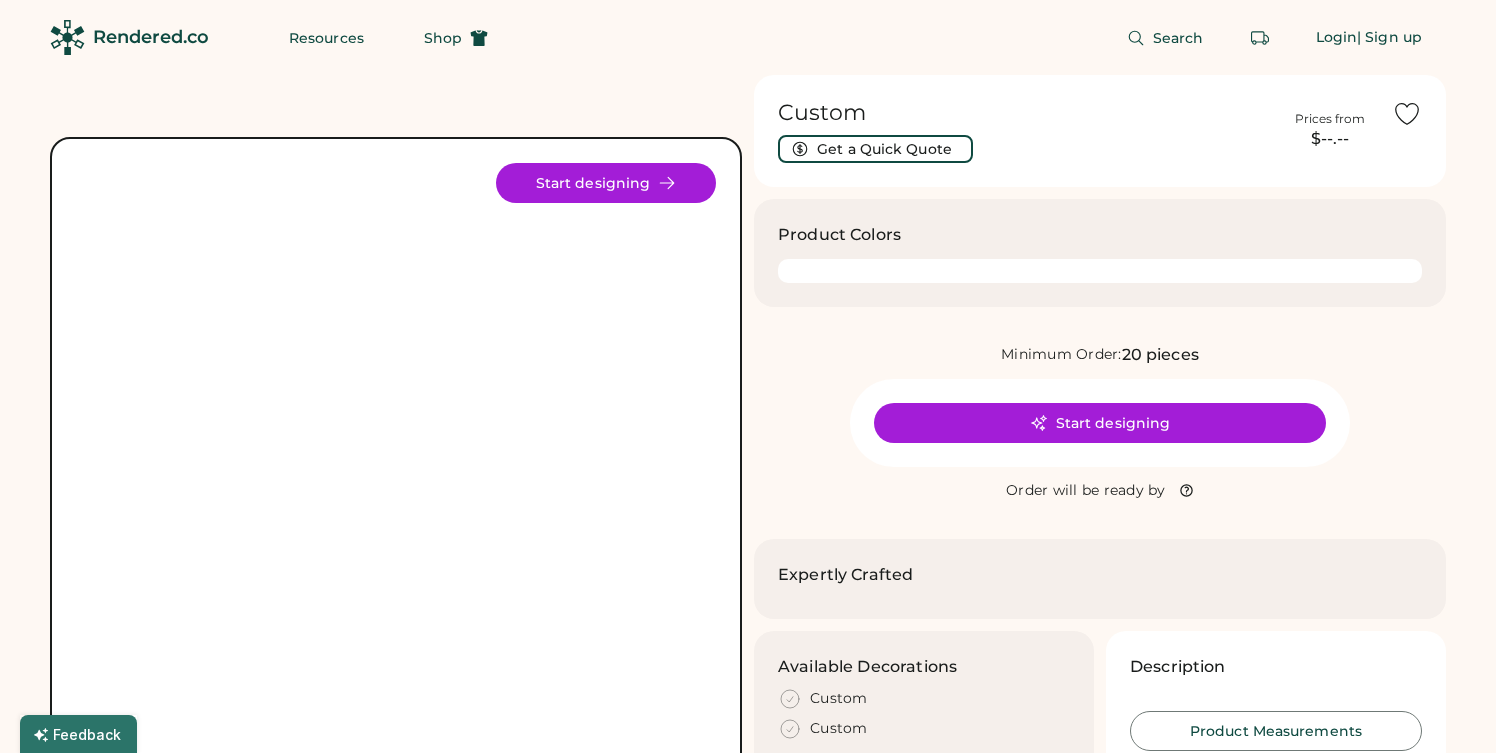 scroll, scrollTop: 0, scrollLeft: 0, axis: both 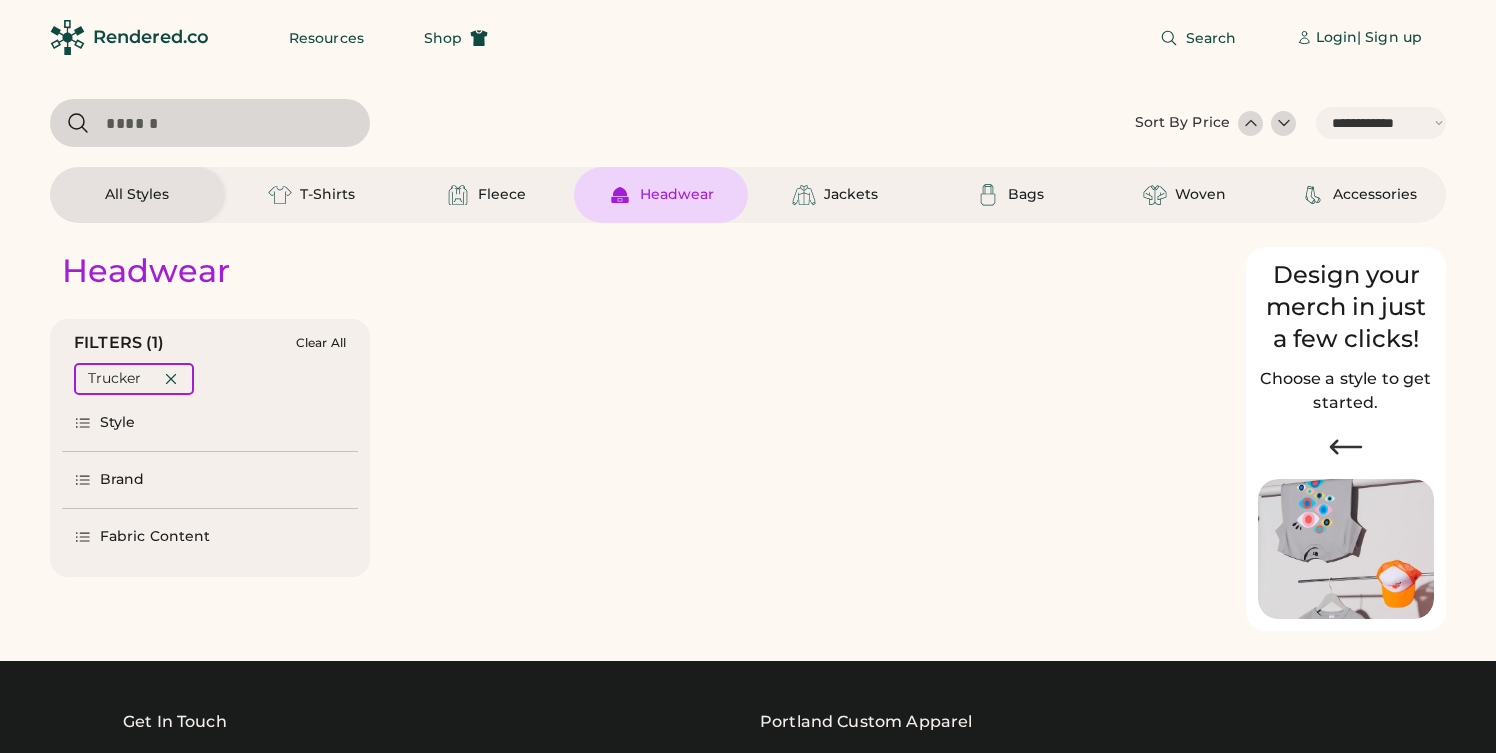 select on "*****" 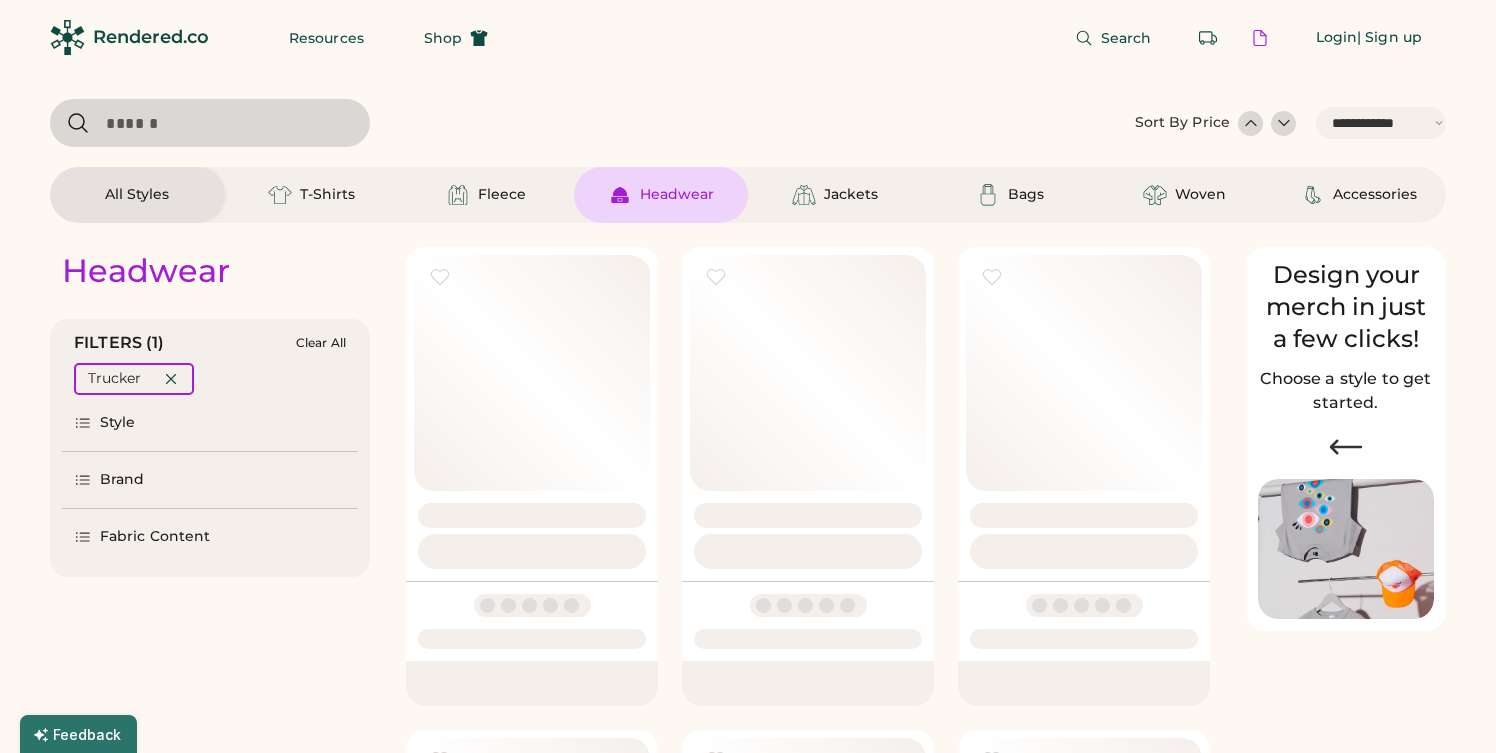 scroll, scrollTop: 1155, scrollLeft: 0, axis: vertical 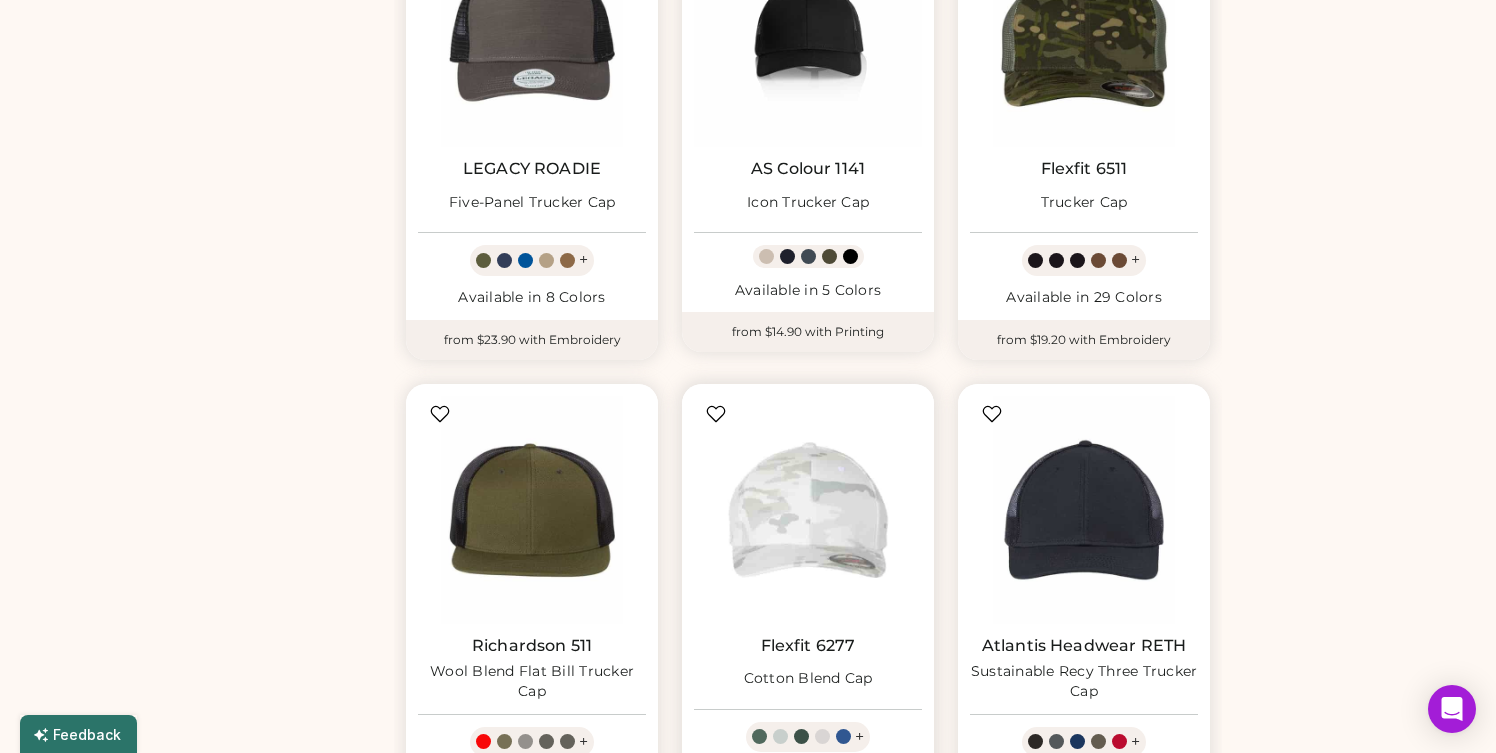 click at bounding box center [808, 510] 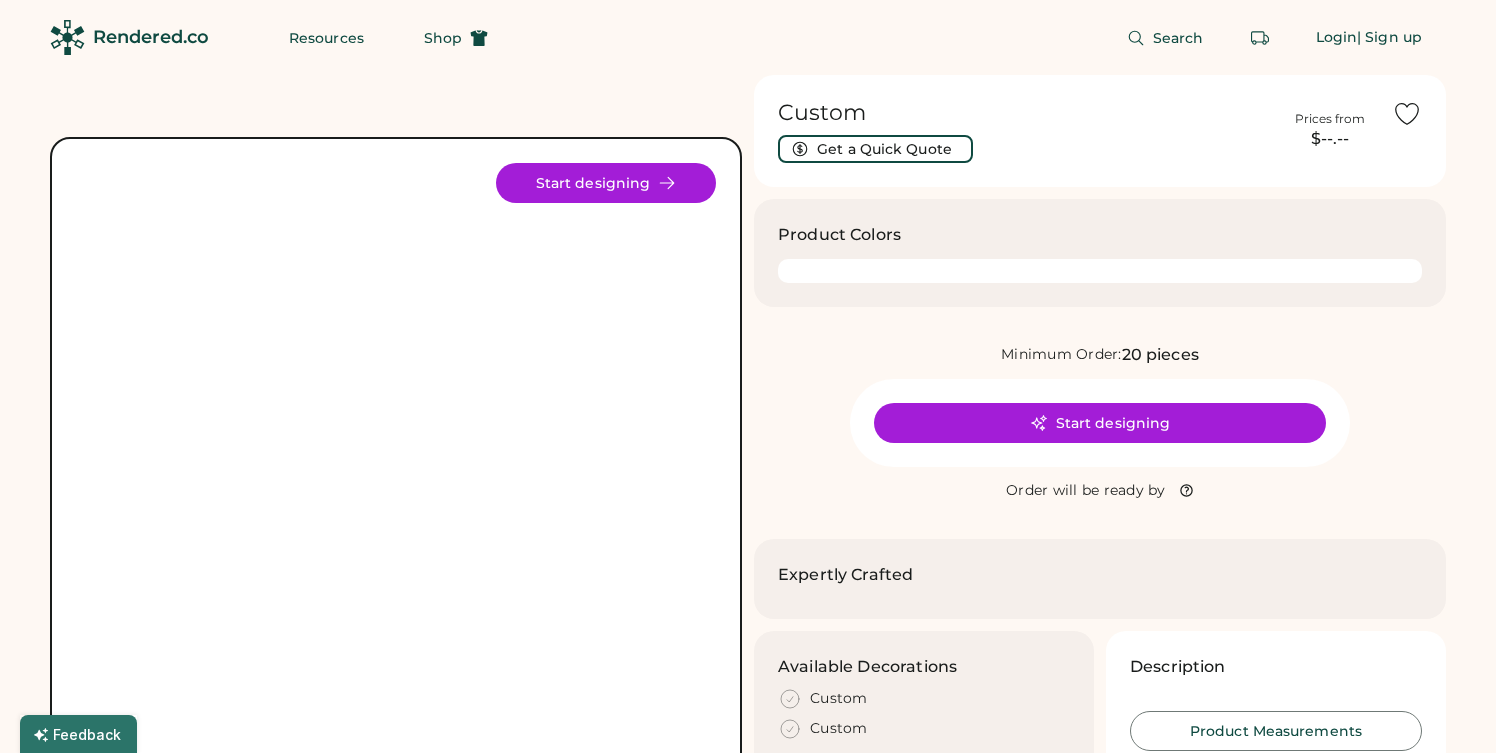 scroll, scrollTop: 0, scrollLeft: 0, axis: both 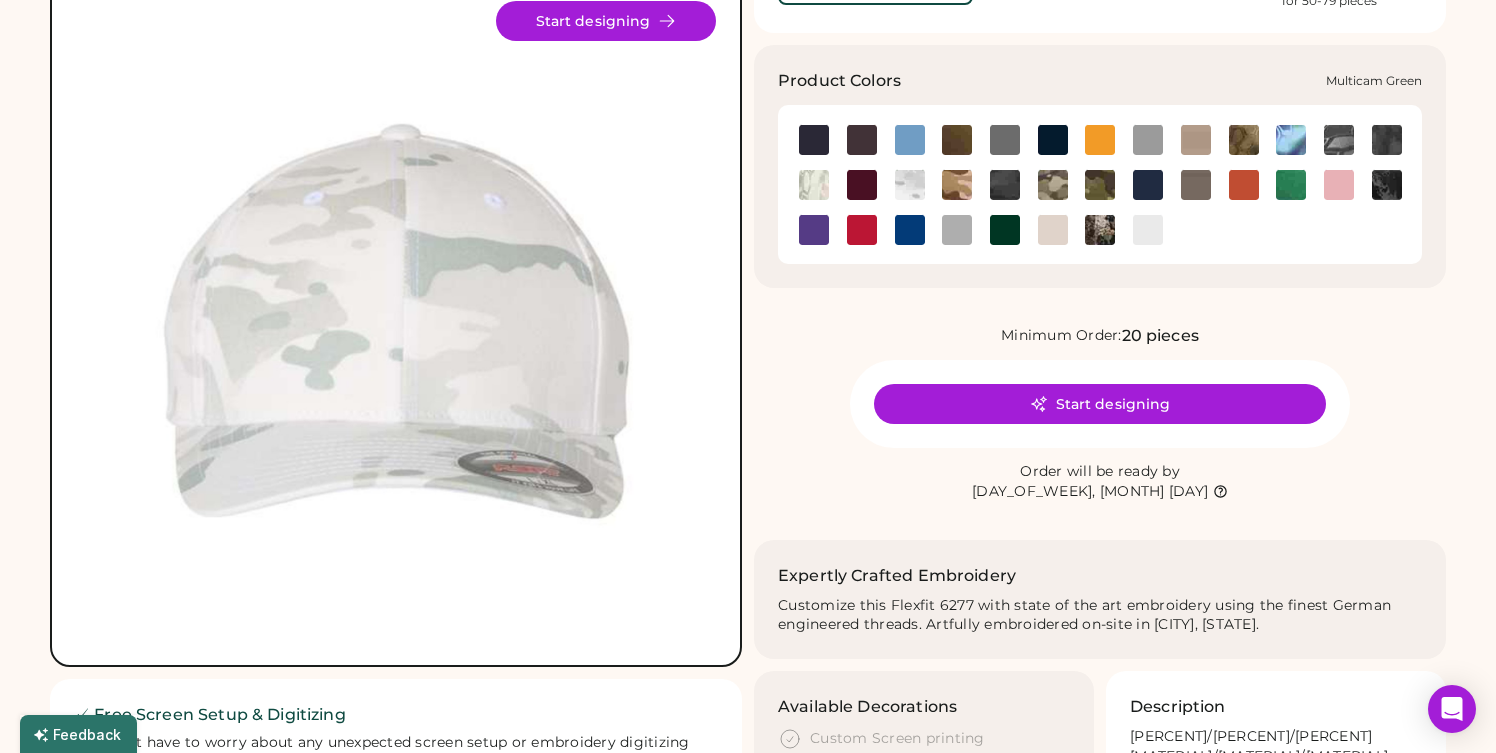 click 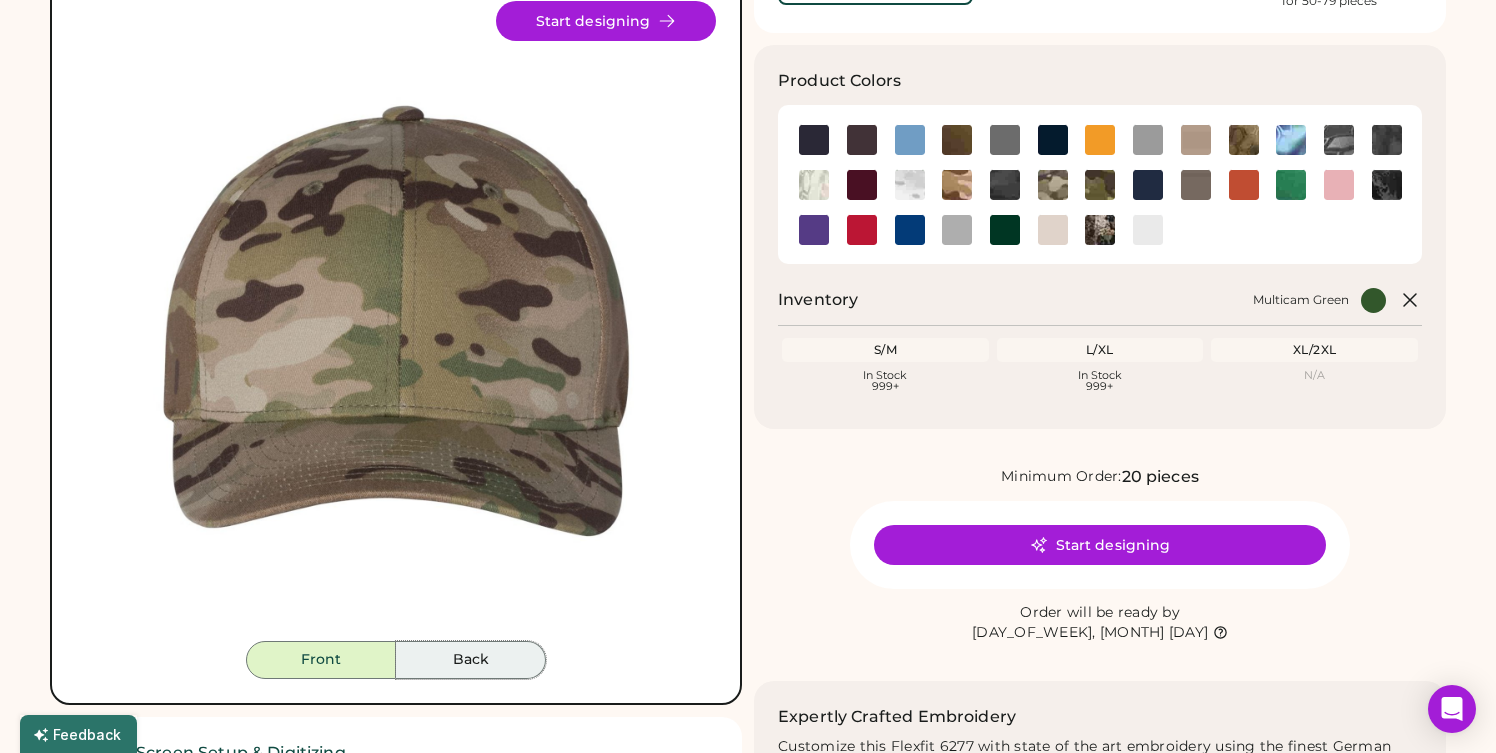 click on "Back" at bounding box center (471, 660) 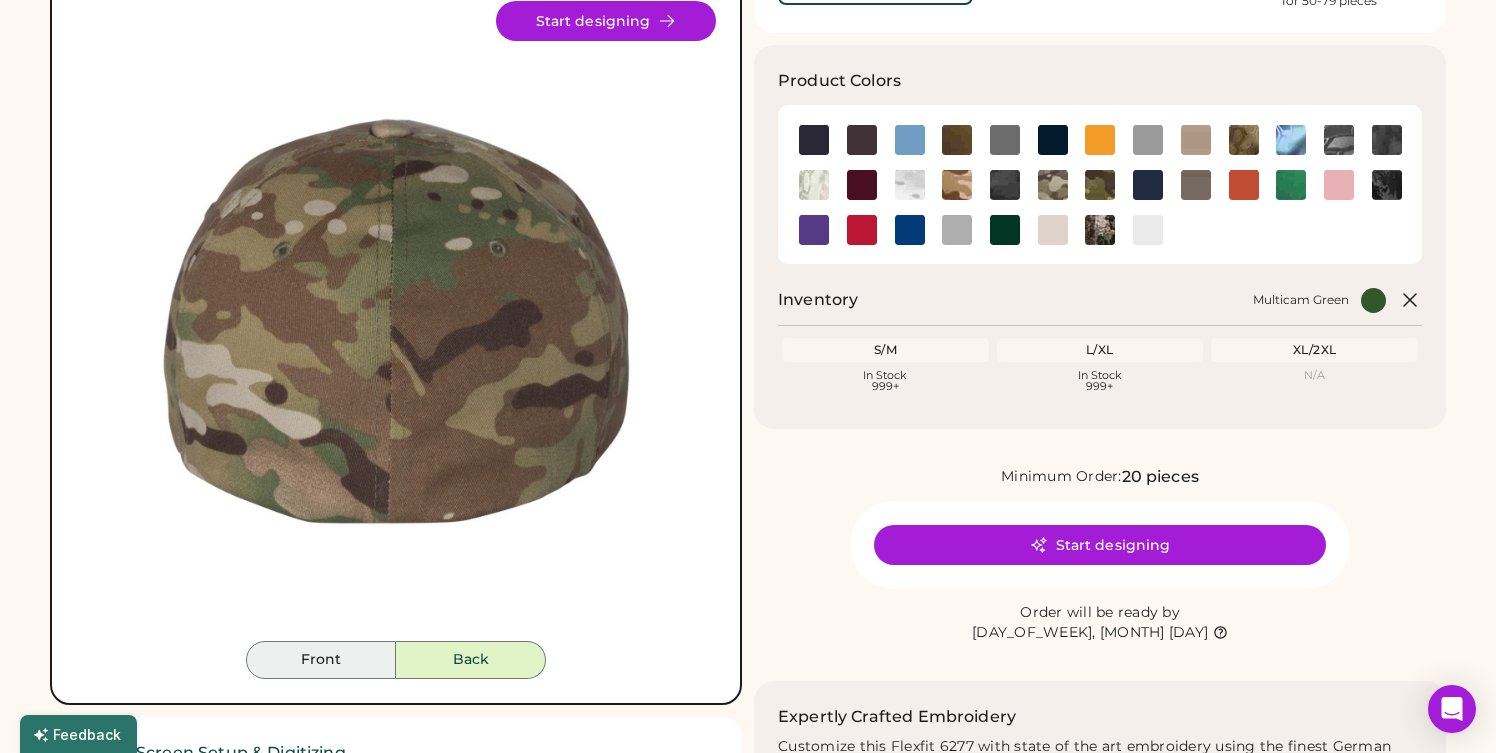click on "Front" at bounding box center (321, 660) 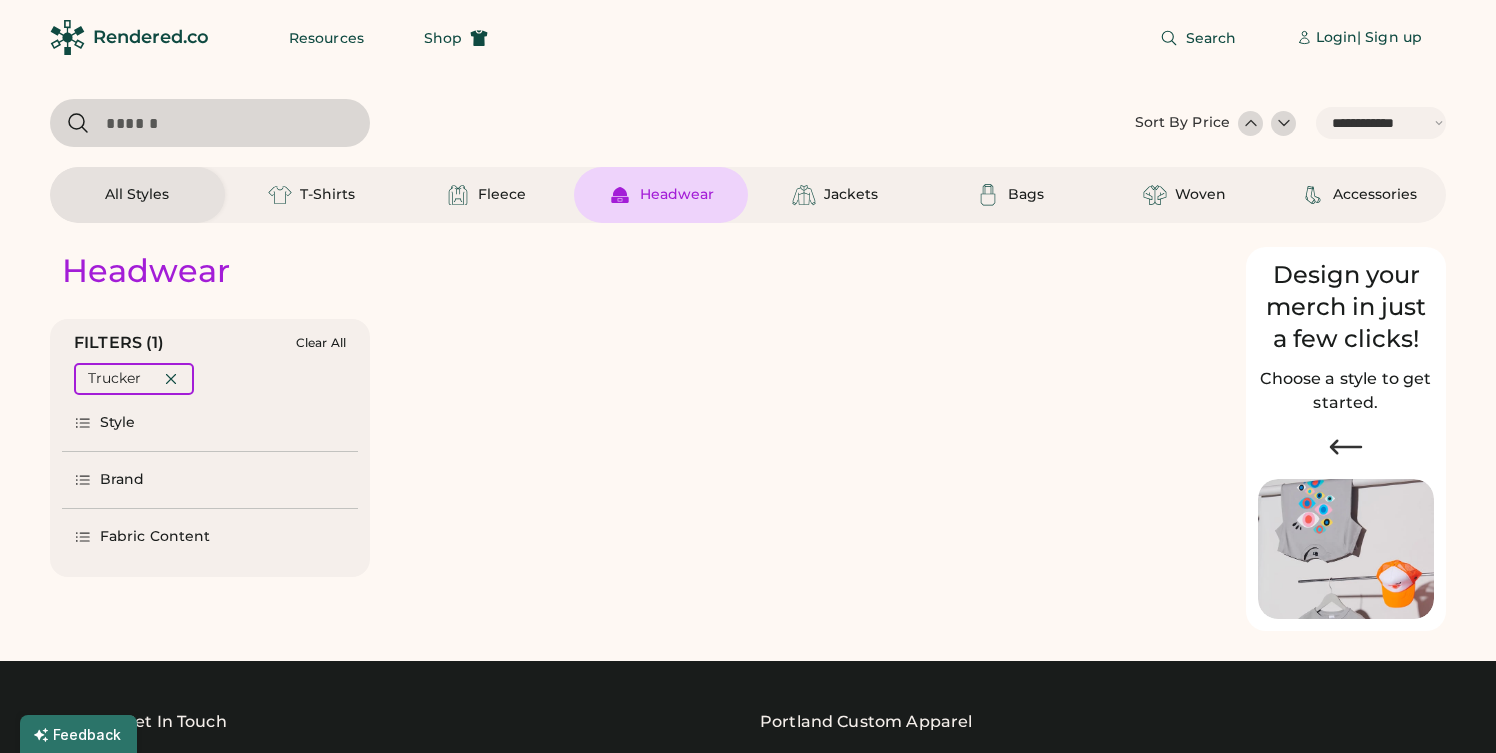 select on "*****" 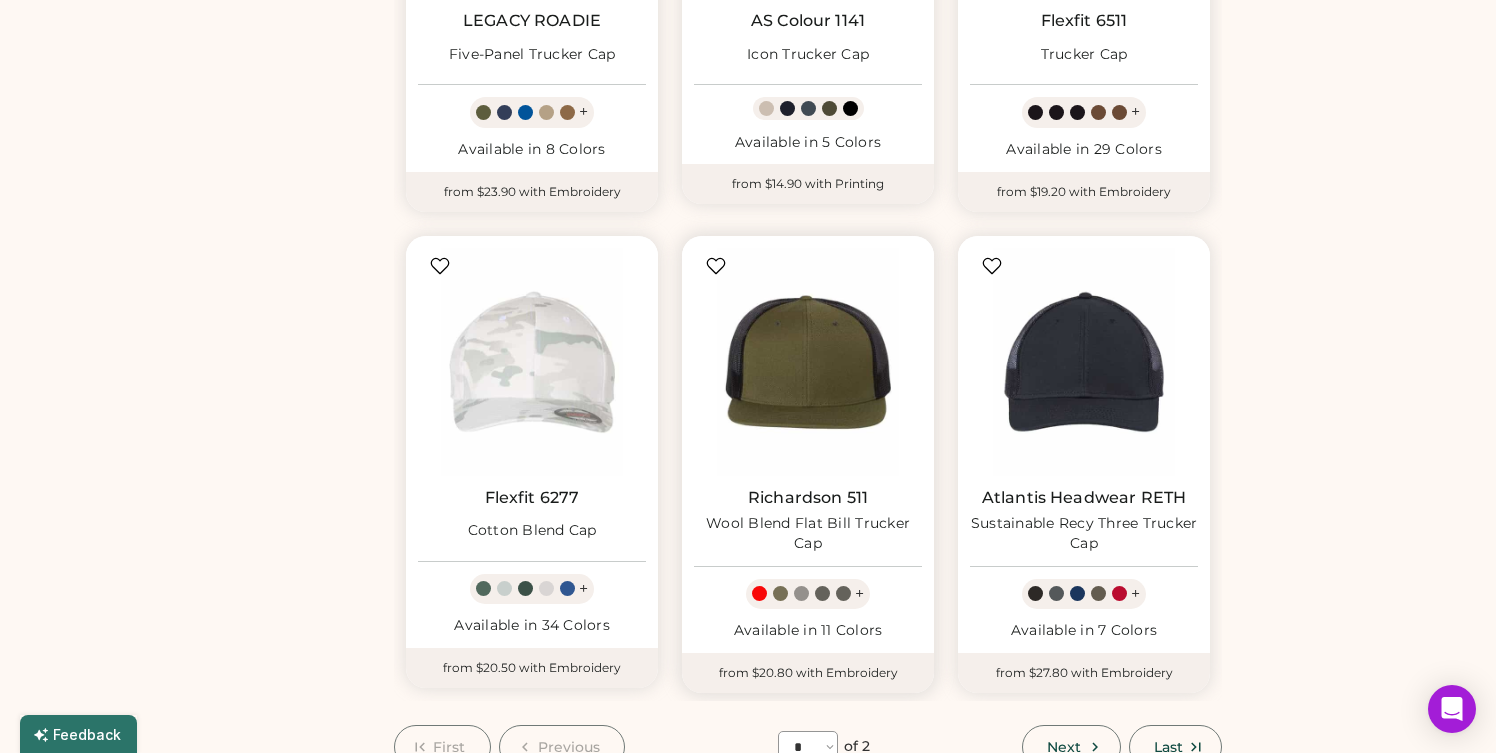 scroll, scrollTop: 1549, scrollLeft: 0, axis: vertical 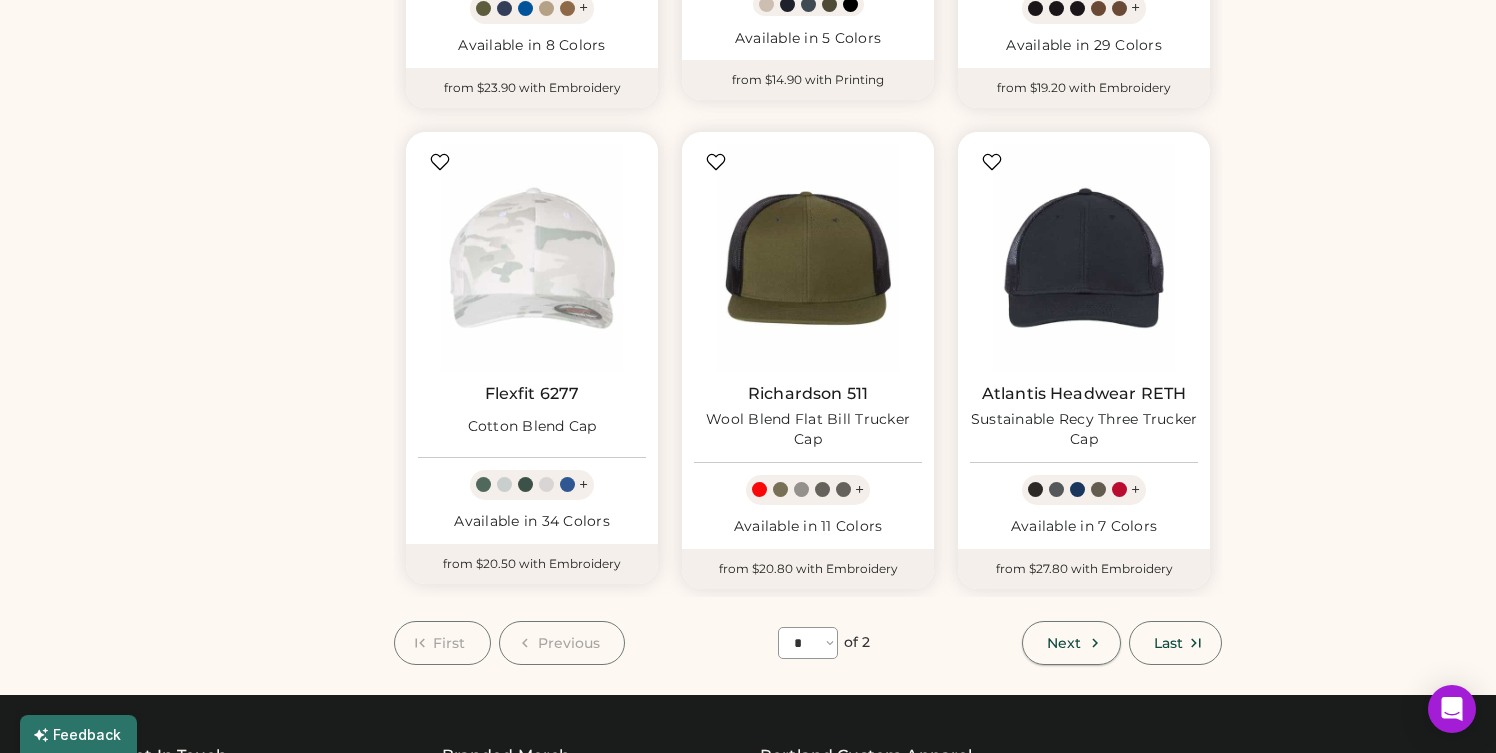 click on "Next" at bounding box center [1071, 643] 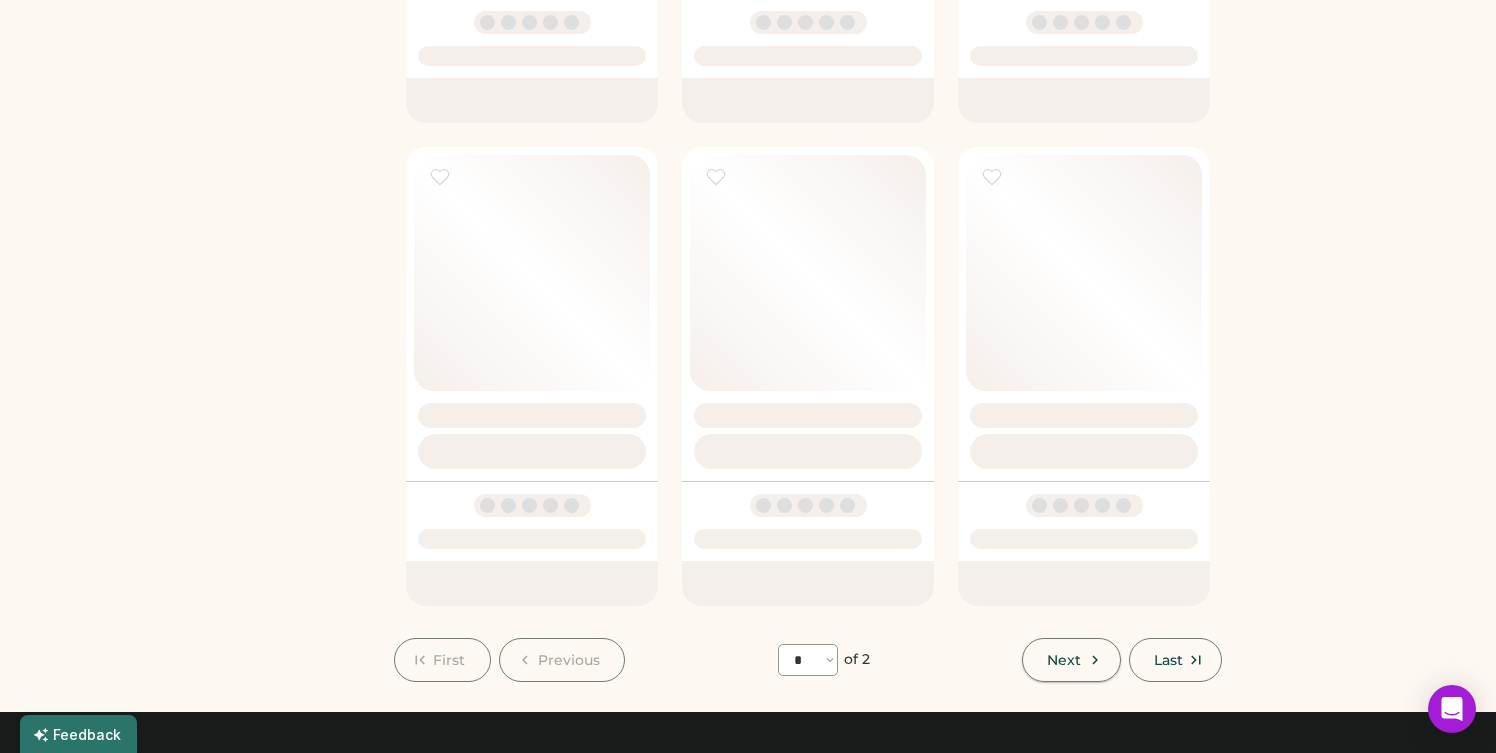 select on "*" 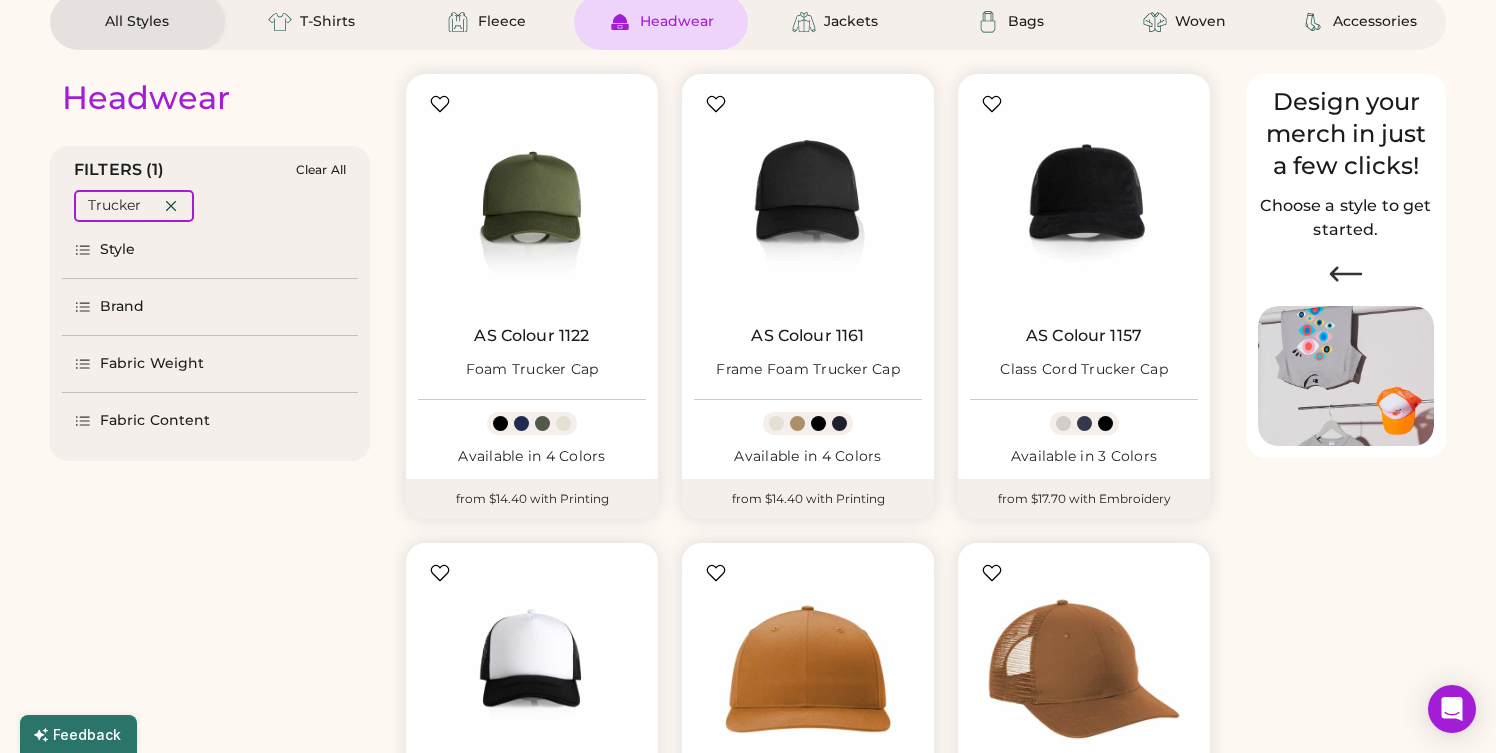 scroll, scrollTop: 171, scrollLeft: 0, axis: vertical 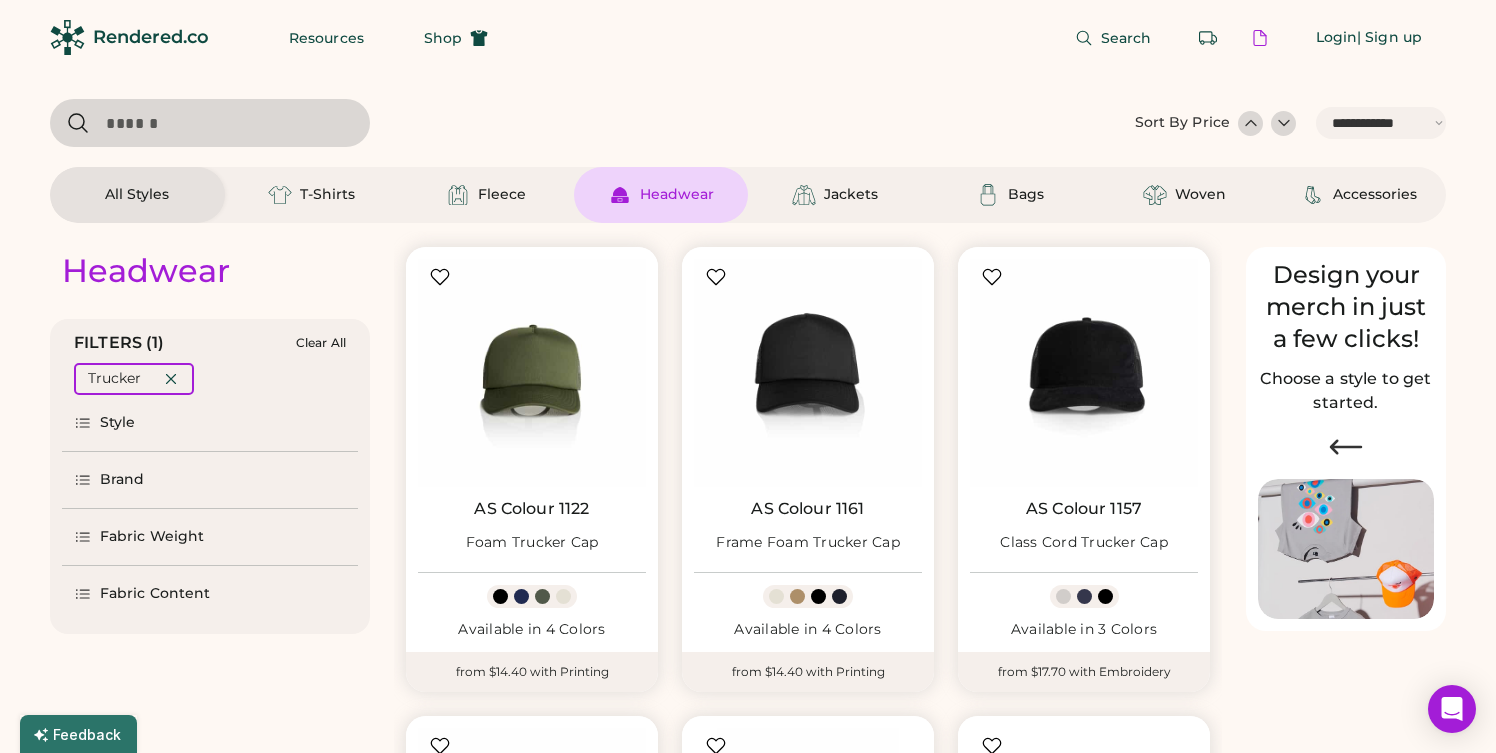 click at bounding box center [210, 123] 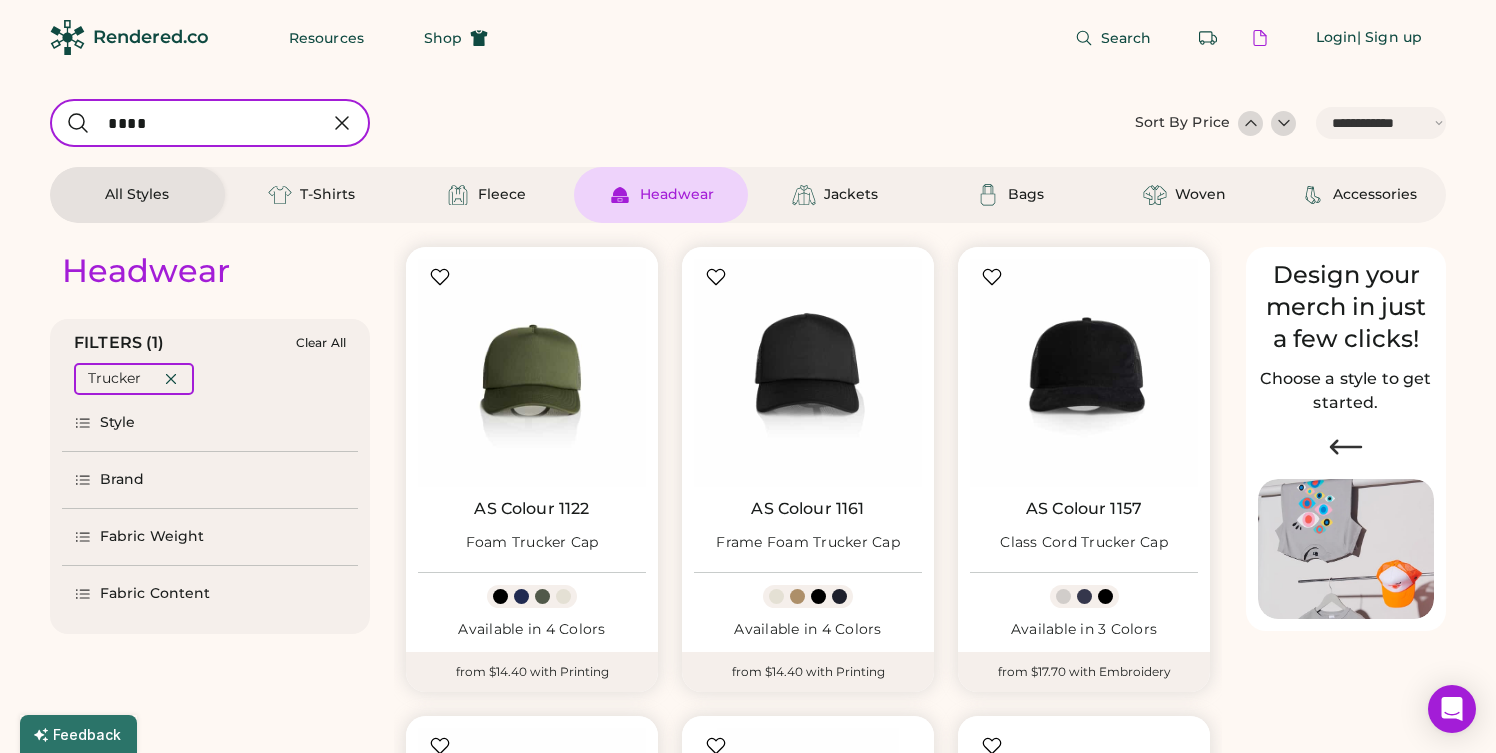 type on "****" 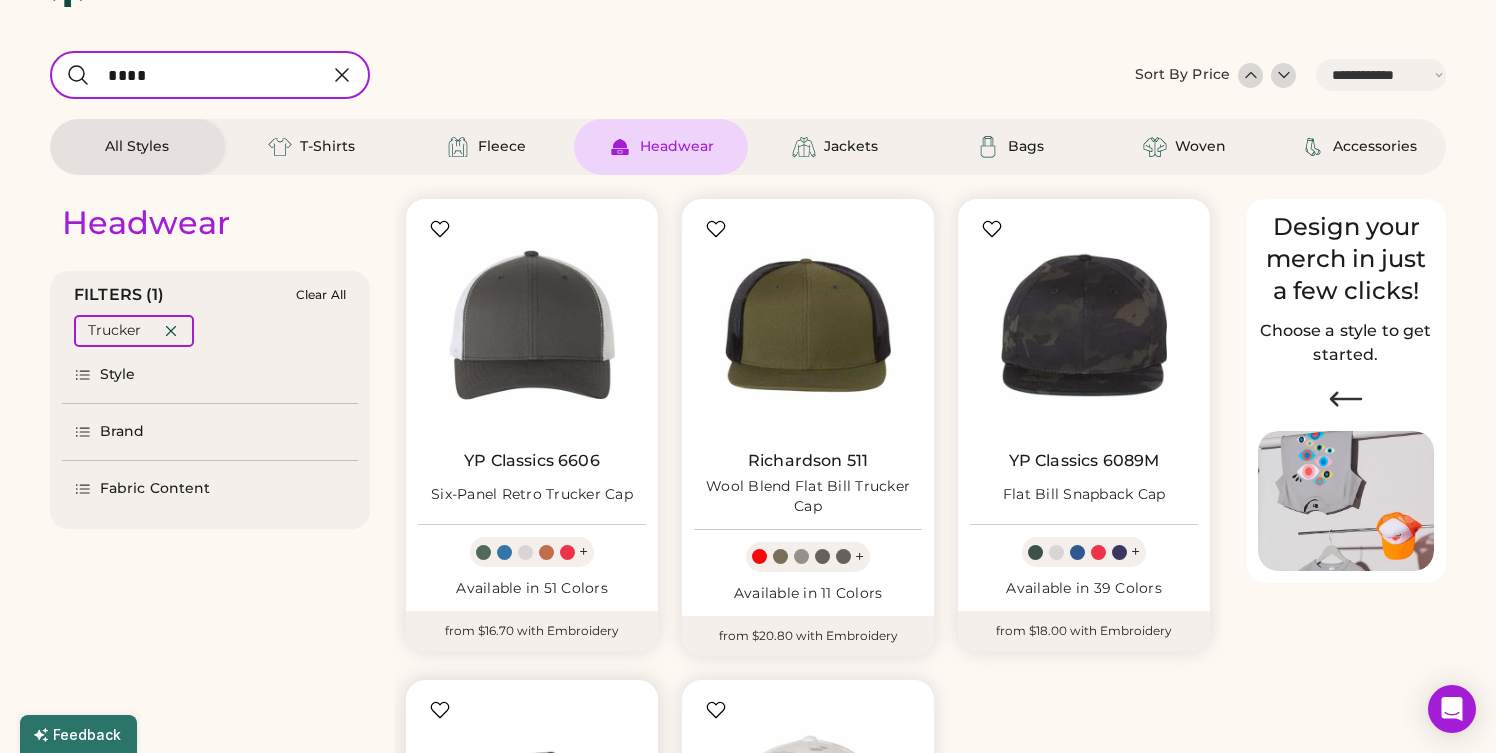 scroll, scrollTop: 18, scrollLeft: 0, axis: vertical 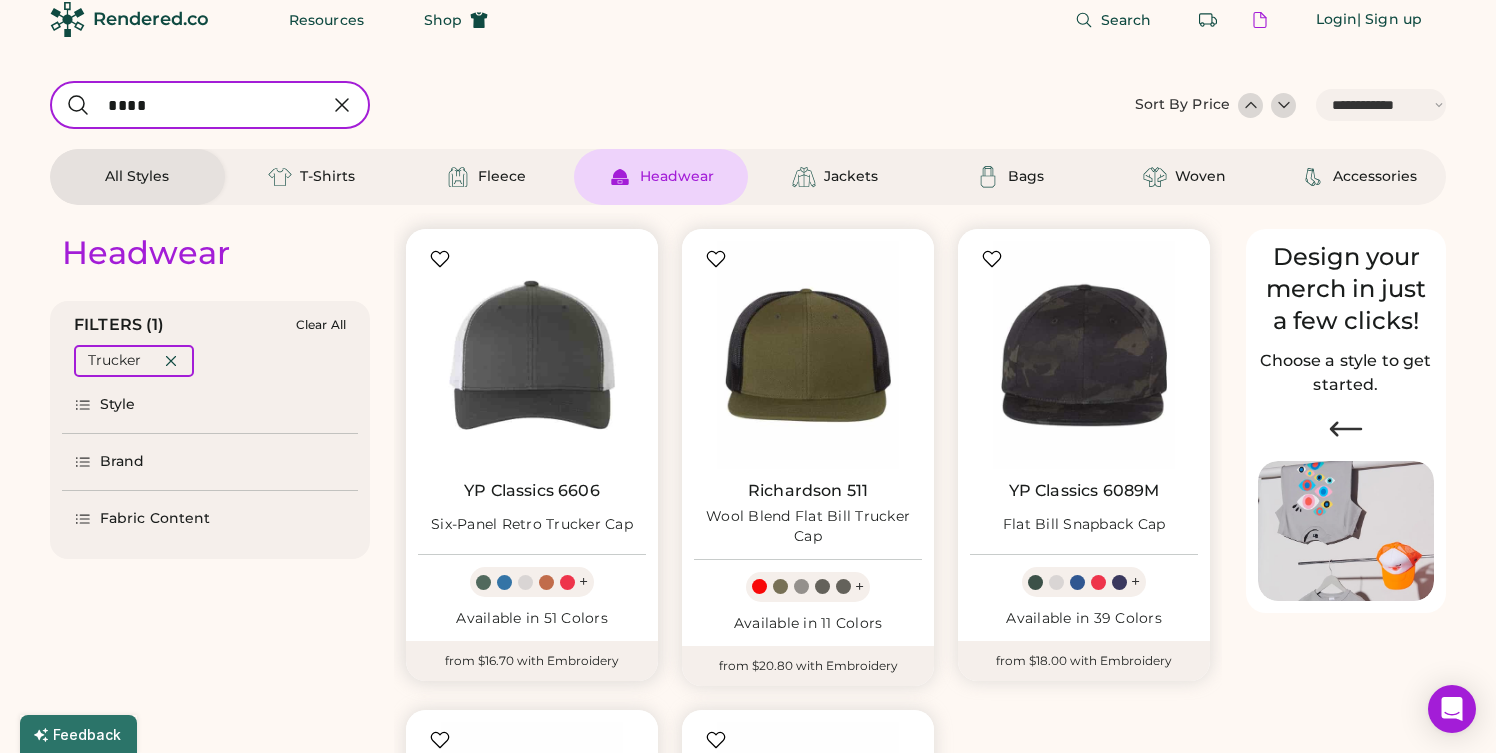 click at bounding box center [532, 355] 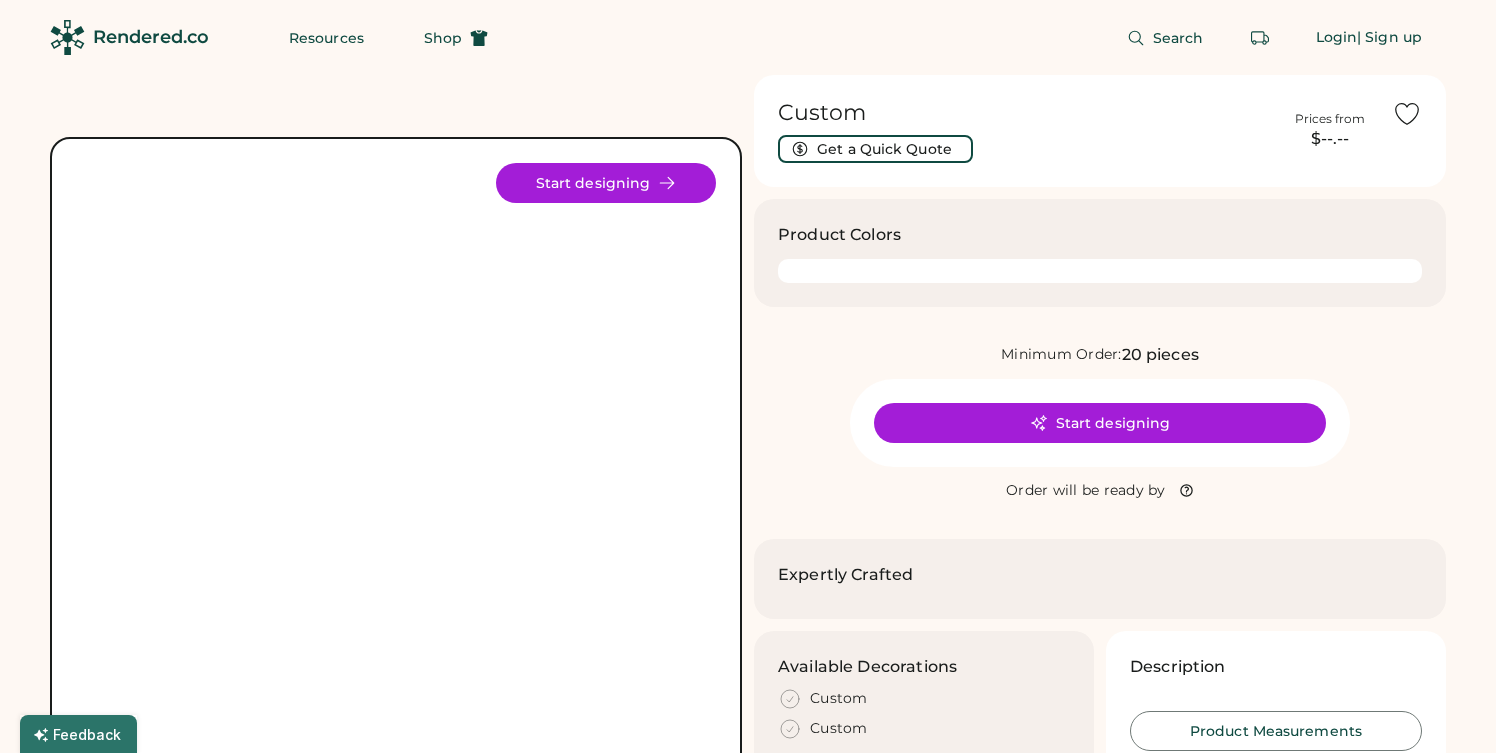 scroll, scrollTop: 0, scrollLeft: 0, axis: both 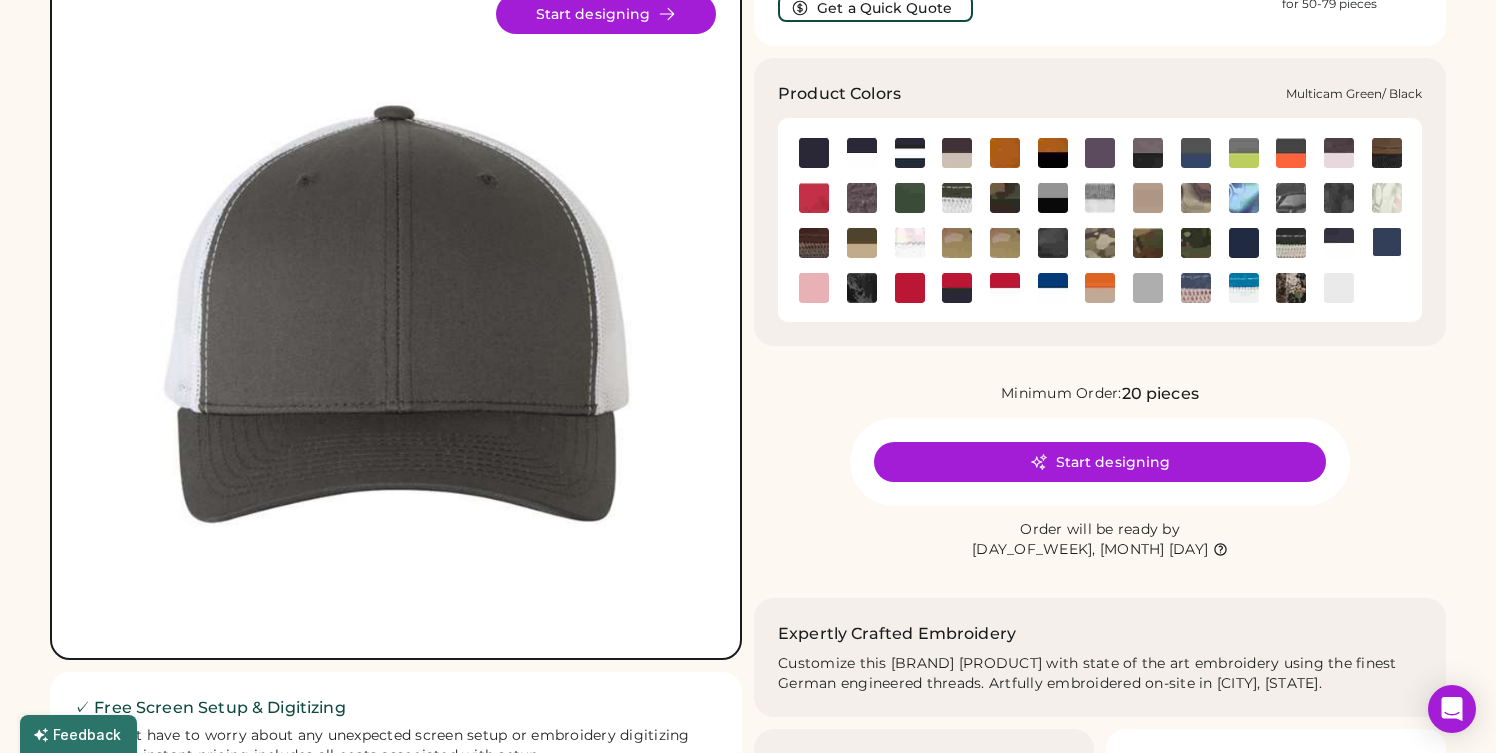 click 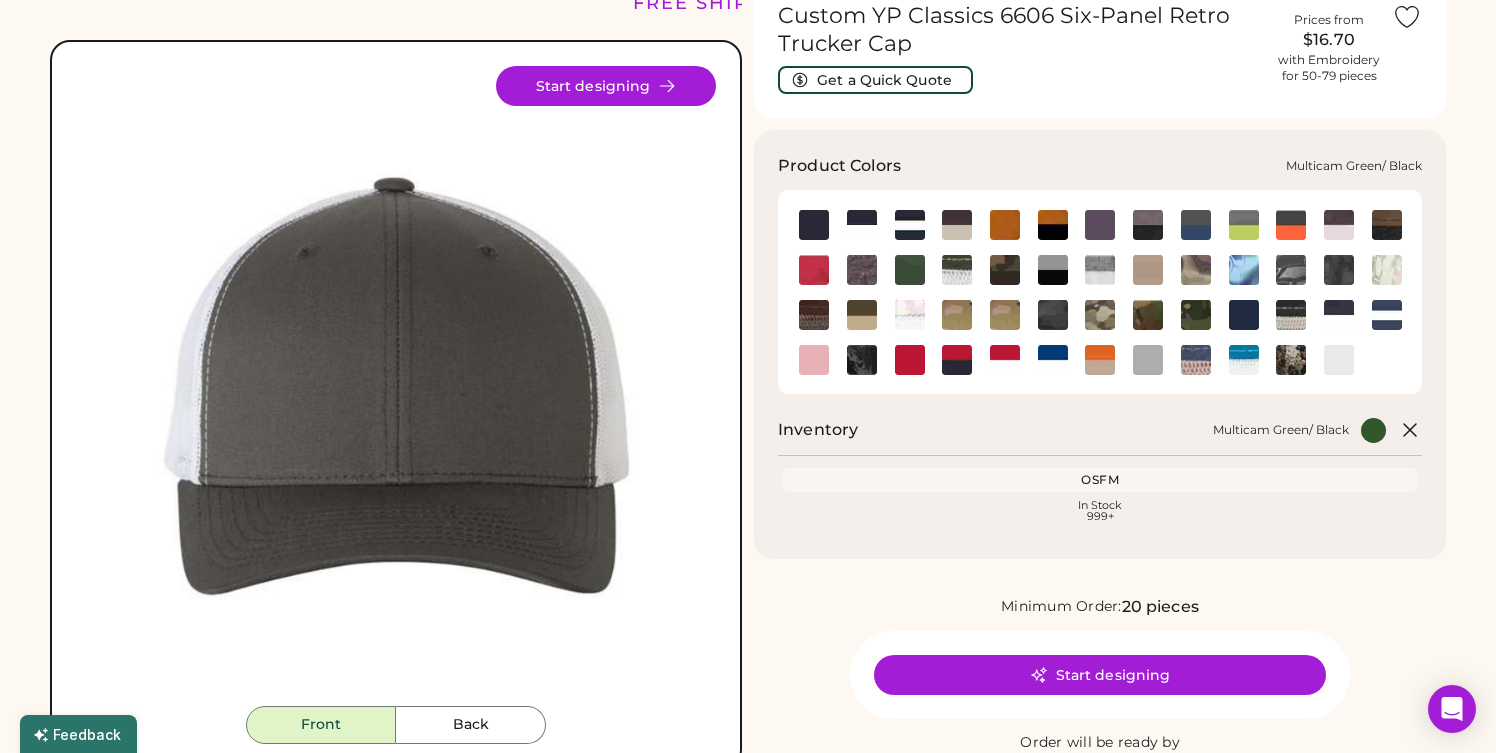 scroll, scrollTop: 83, scrollLeft: 0, axis: vertical 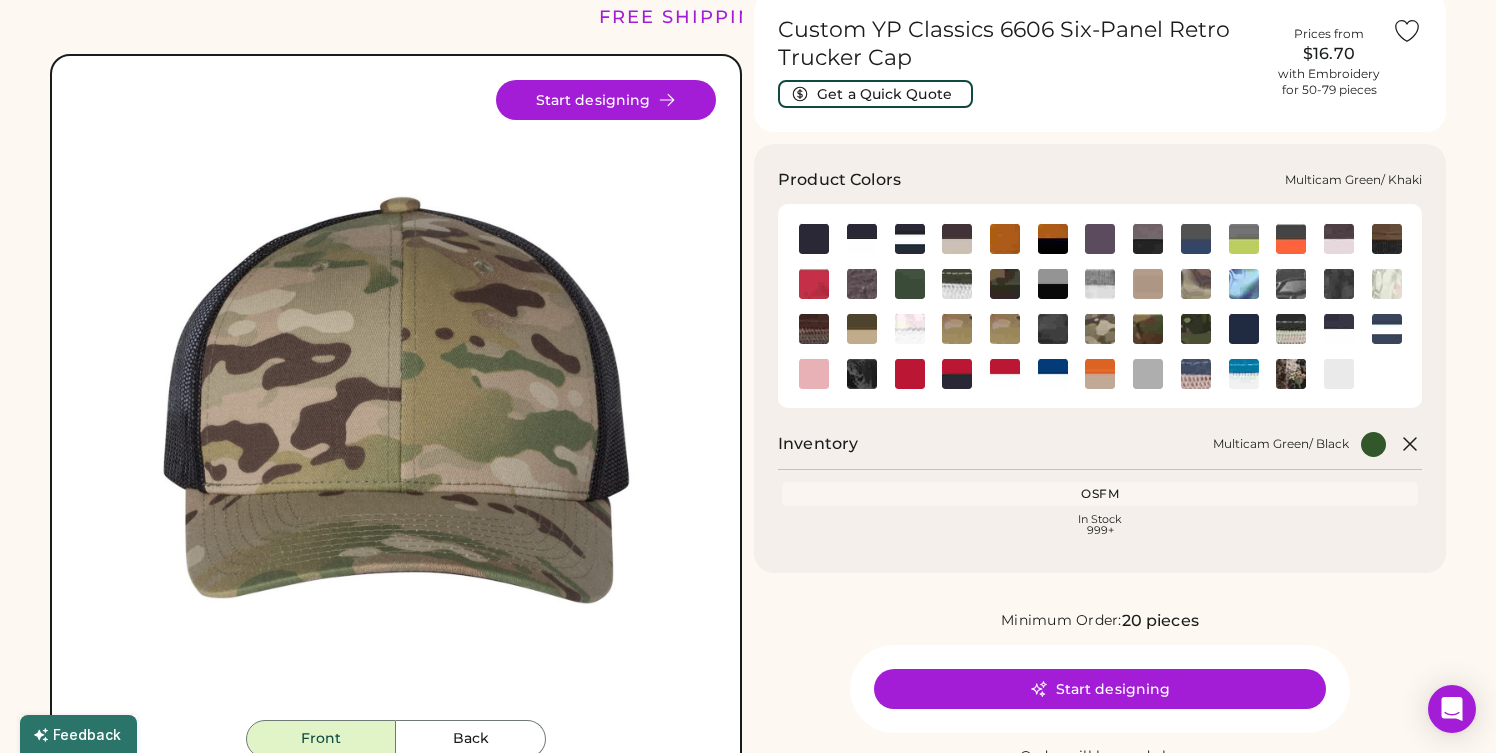 click 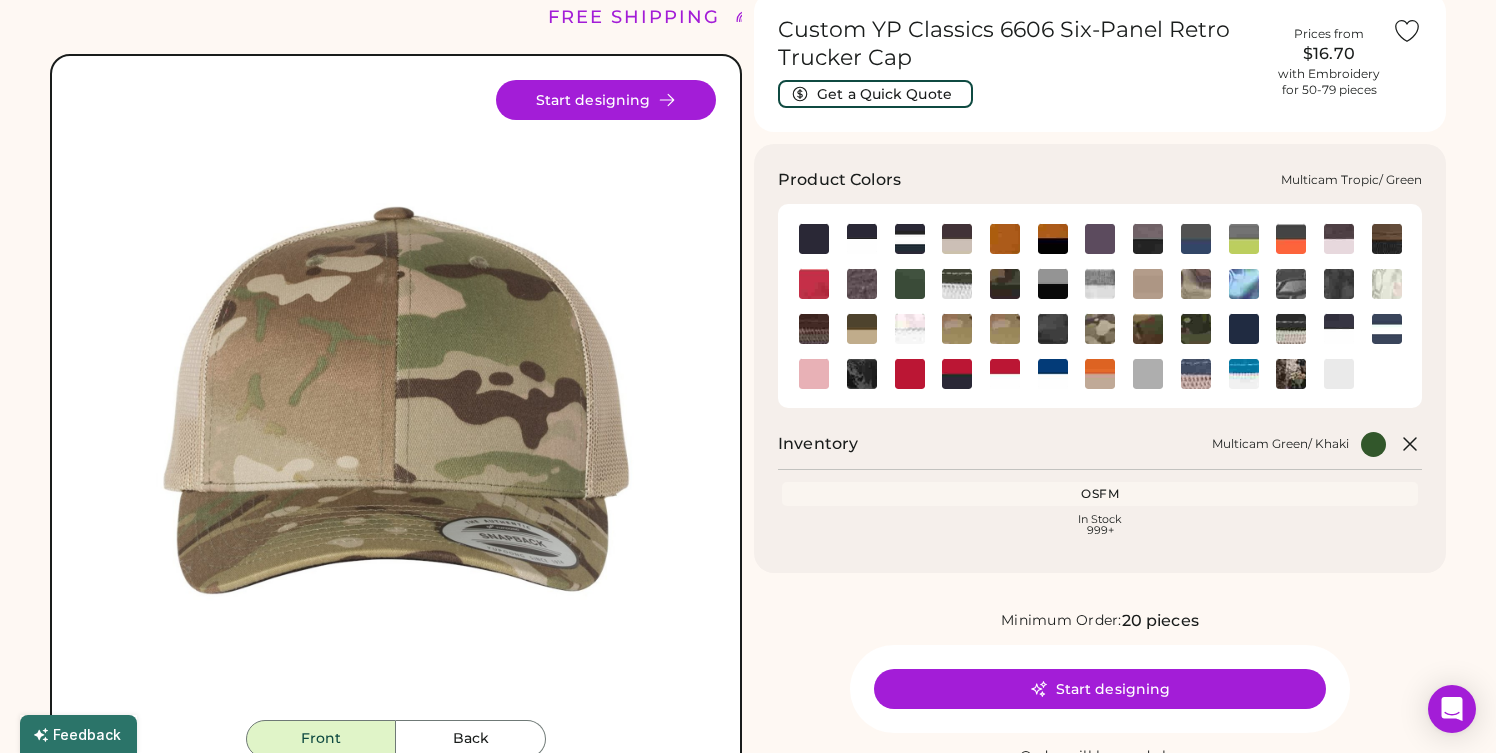 click 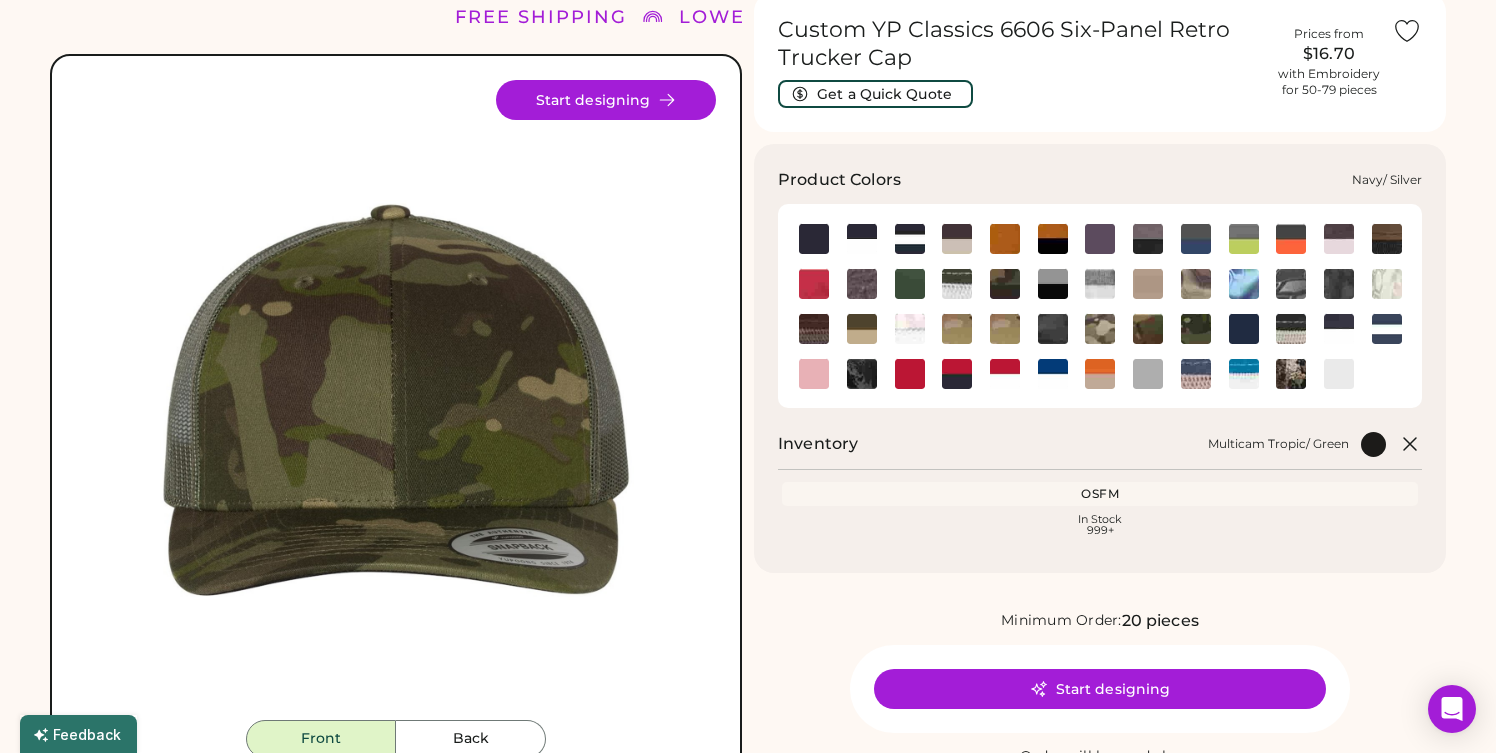 click 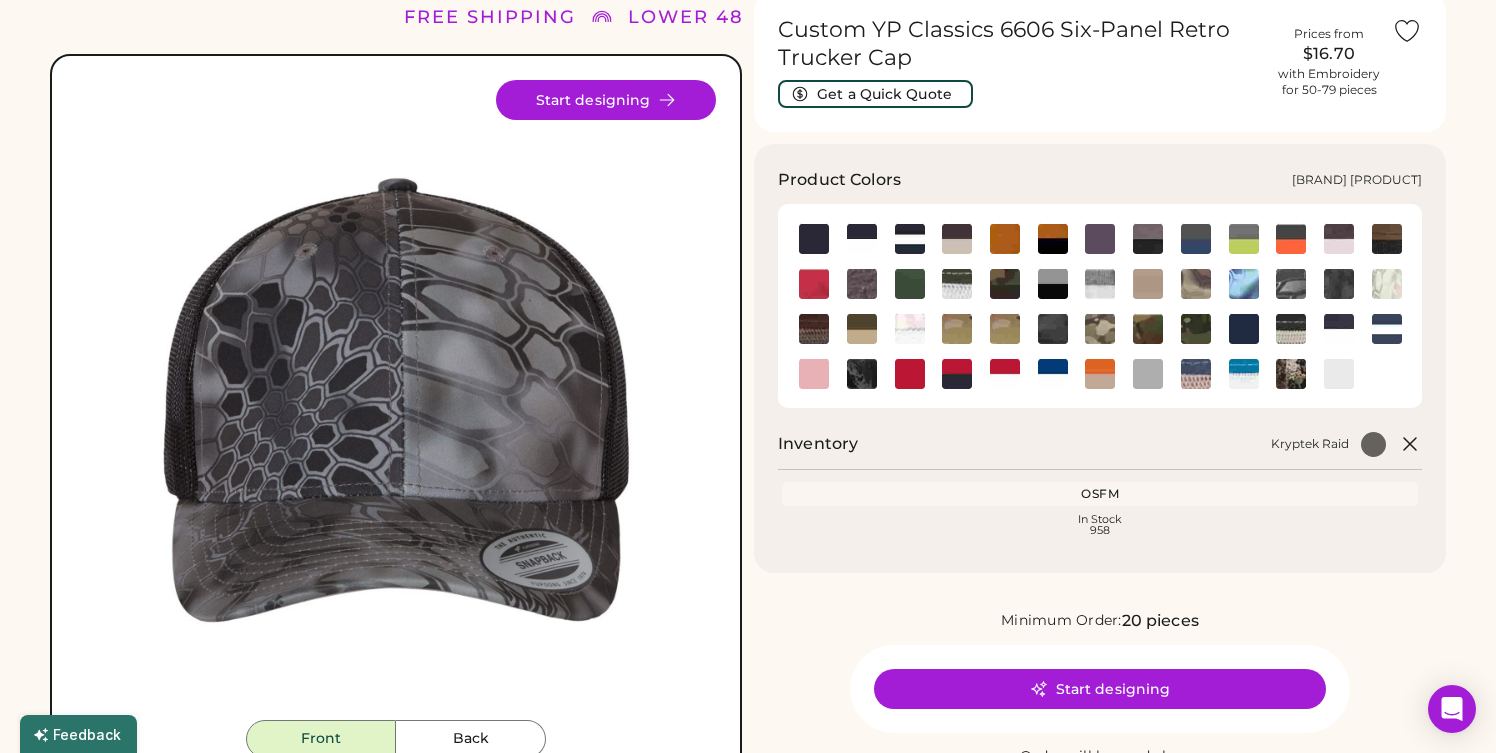 click 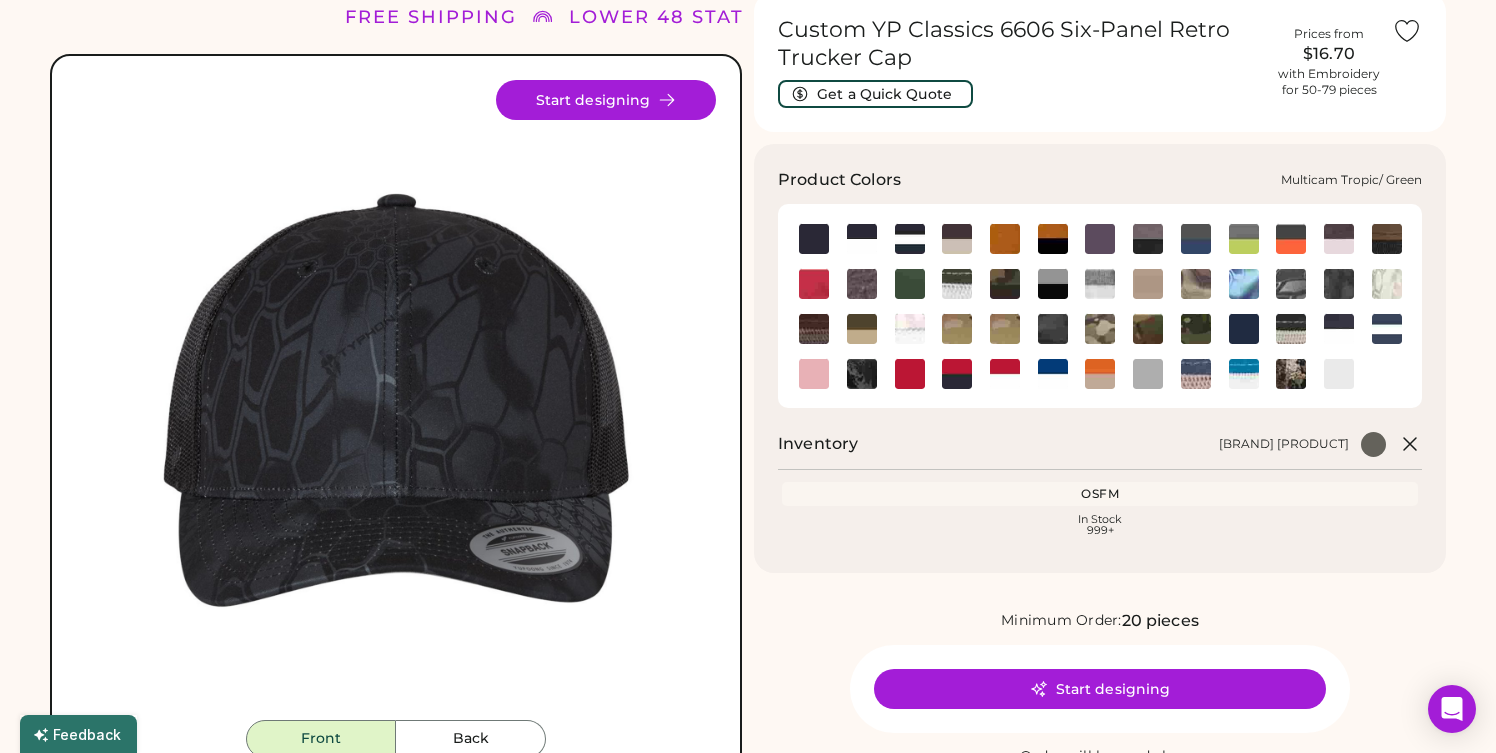 click 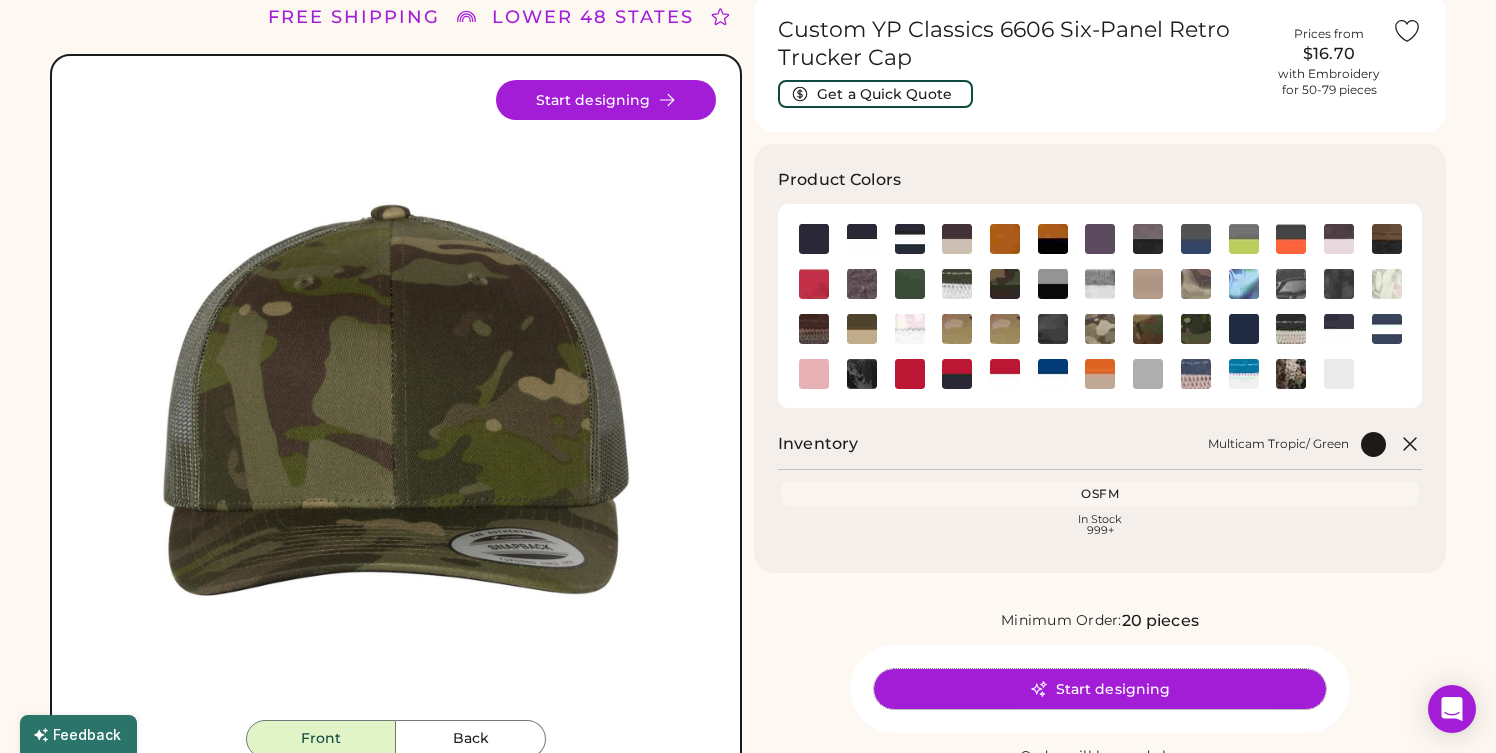 click on "Start designing" at bounding box center (1100, 689) 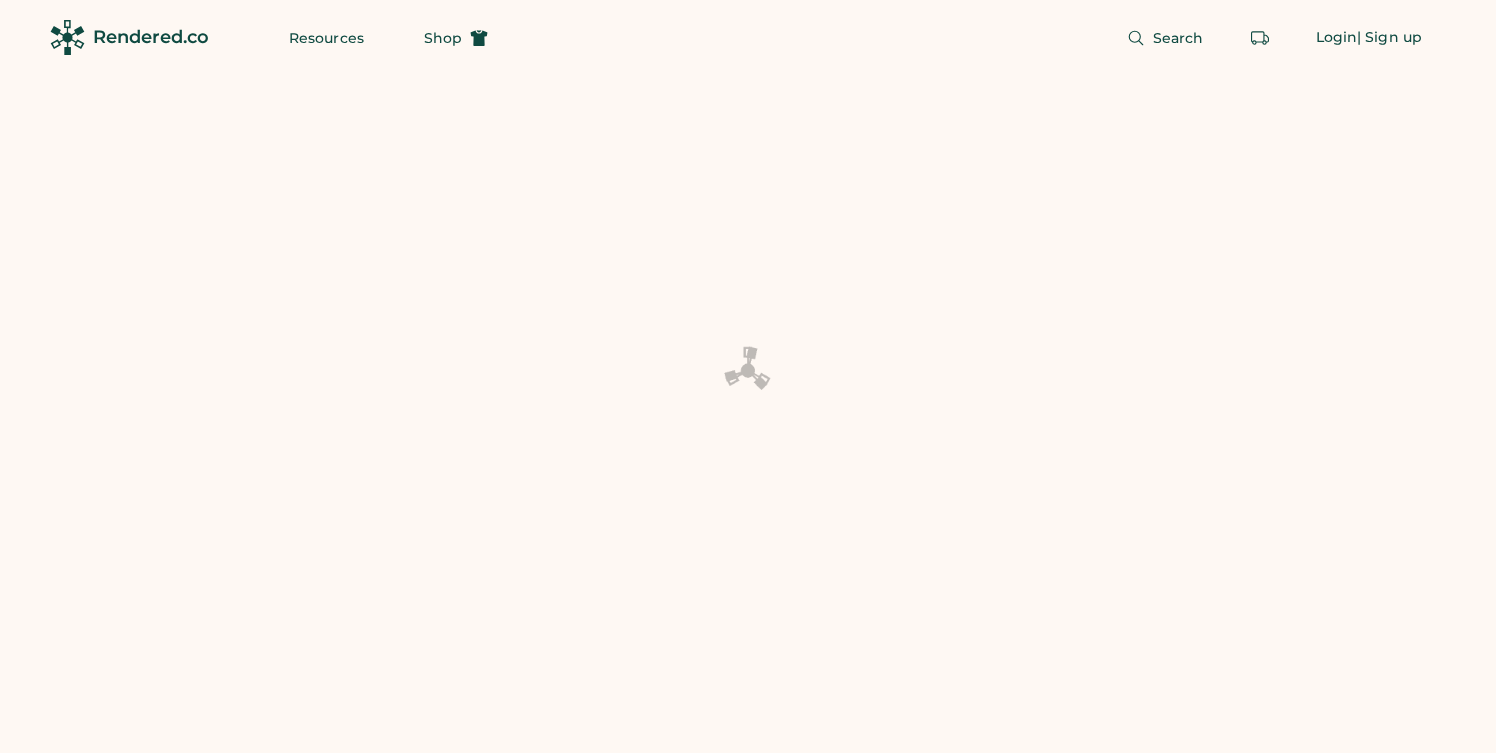 scroll, scrollTop: 0, scrollLeft: 0, axis: both 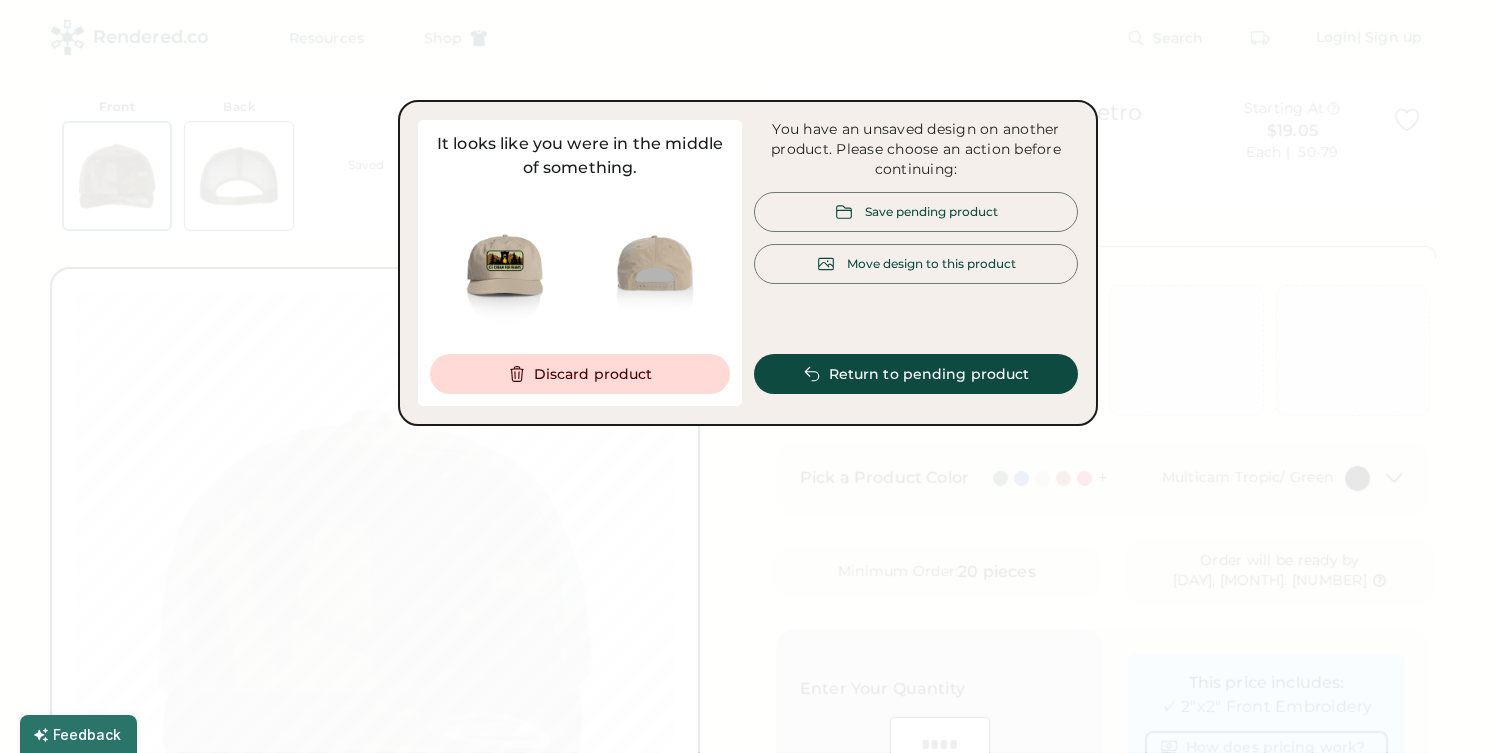 click on "Move design to this product" at bounding box center (916, 264) 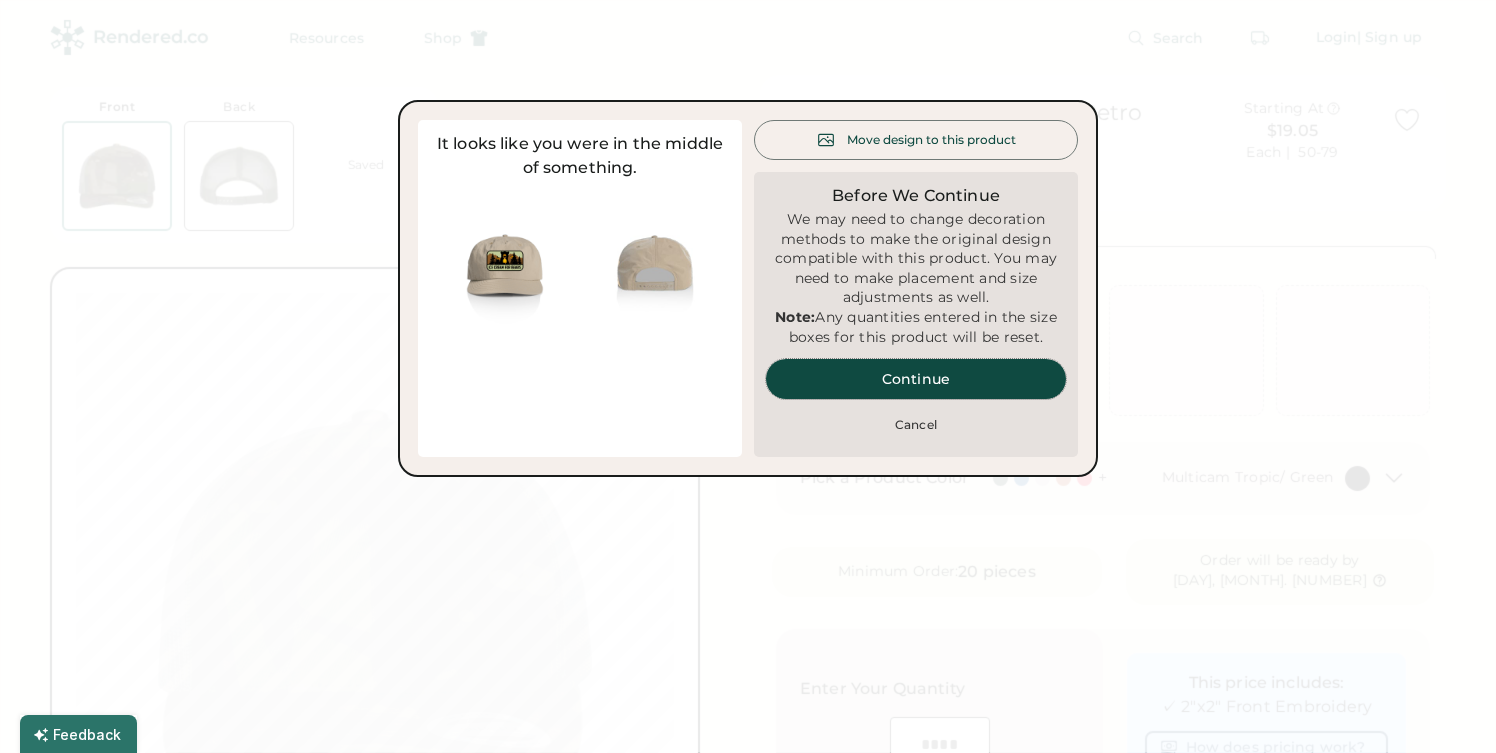 click on "Continue" at bounding box center (916, 379) 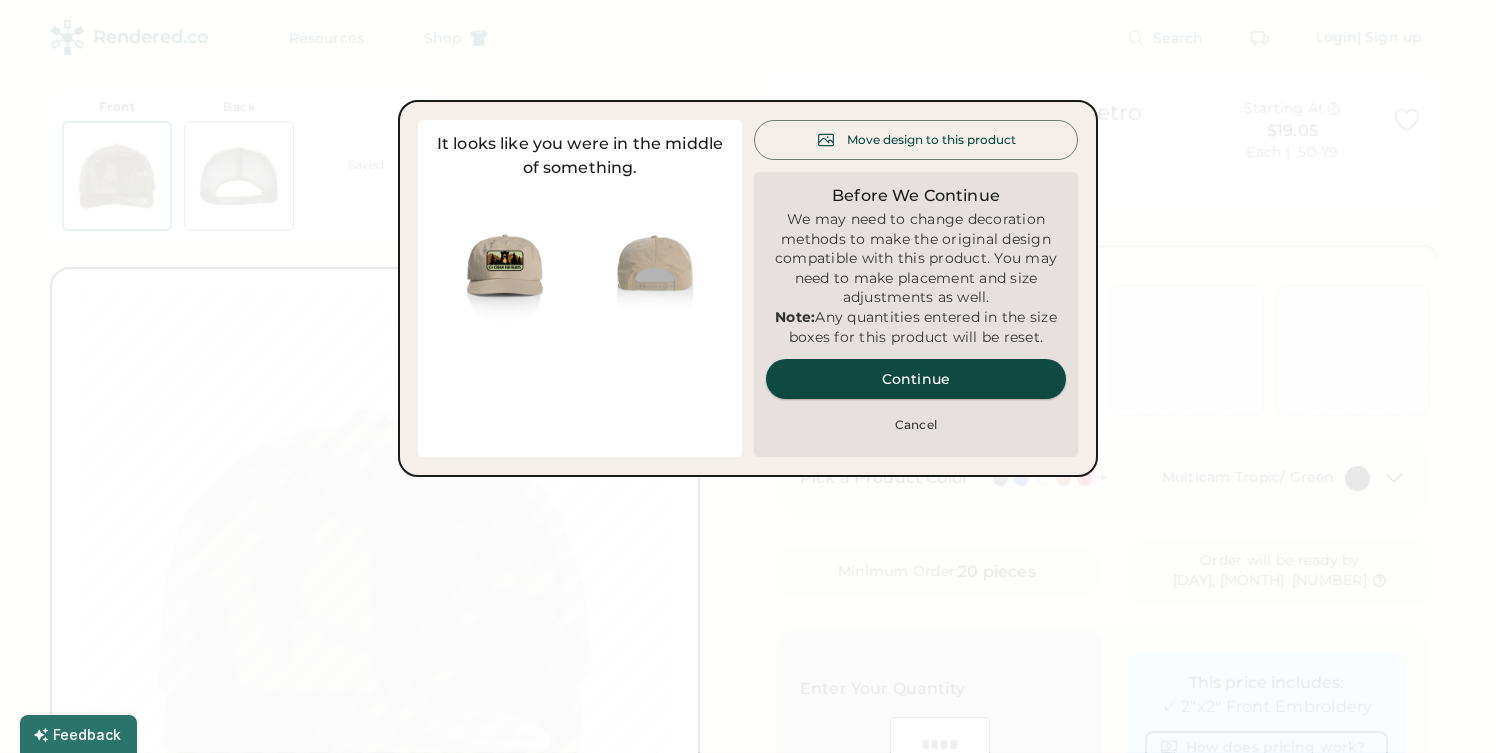 click on "Continue" at bounding box center [916, 379] 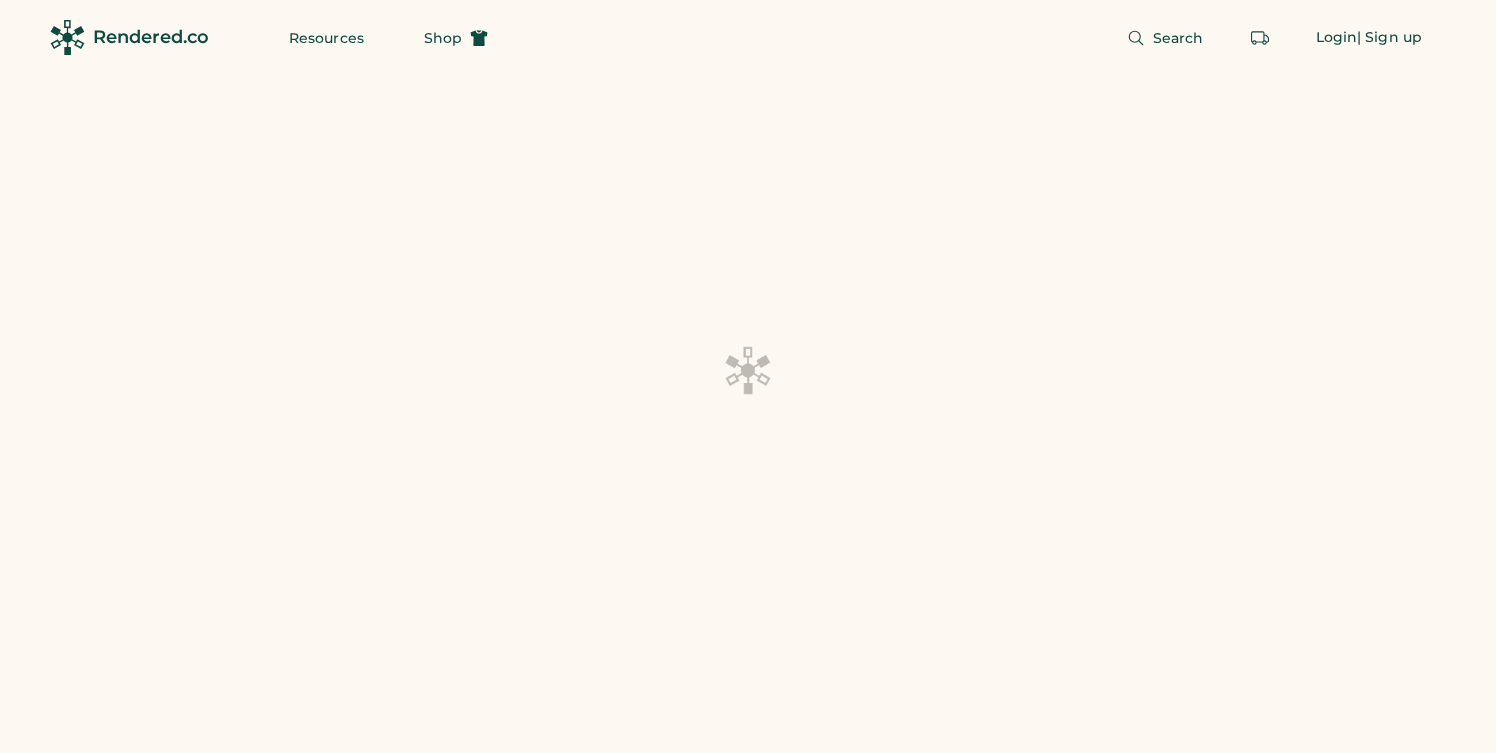 scroll, scrollTop: 0, scrollLeft: 0, axis: both 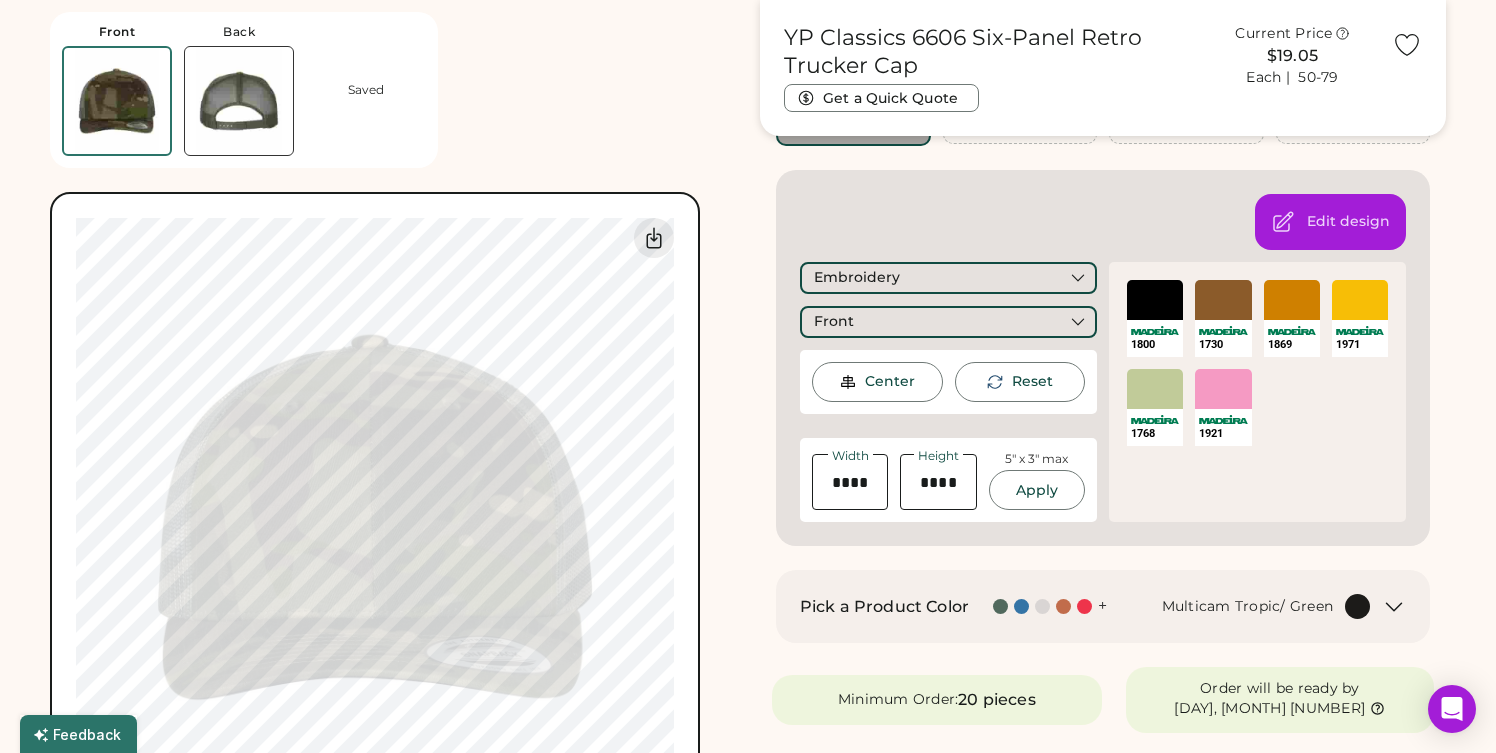 type on "****" 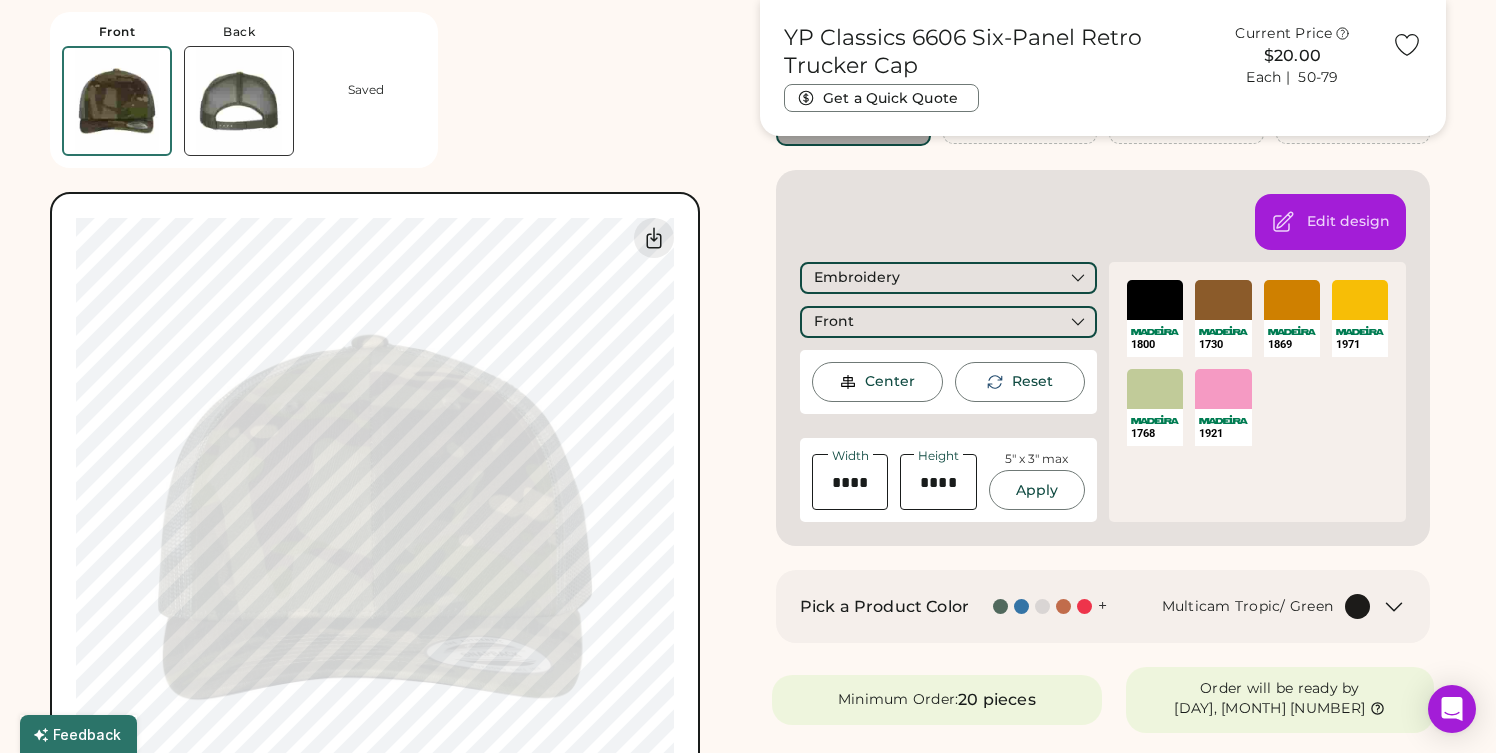 click on "Front Back Saved    Guidelines are approximate; our team will confirm the correct placement. 0% 0%" at bounding box center (393, 421) 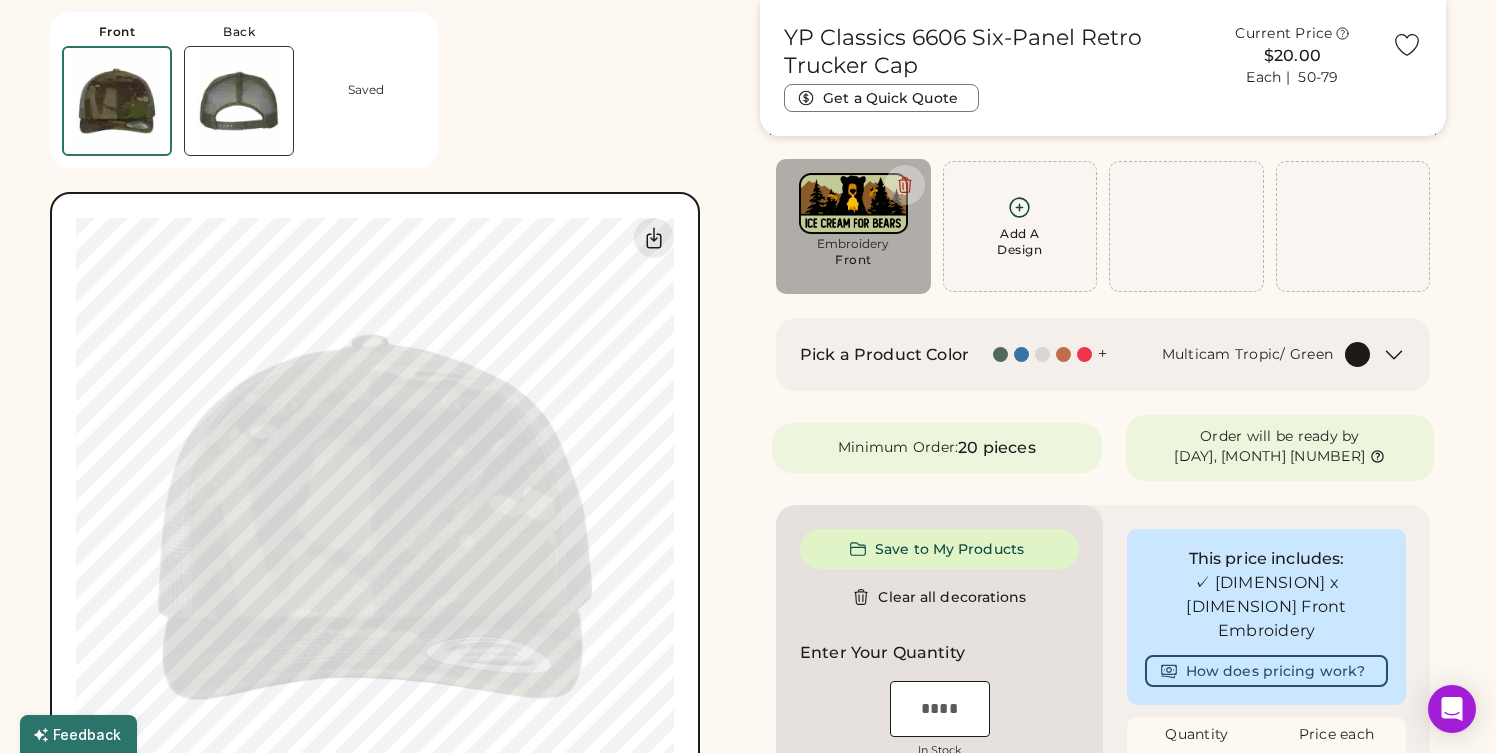 scroll, scrollTop: 105, scrollLeft: 0, axis: vertical 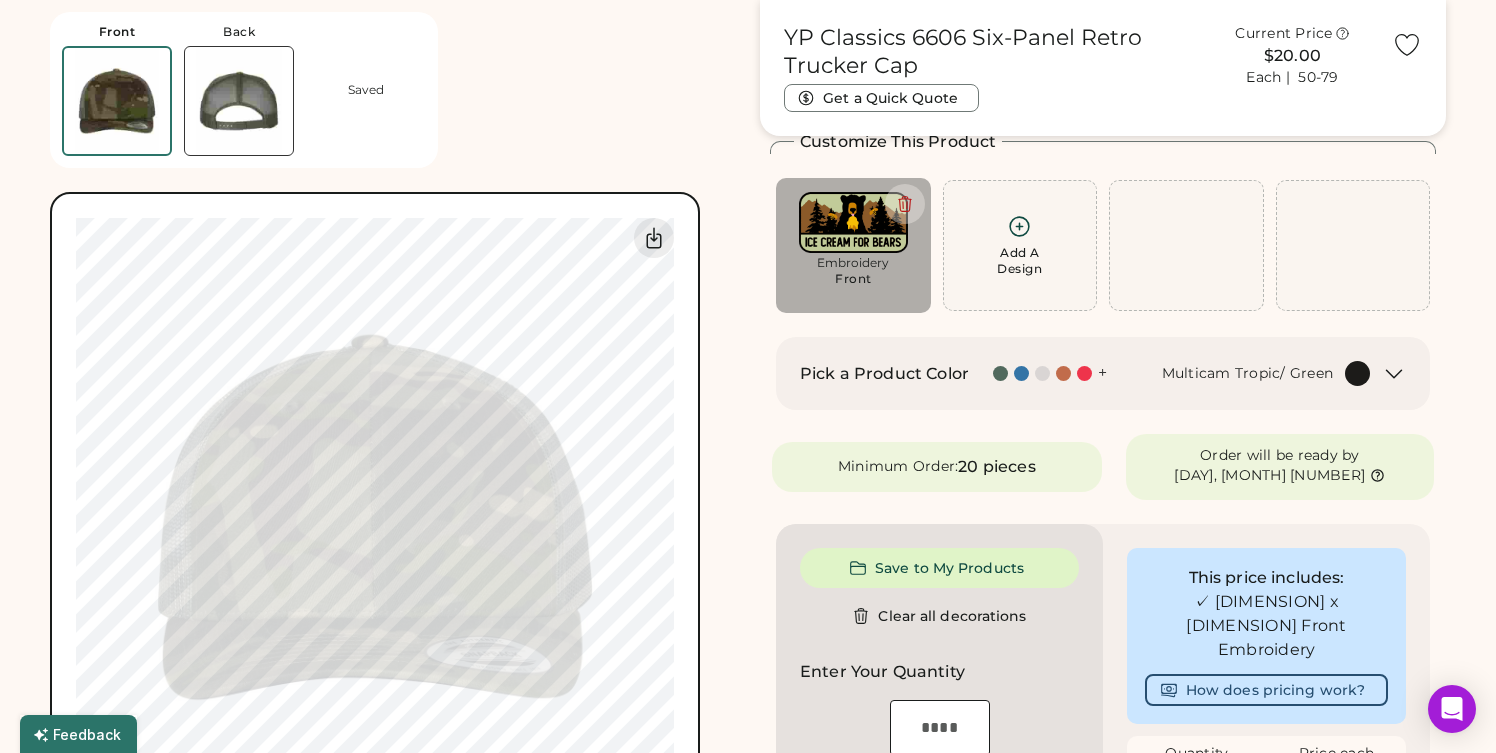 type on "****" 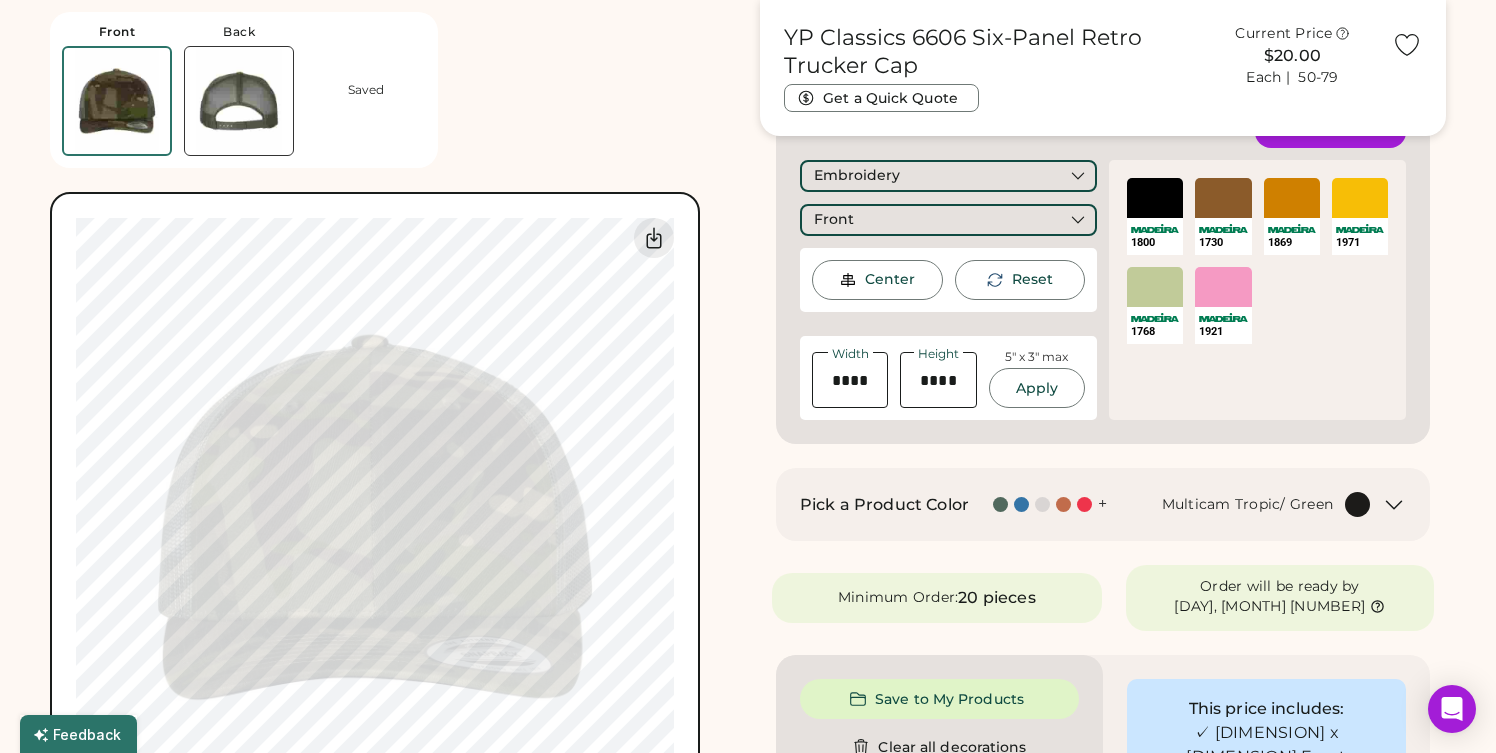 scroll, scrollTop: 478, scrollLeft: 0, axis: vertical 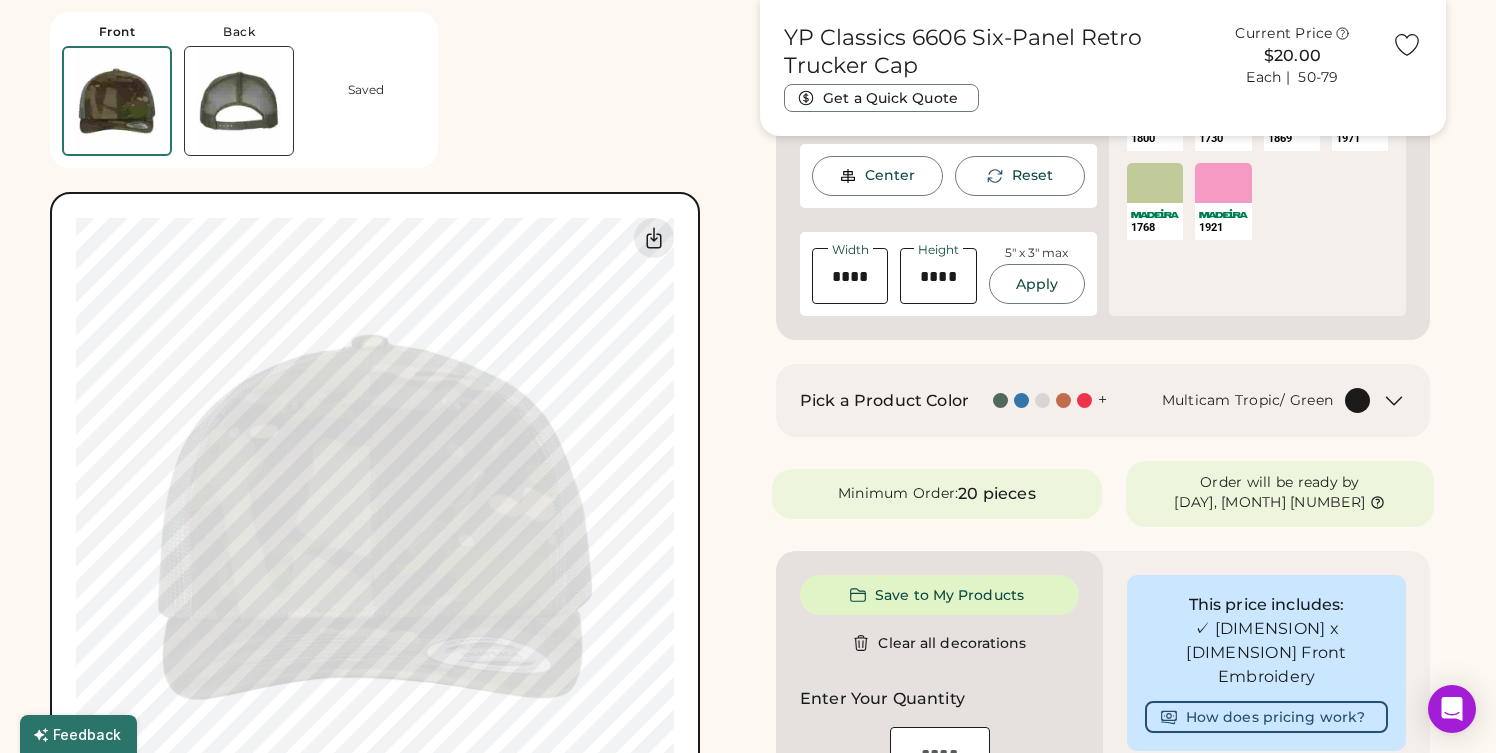 click on "Front Back Saved    Guidelines are approximate; our team will confirm the correct placement. 0% 0%" at bounding box center (393, 421) 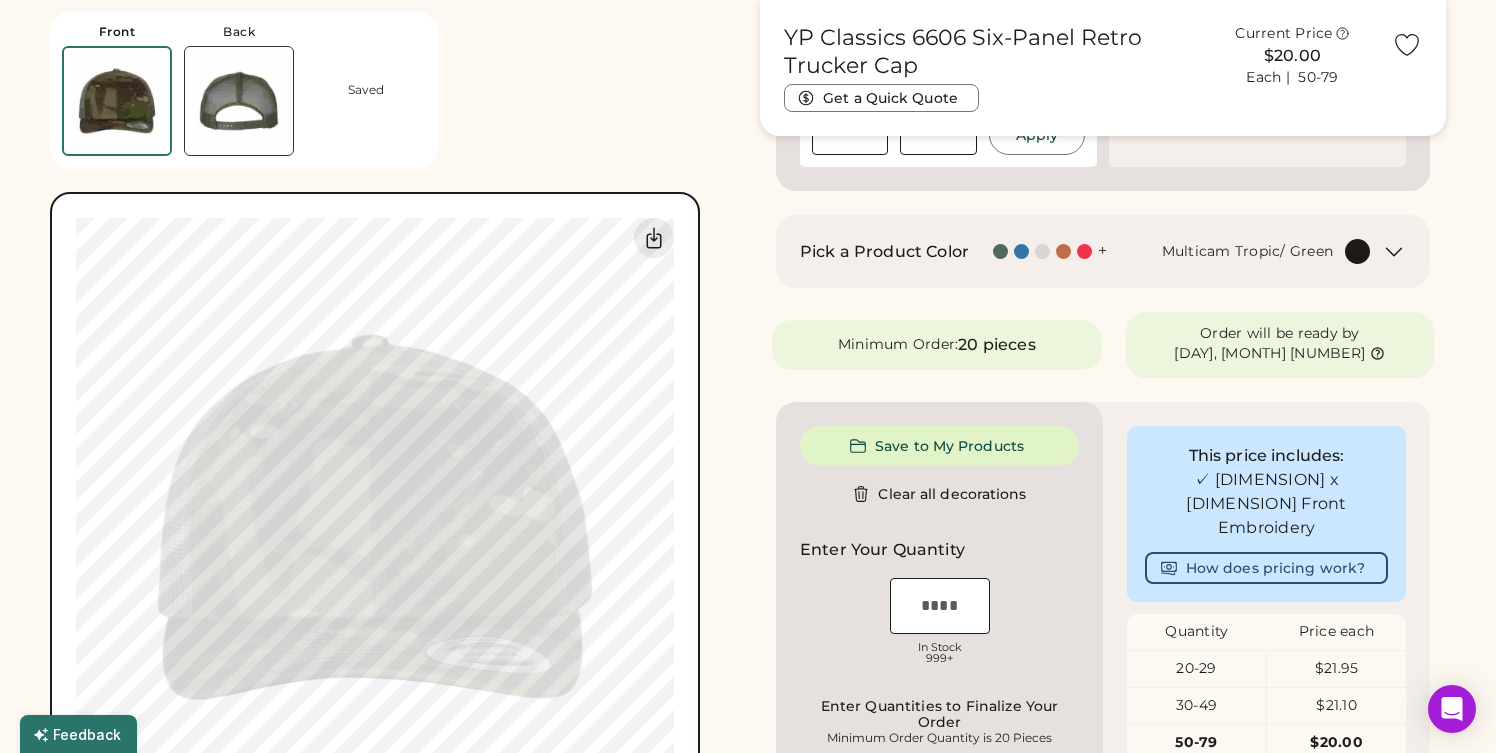 scroll, scrollTop: 637, scrollLeft: 0, axis: vertical 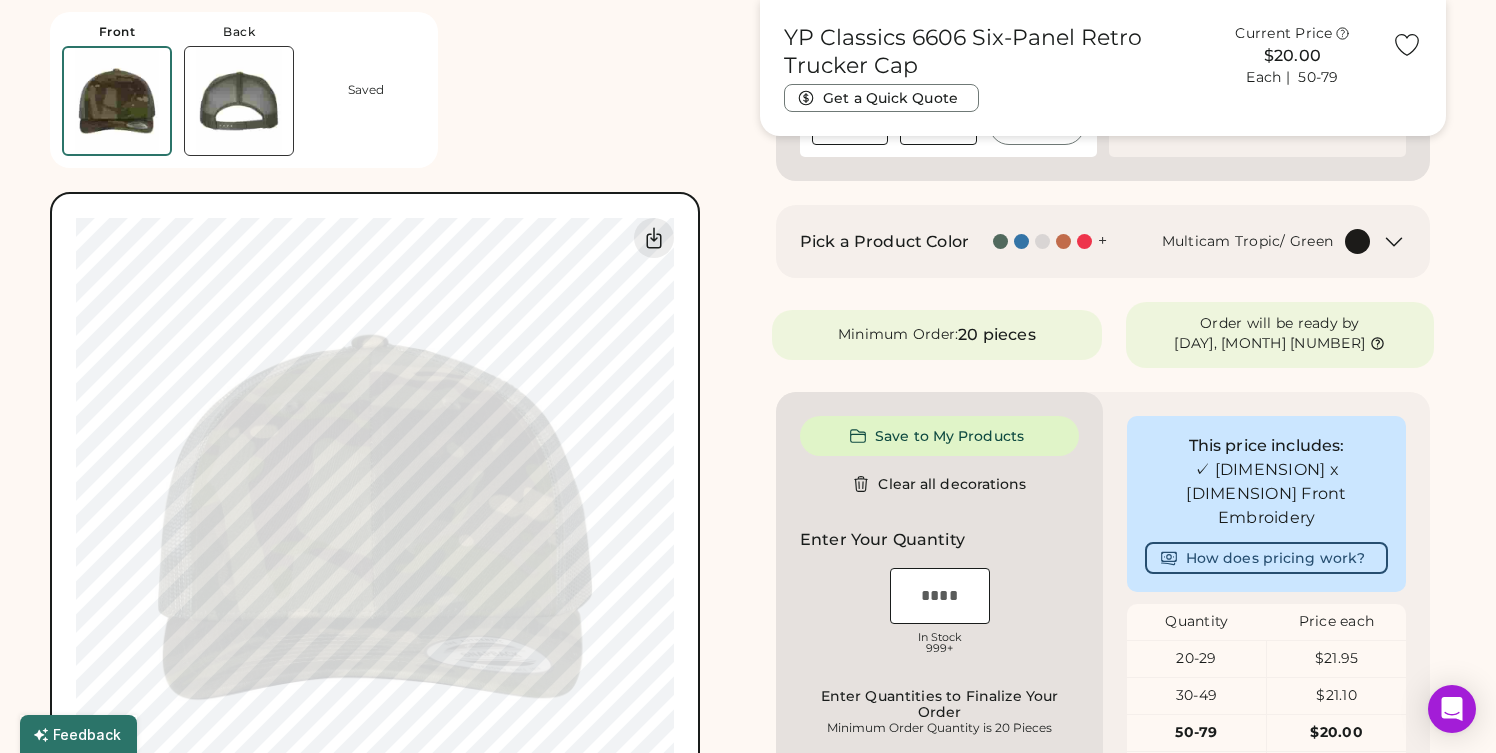 click on "Front Back Saved    Guidelines are approximate; our team will confirm the correct placement. 0% 0%" at bounding box center (393, 421) 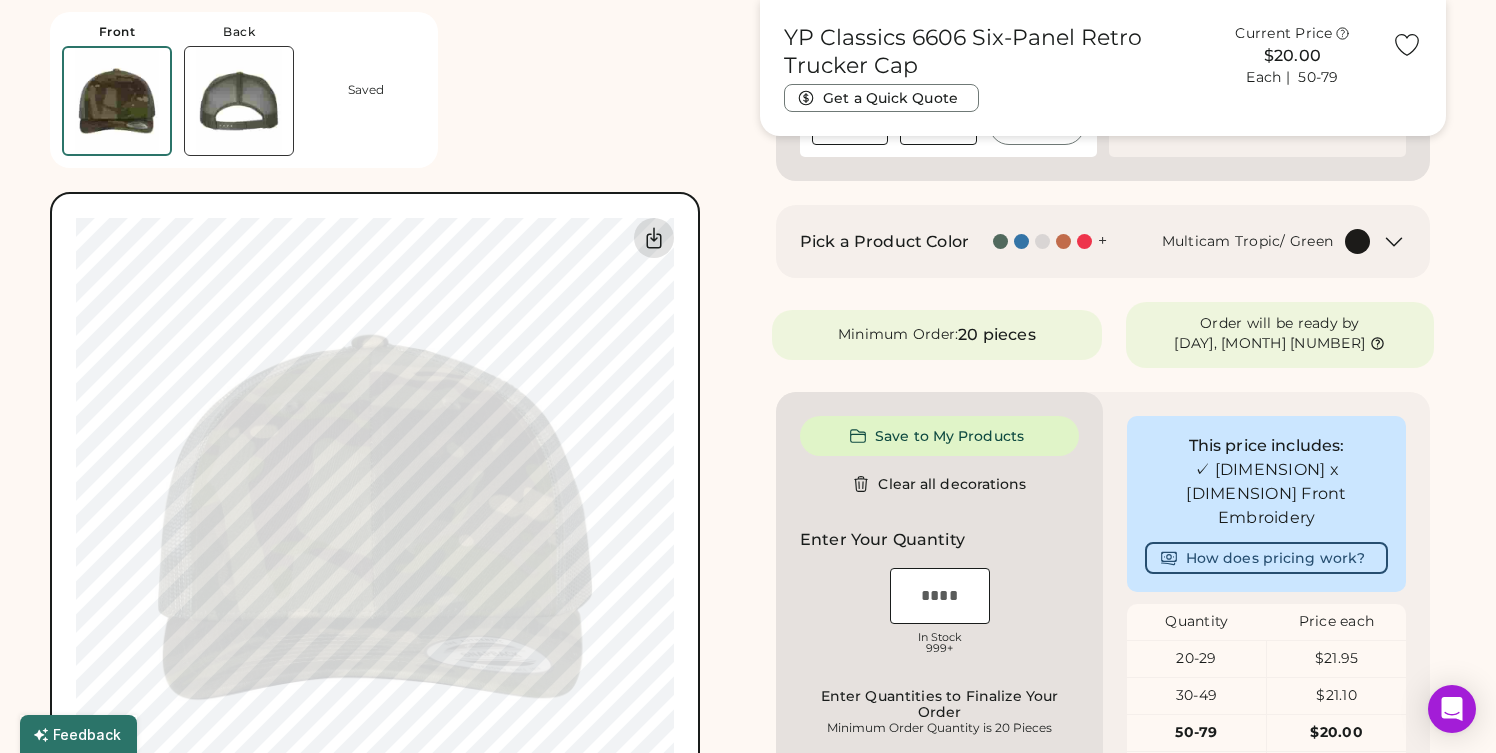 click 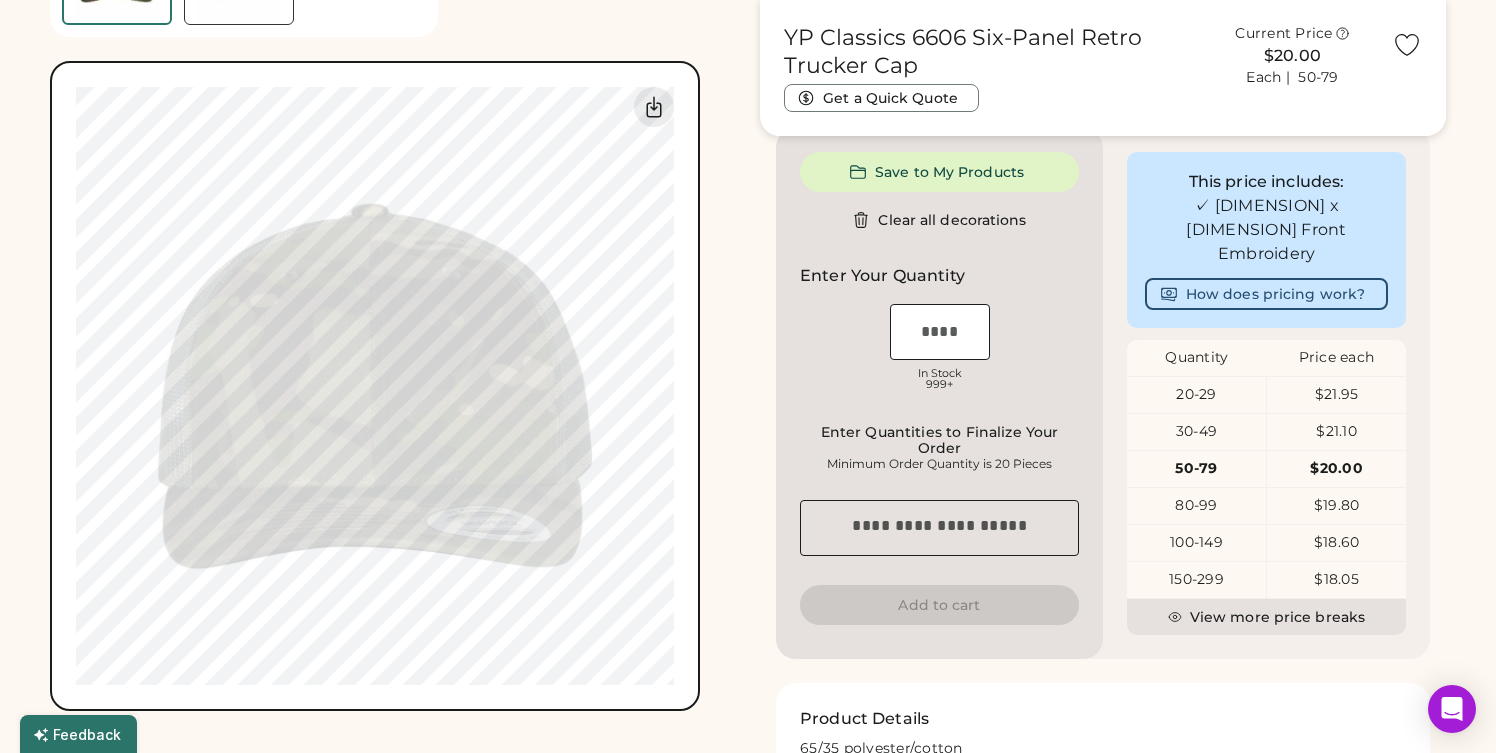 scroll, scrollTop: 622, scrollLeft: 0, axis: vertical 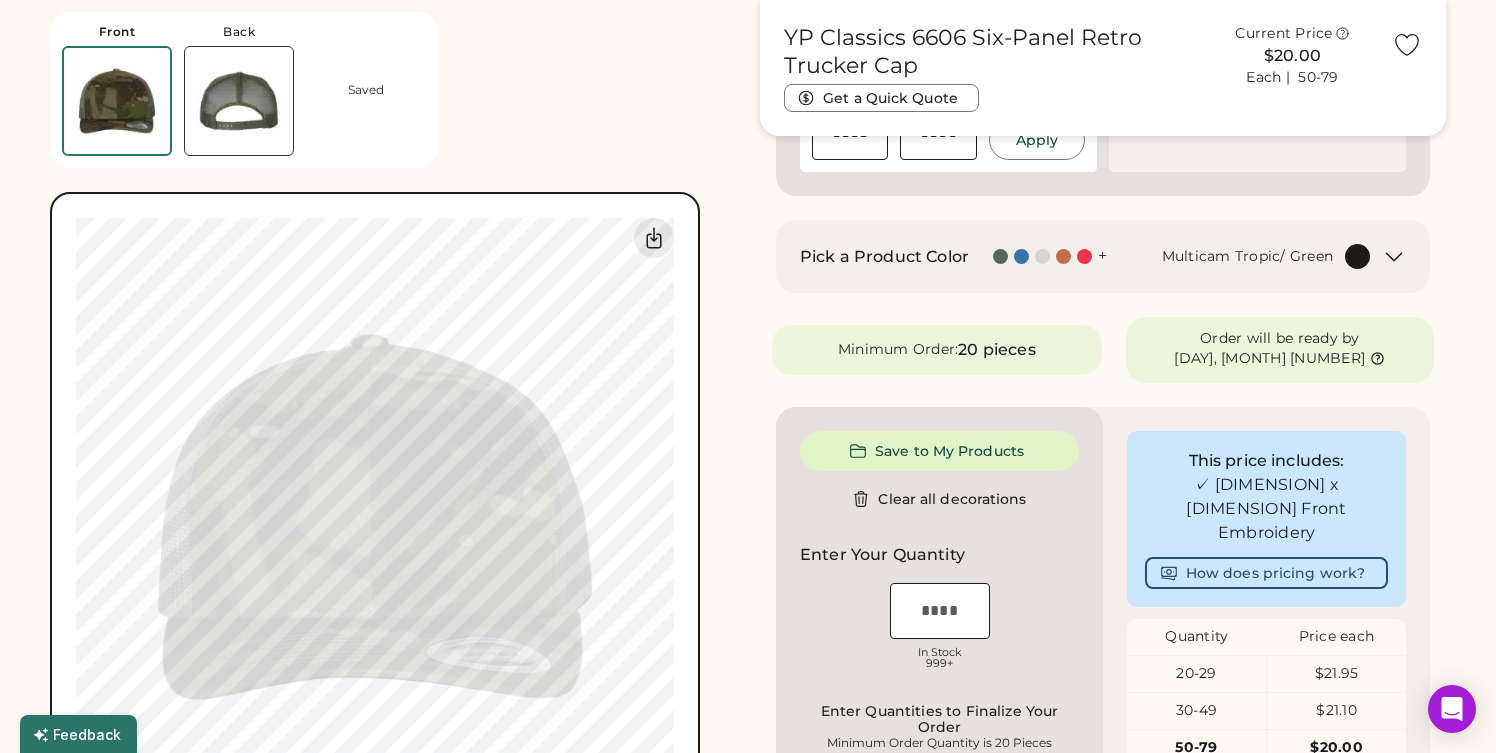 click on "Guidelines are approximate; our team will confirm the correct placement. 0% 0%" at bounding box center [375, 517] 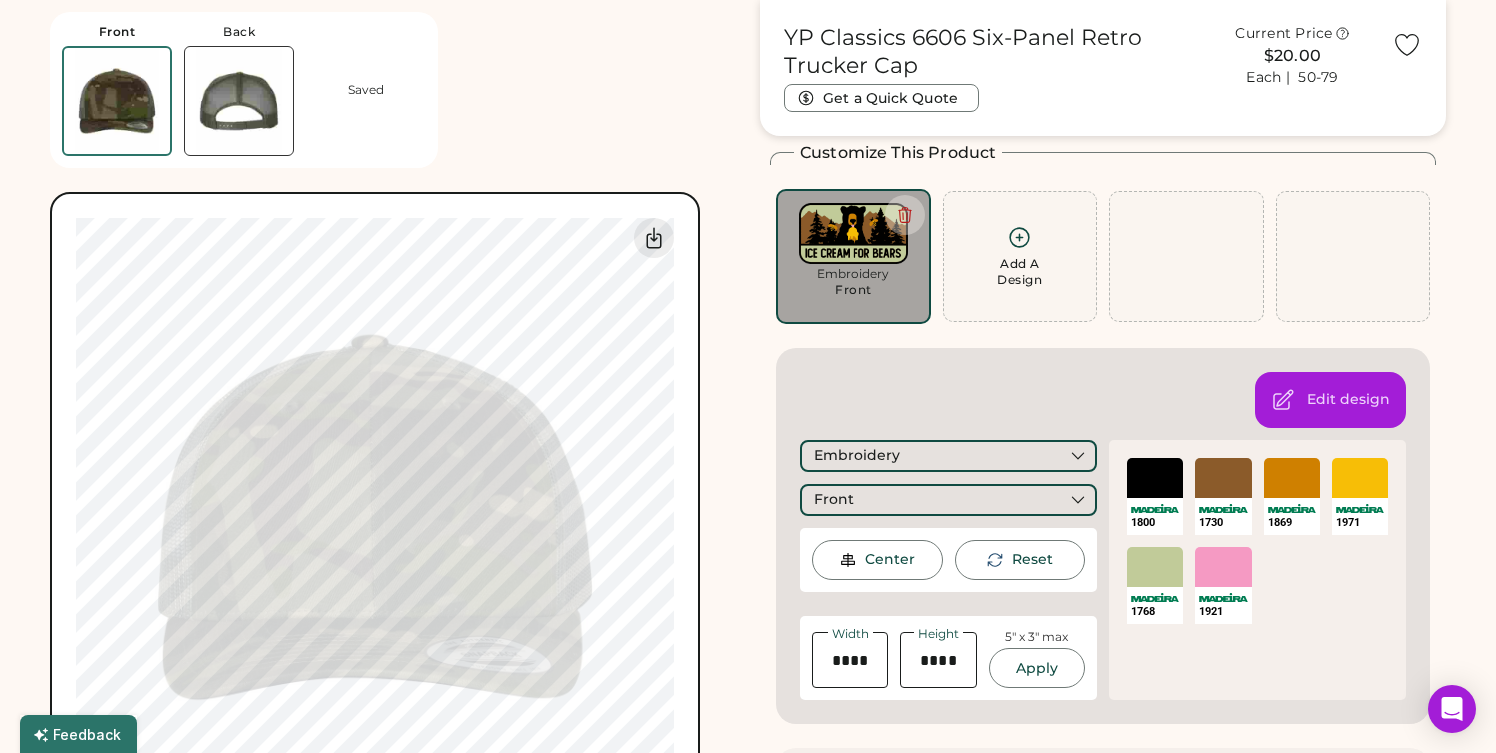 scroll, scrollTop: 0, scrollLeft: 0, axis: both 